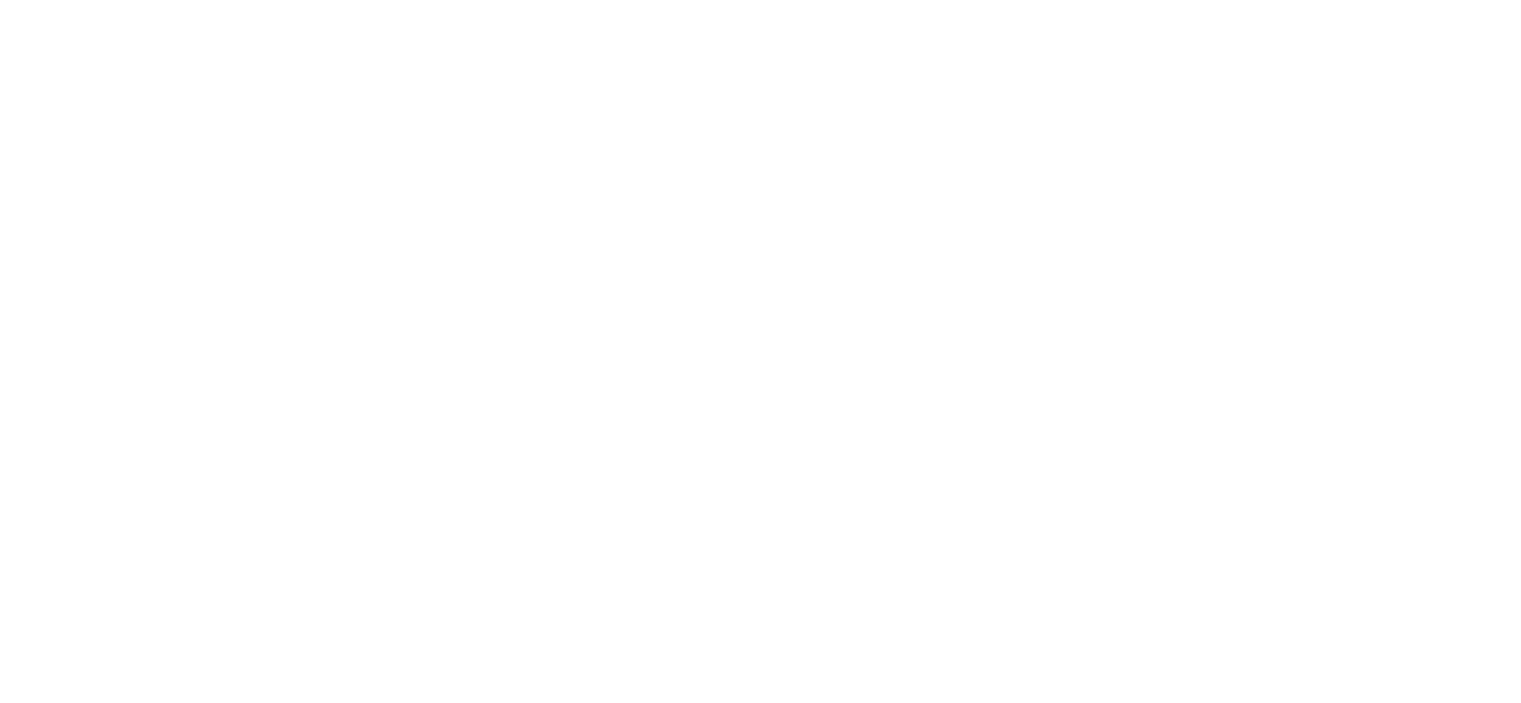 scroll, scrollTop: 0, scrollLeft: 0, axis: both 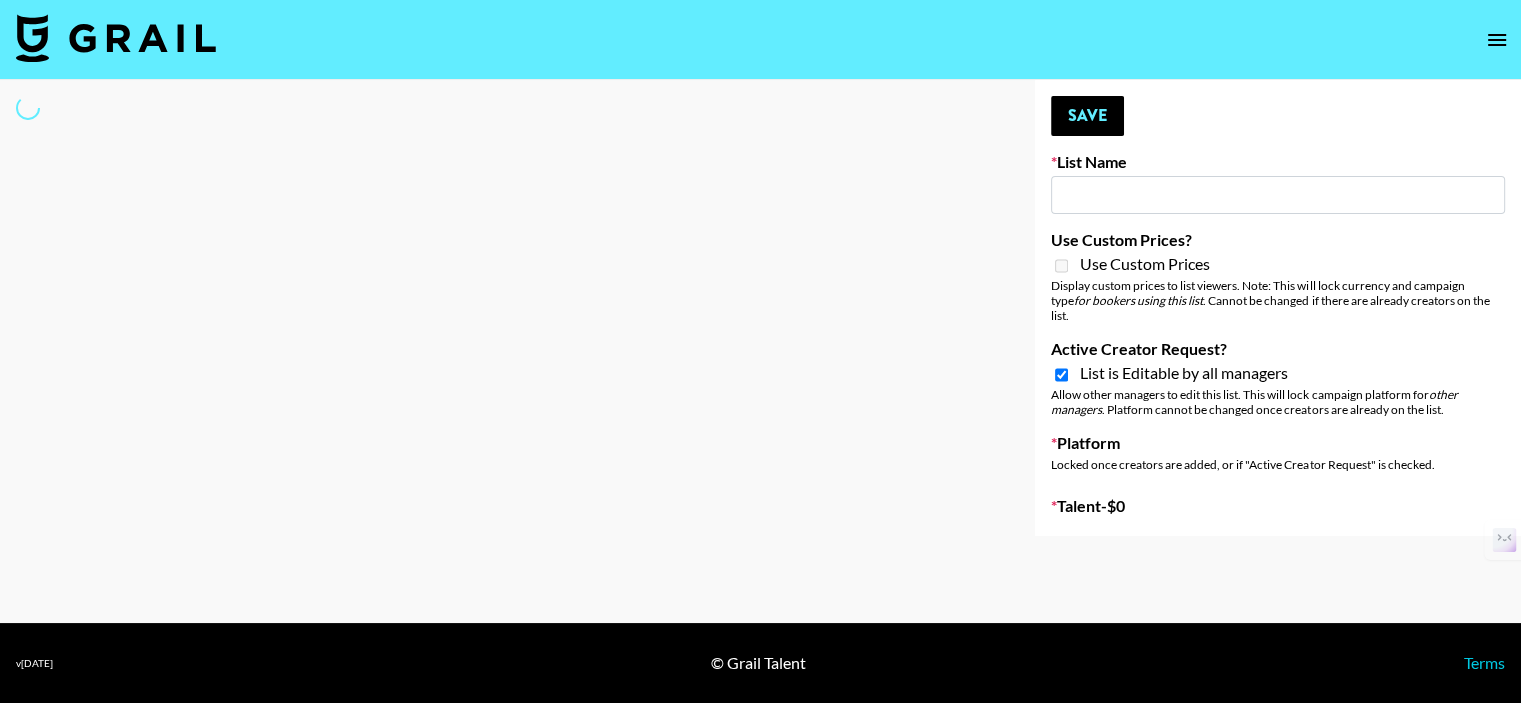 type on "[PERSON_NAME] Birthday Single" 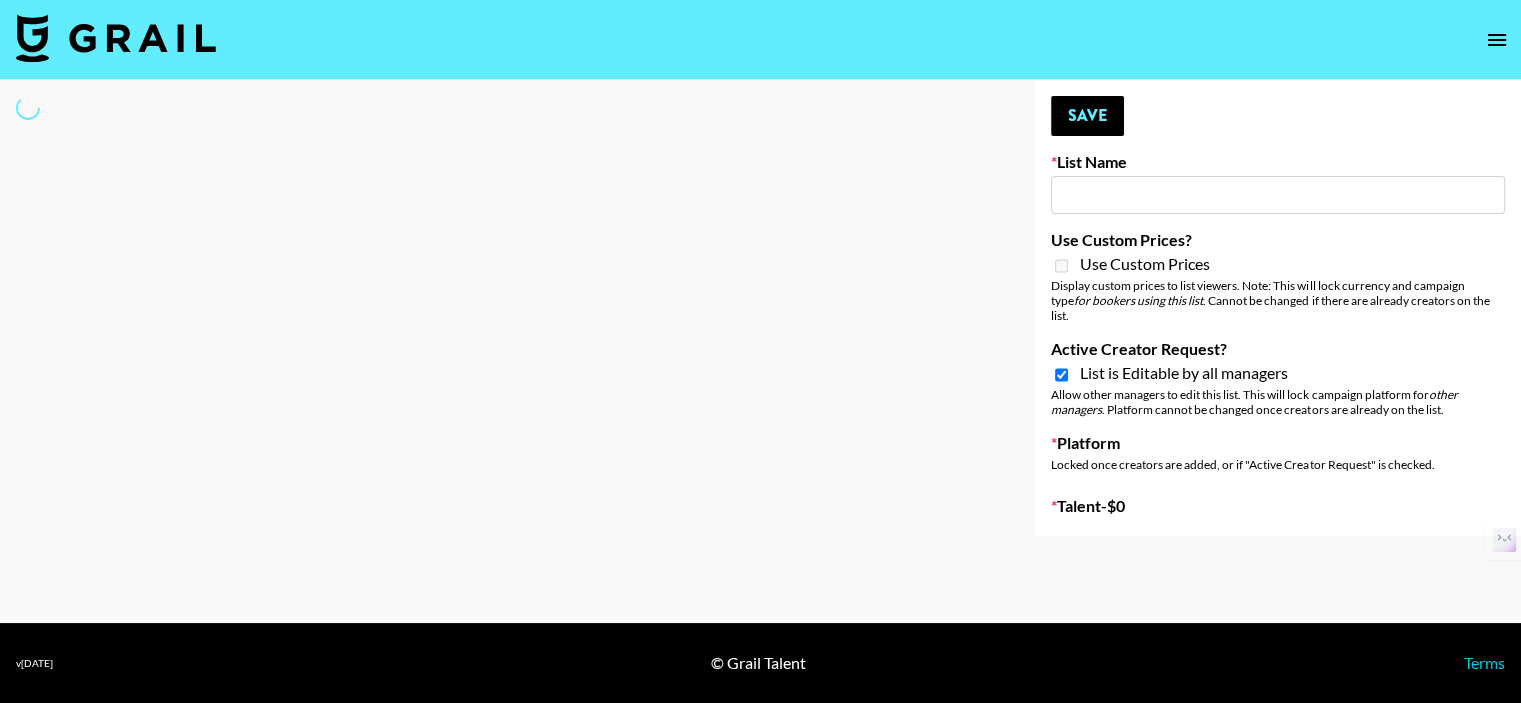 checkbox on "true" 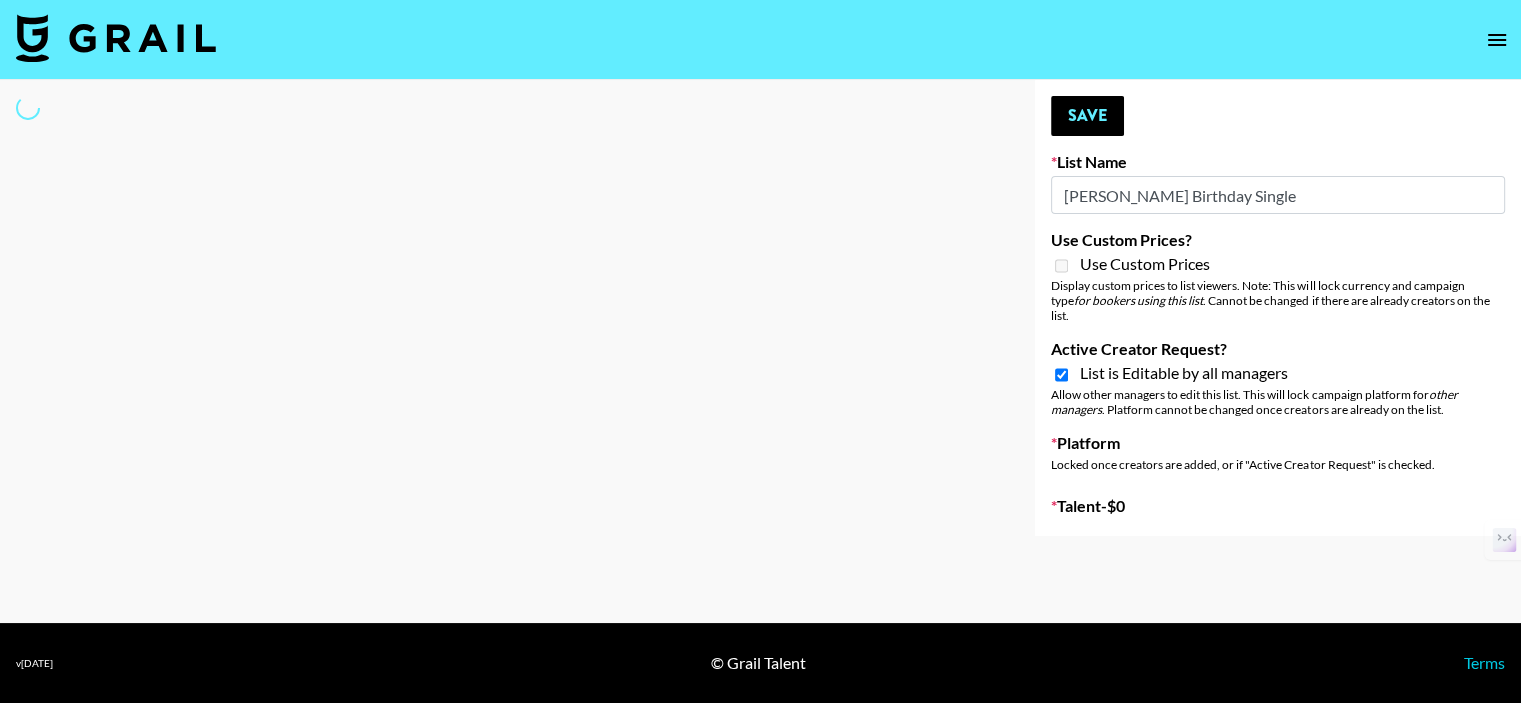 select on "Song" 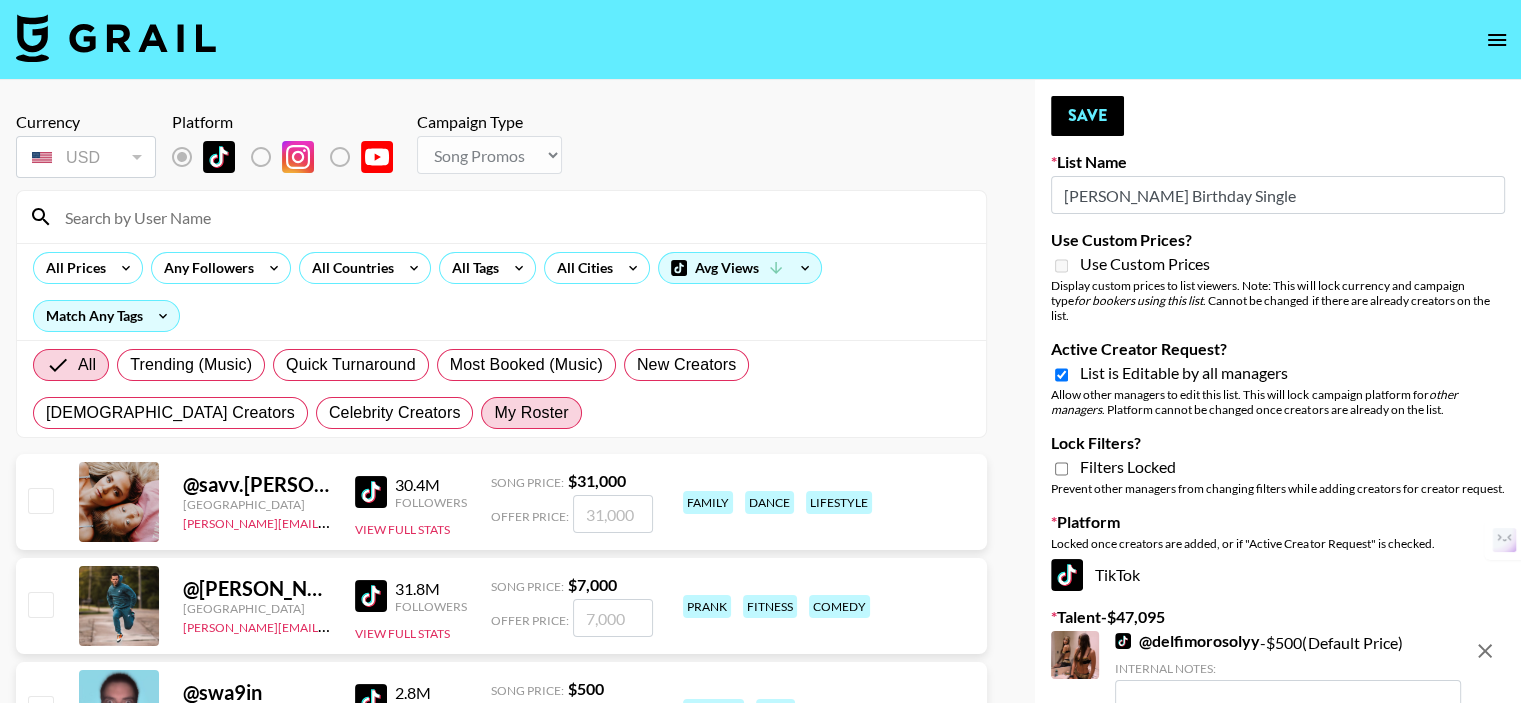 click on "My Roster" at bounding box center [531, 413] 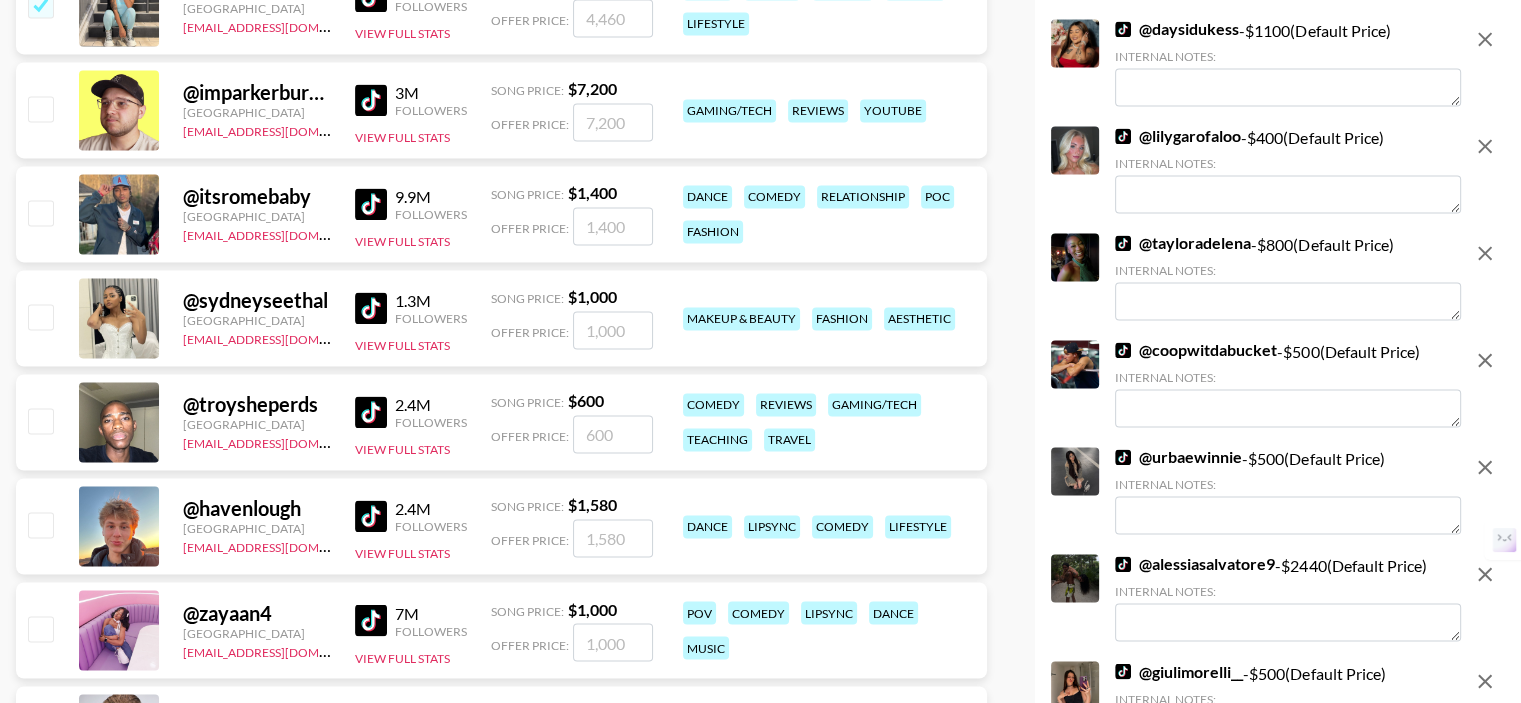 scroll, scrollTop: 3000, scrollLeft: 0, axis: vertical 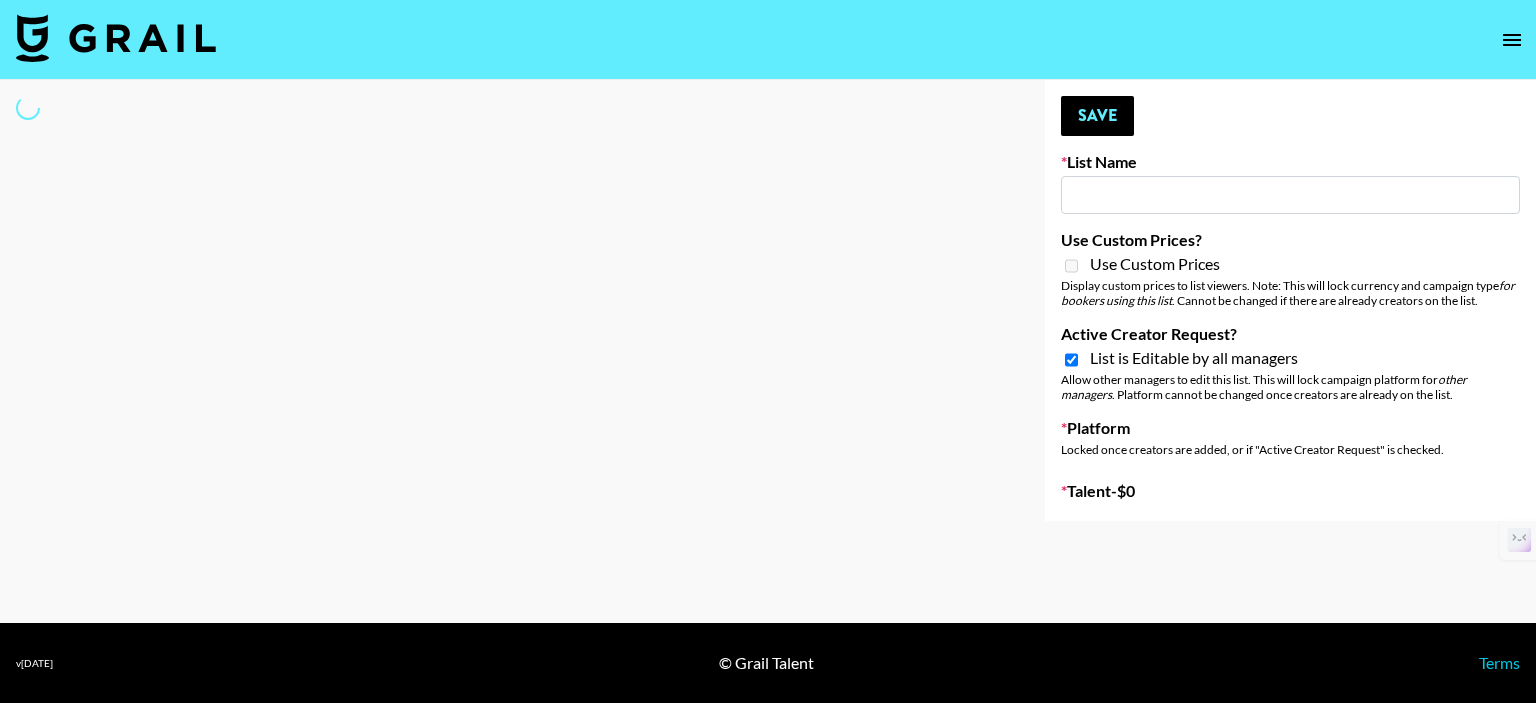 type on "[PERSON_NAME] Birthday Single" 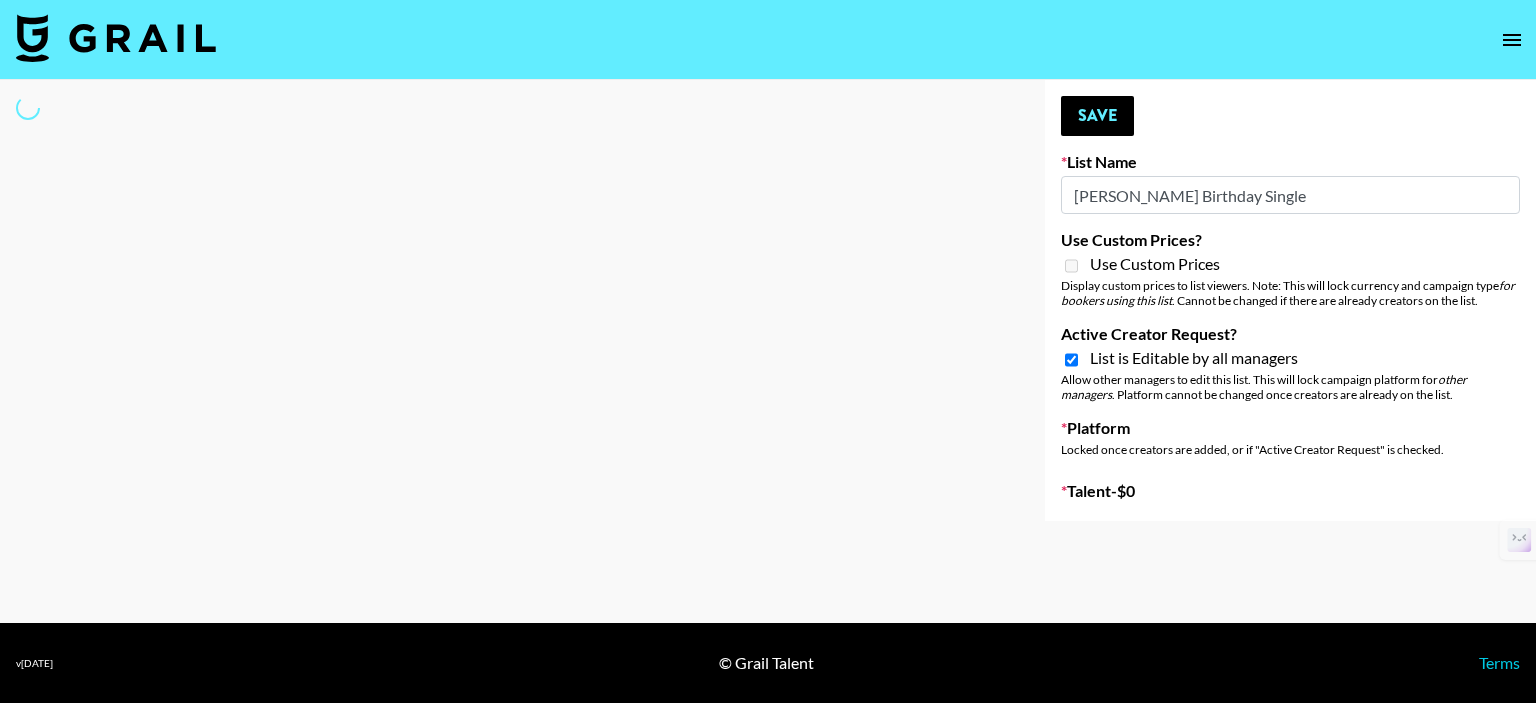 select on "Song" 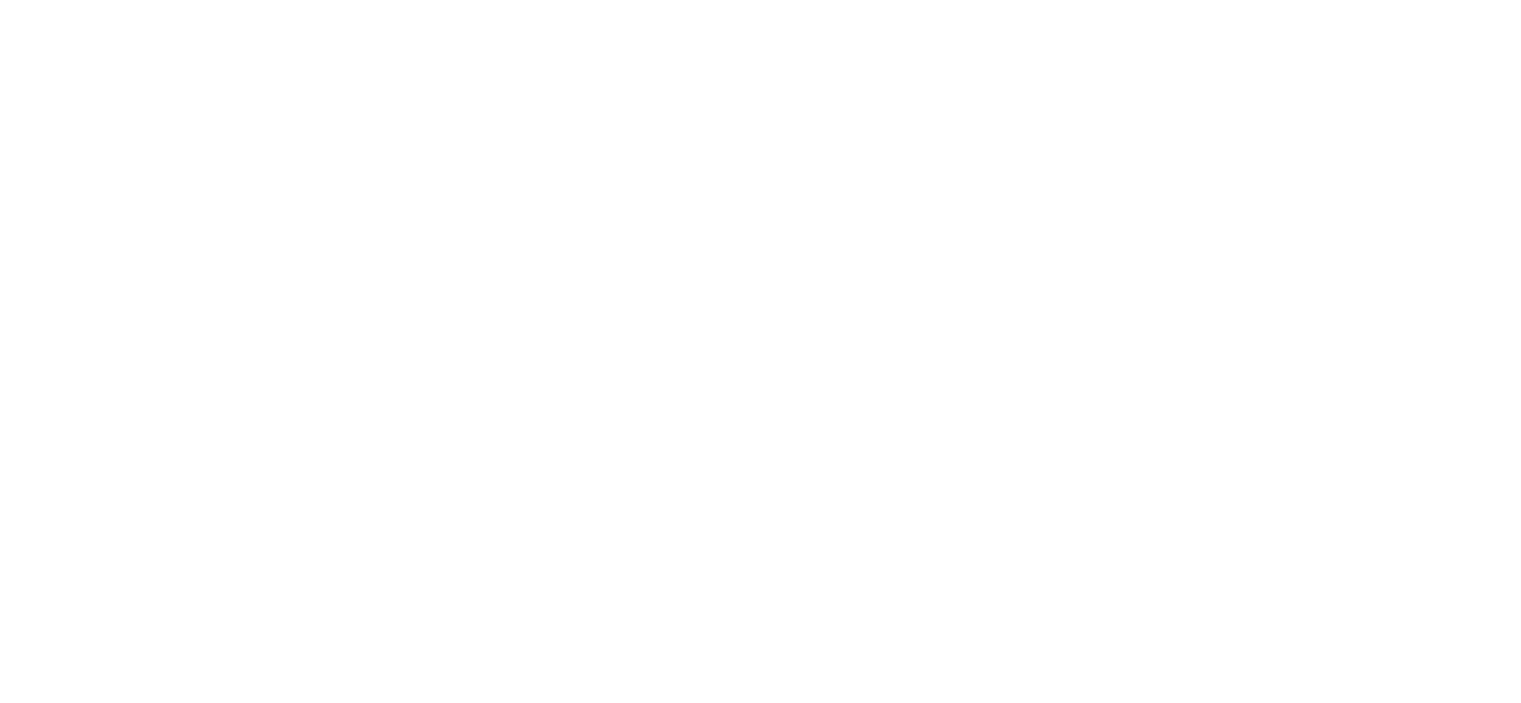 scroll, scrollTop: 0, scrollLeft: 0, axis: both 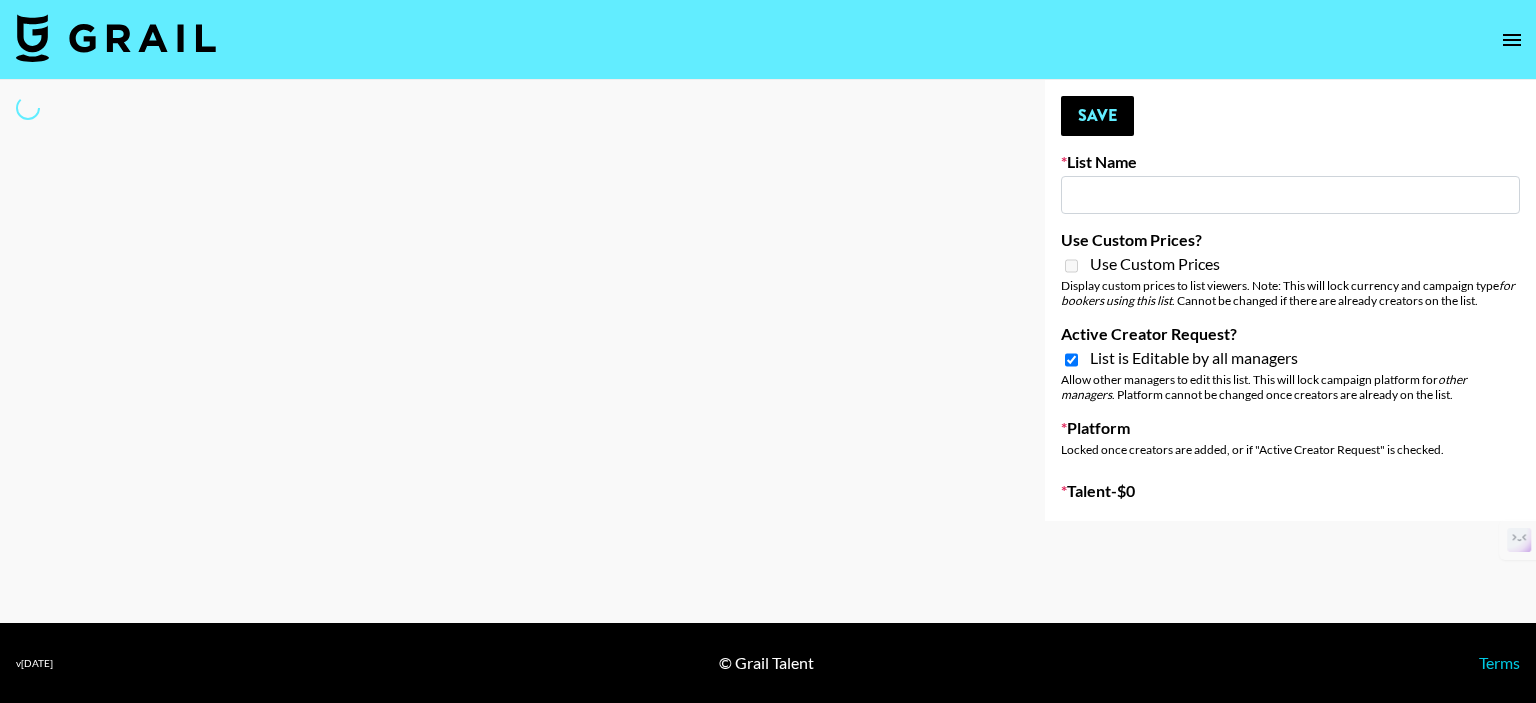 type on "[PERSON_NAME] Birthday Single" 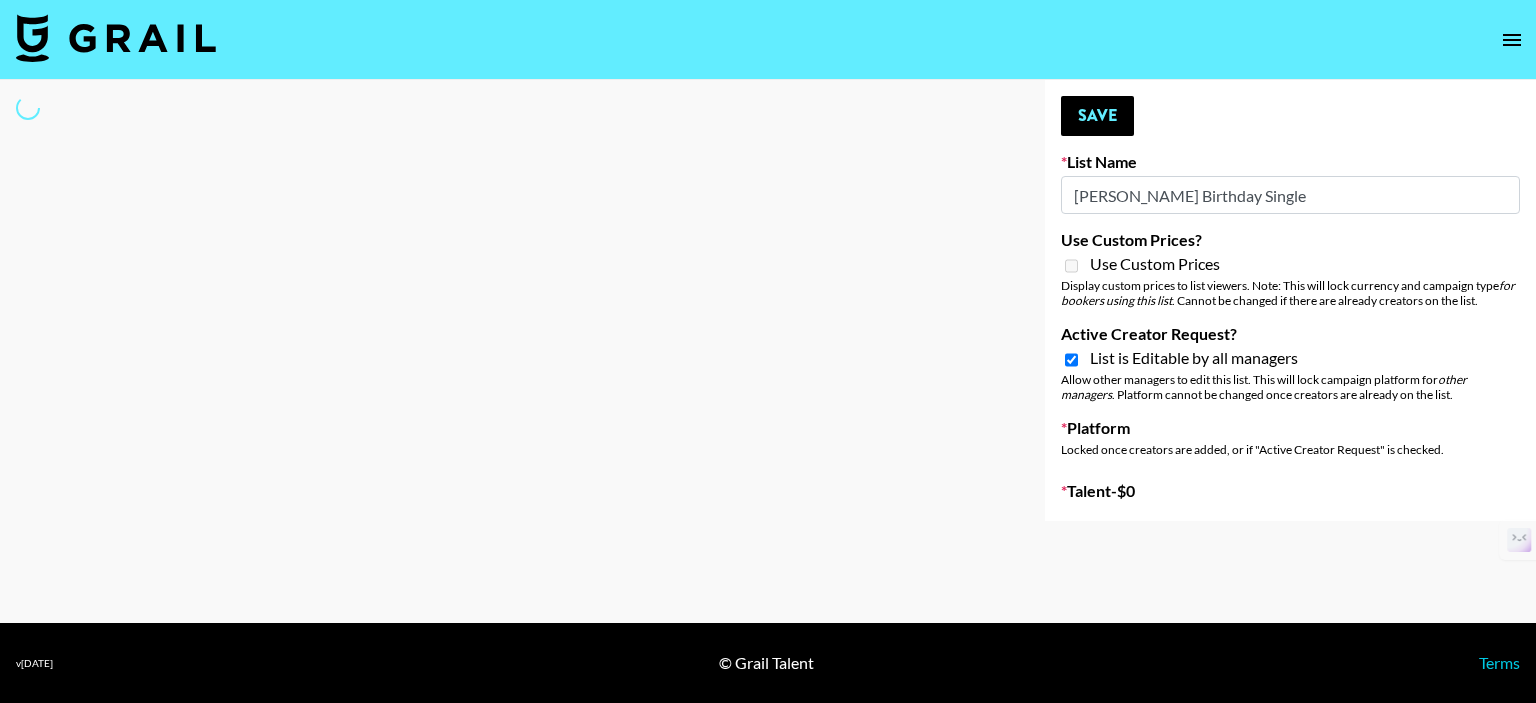 select on "Song" 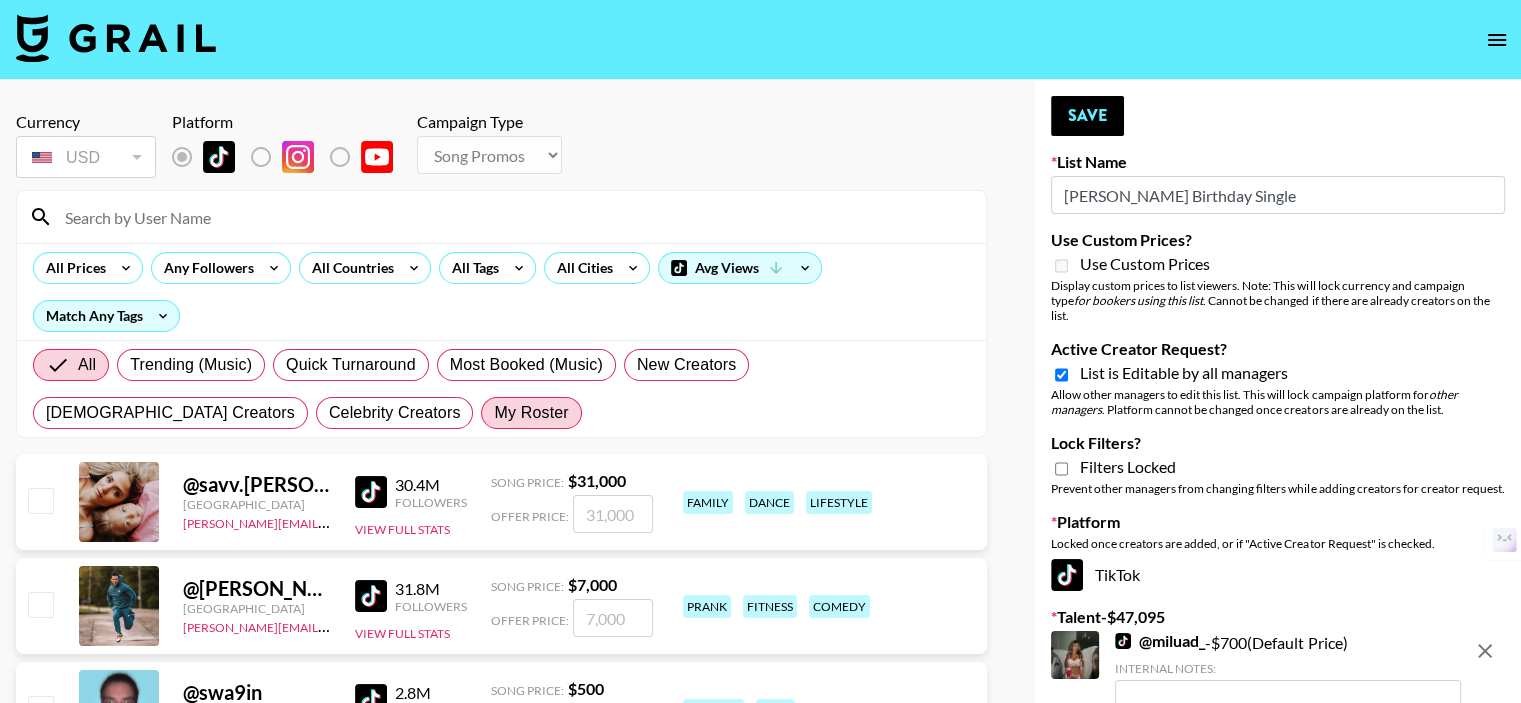 click on "My Roster" at bounding box center (531, 413) 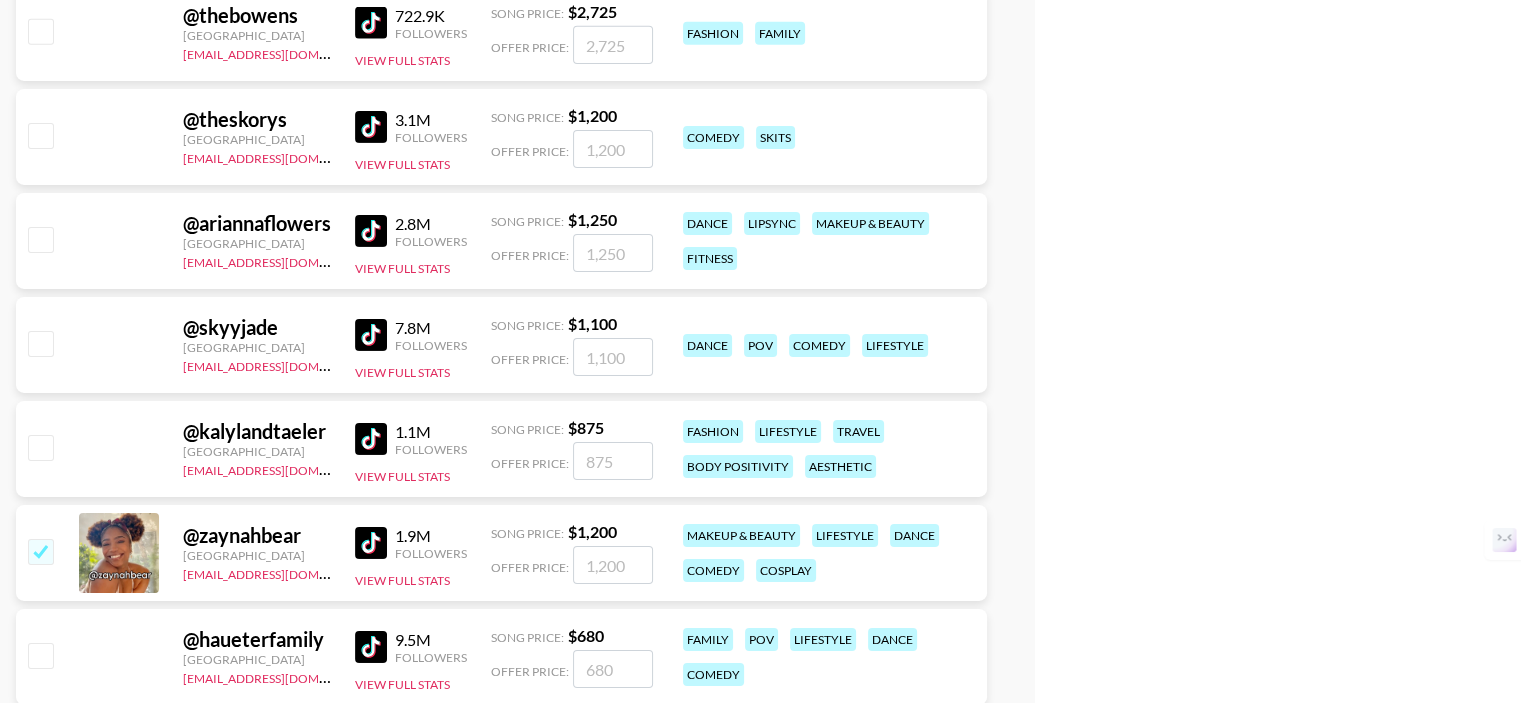 scroll, scrollTop: 7000, scrollLeft: 0, axis: vertical 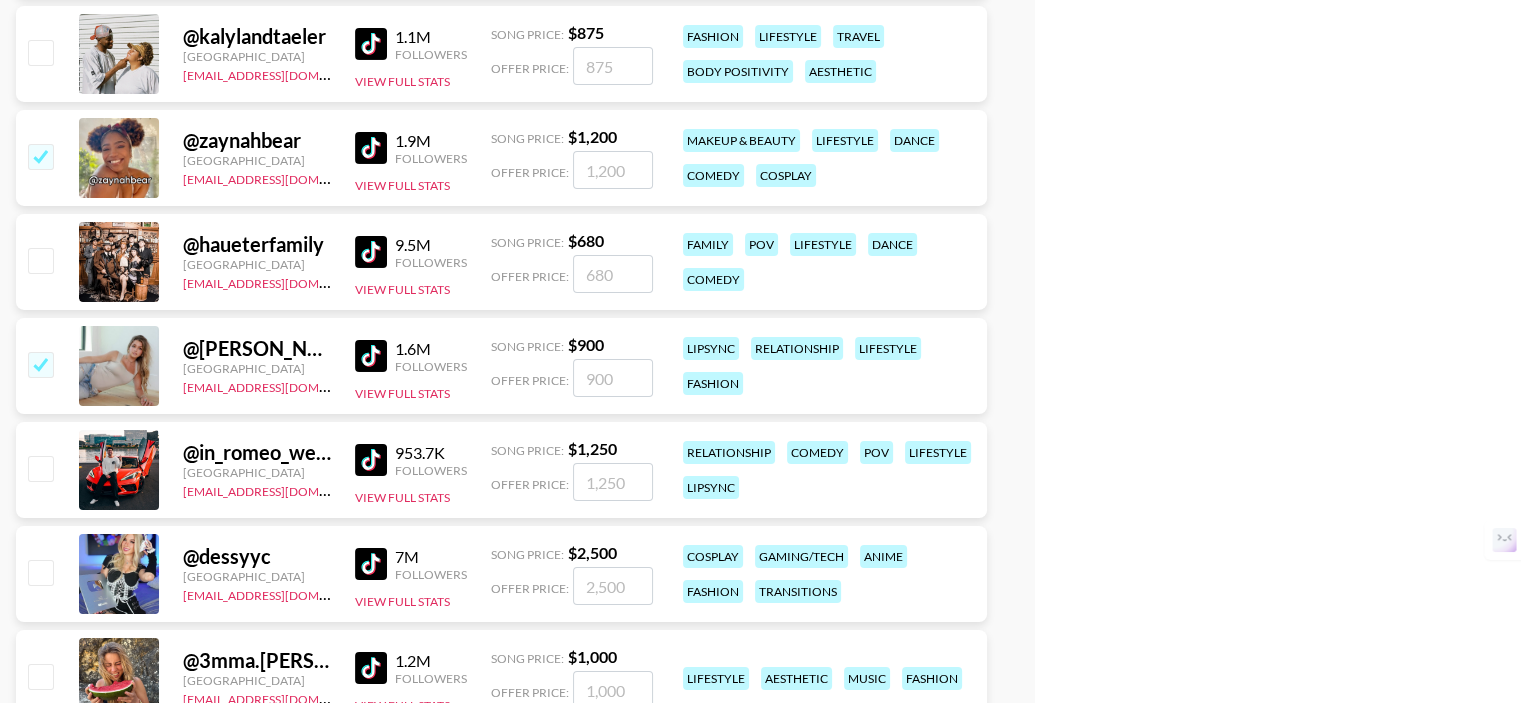 drag, startPoint x: 40, startPoint y: 155, endPoint x: 91, endPoint y: 228, distance: 89.050545 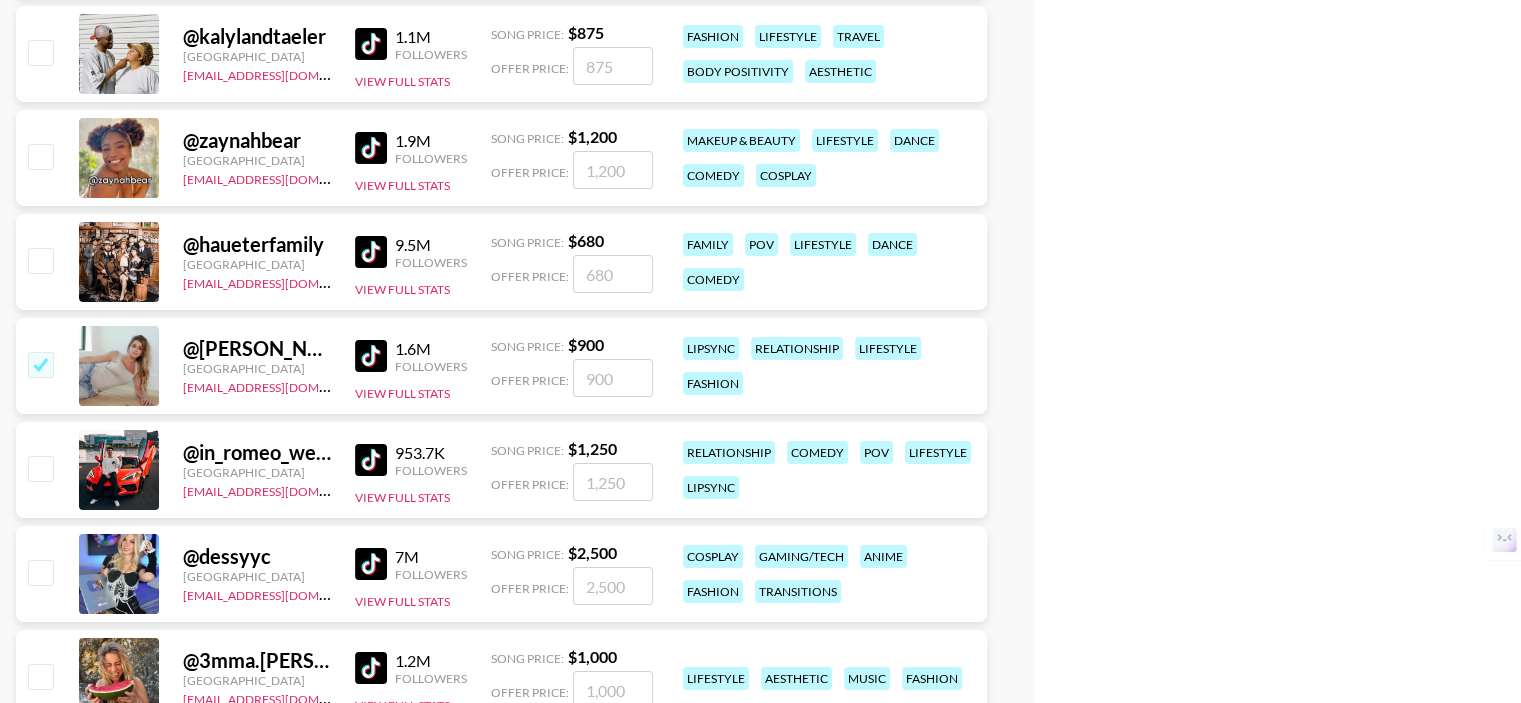 checkbox on "false" 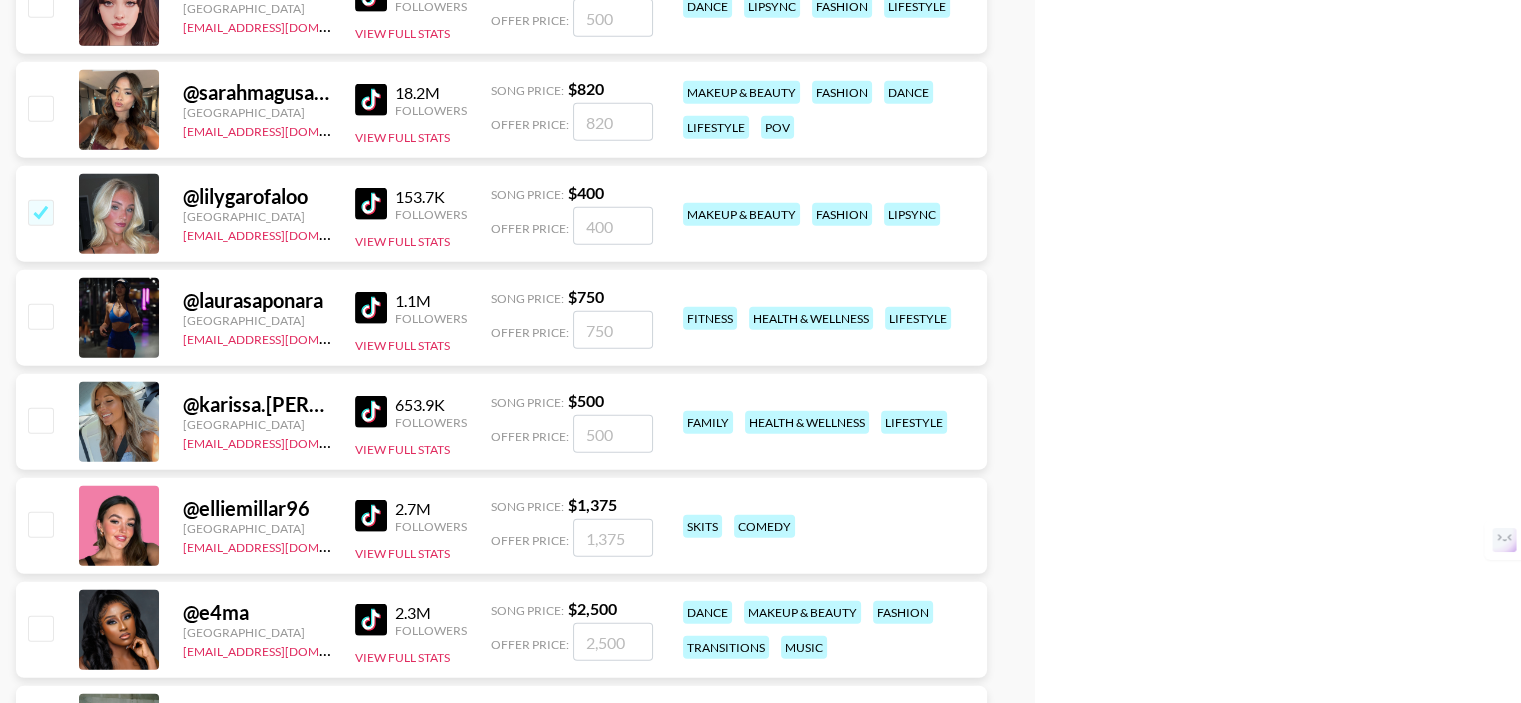 scroll, scrollTop: 12539, scrollLeft: 0, axis: vertical 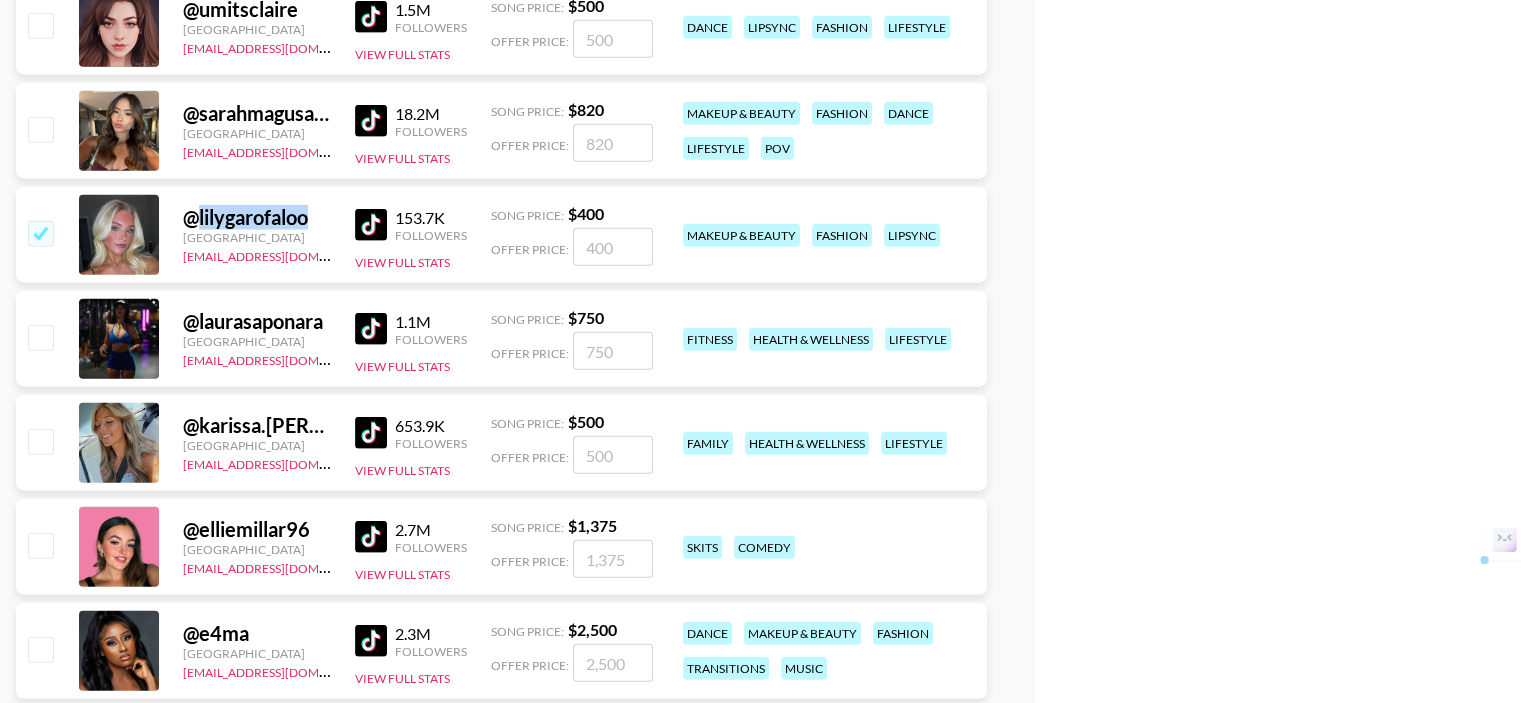 drag, startPoint x: 308, startPoint y: 215, endPoint x: 198, endPoint y: 218, distance: 110.0409 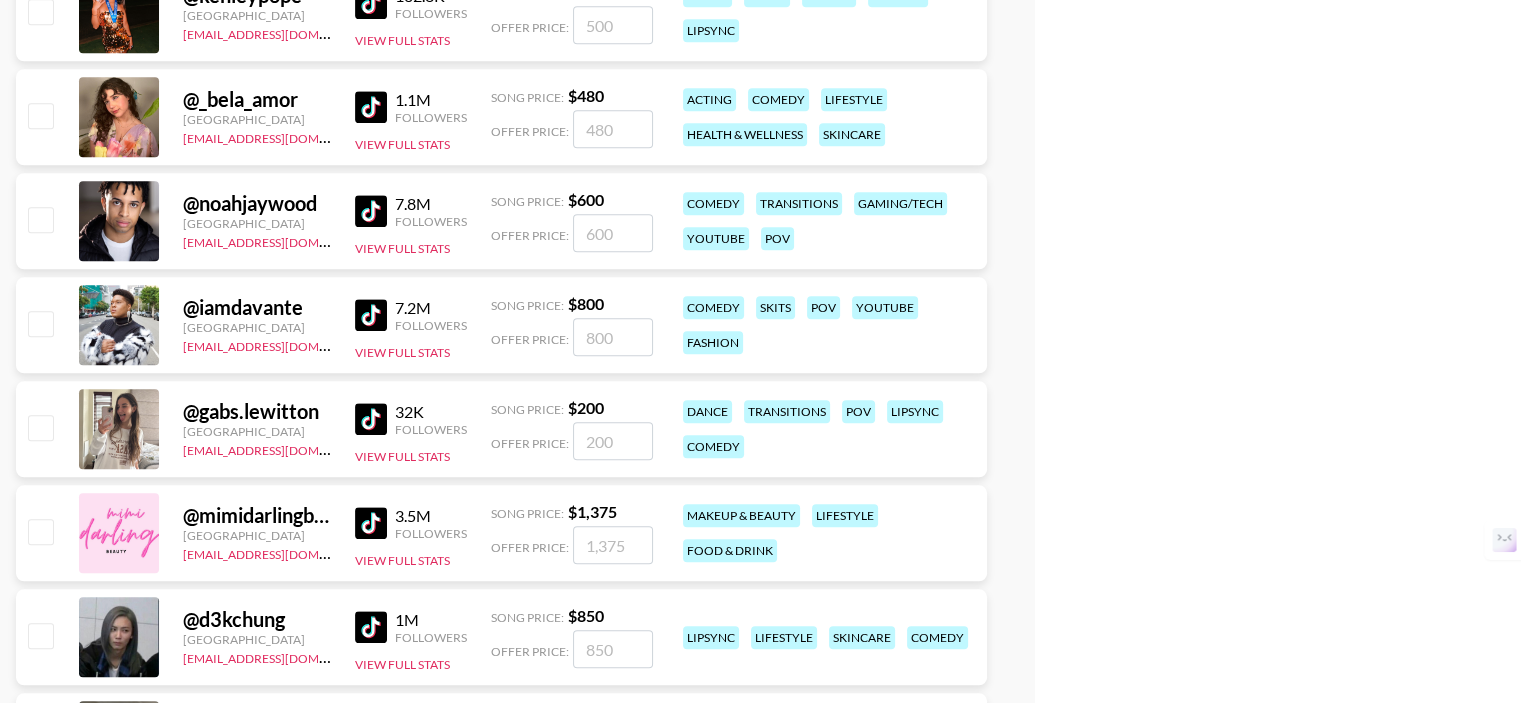 scroll, scrollTop: 8739, scrollLeft: 0, axis: vertical 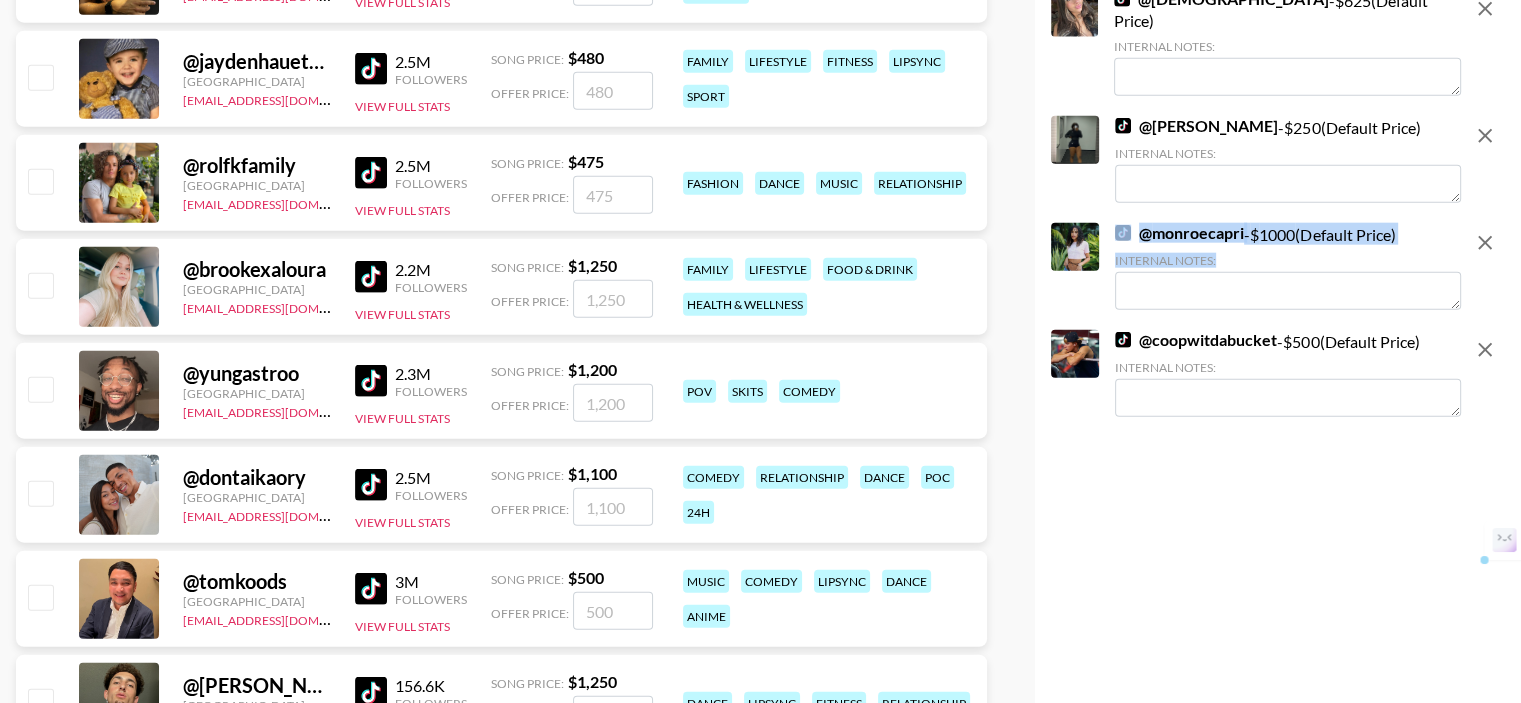 drag, startPoint x: 1516, startPoint y: 34, endPoint x: 1528, endPoint y: 16, distance: 21.633308 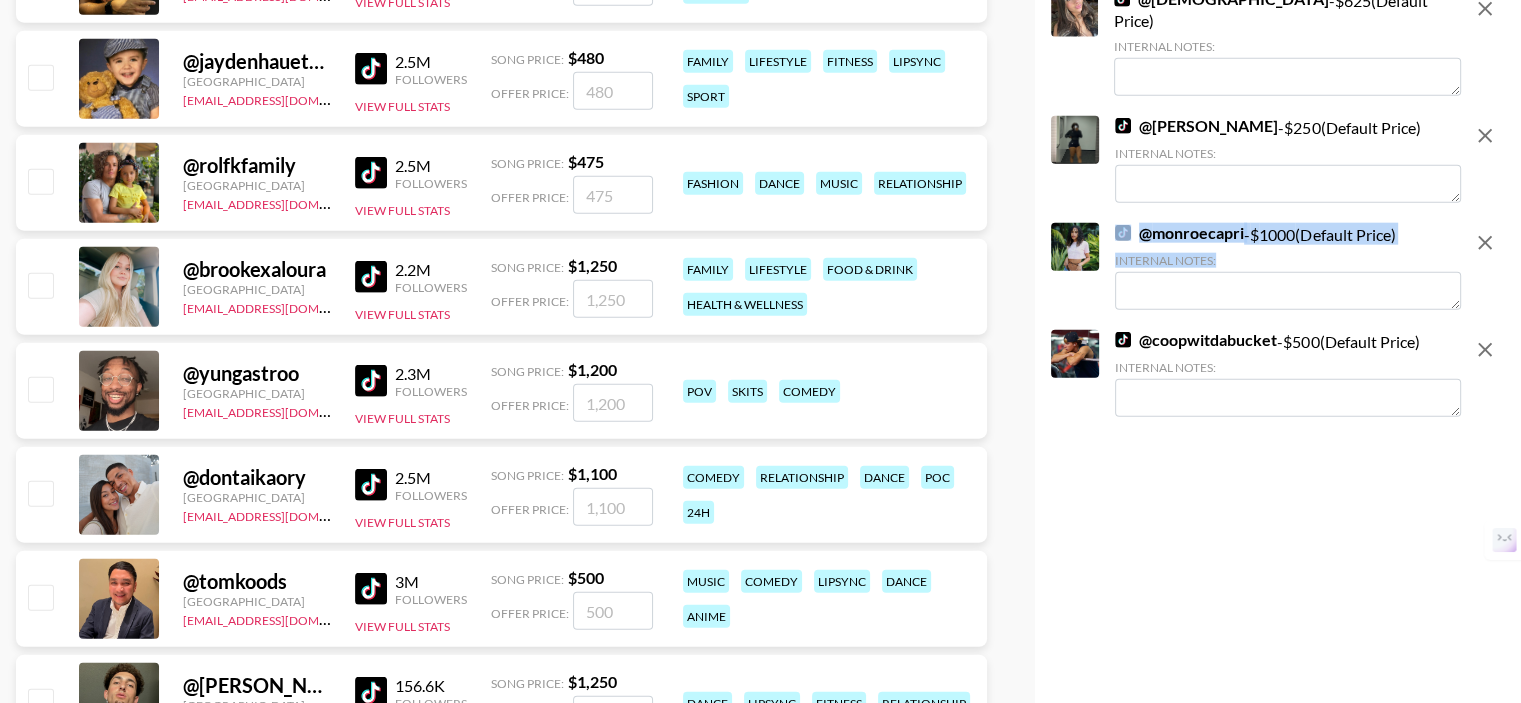 drag, startPoint x: 1519, startPoint y: 117, endPoint x: 1518, endPoint y: 36, distance: 81.00617 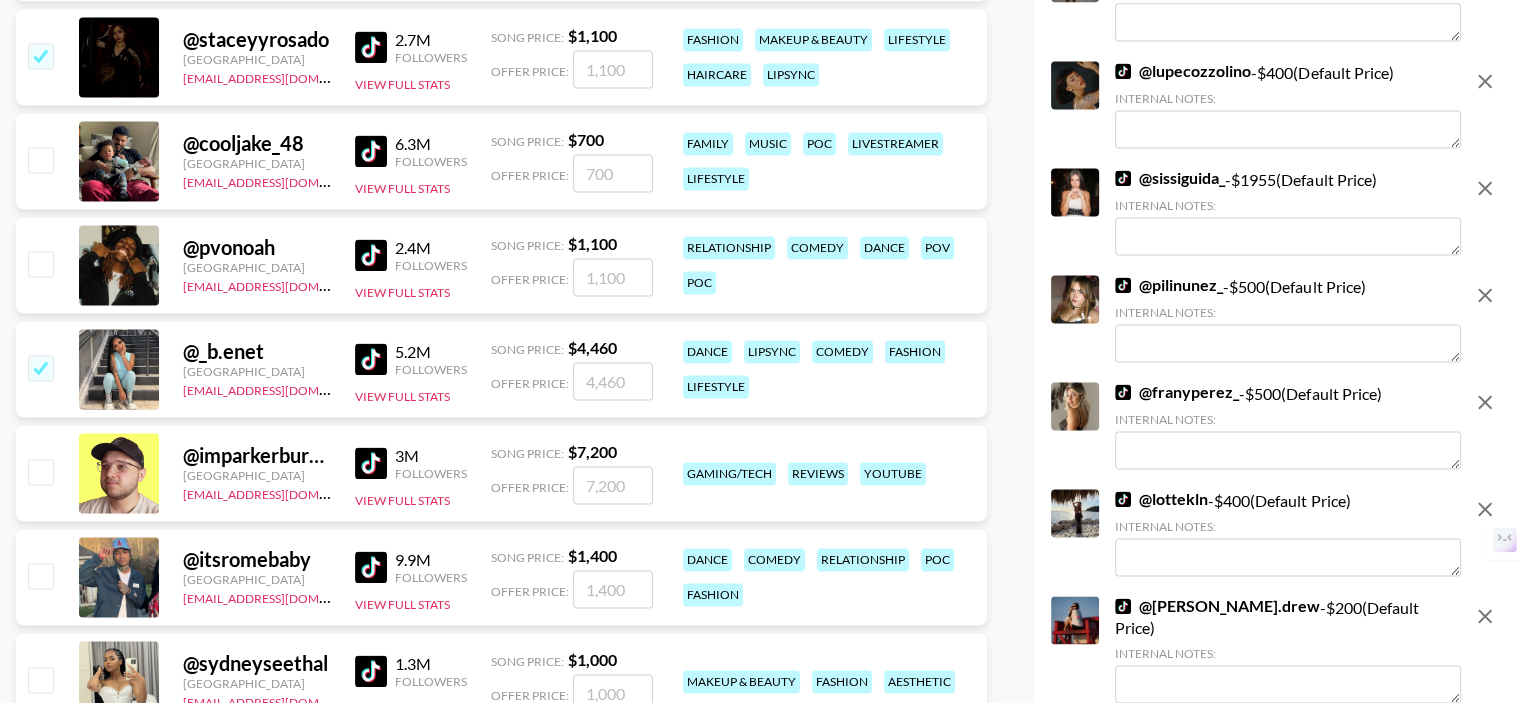 click on "Your changes have been saved! Save List Name [PERSON_NAME] Birthday Single Use Custom Prices? Use Custom Prices Display custom prices to list viewers. Note: This will lock currency and campaign type  for bookers using this list . Cannot be changed if there are already creators on the list. Active Creator Request? List is Editable by all managers Allow other managers to edit this list. This will lock campaign platform for  other managers . Platform cannot be changed once creators are already on the list. Lock Filters? Filters Locked Prevent other managers from changing filters while adding creators for creator request. Platform Locked once creators are added, or if "Active Creator Request" is checked.  TikTok Talent -  $ 45,895 @ miluad_  -  $ 700  (Default Price) Internal Notes: @ julssure  -  $ 800  (Default Price) Internal Notes: @ tayloradelena  -  $ 800  (Default Price) Internal Notes: @ yojaseena  -  $ 400  (Default Price) Internal Notes: @ woodcitylimits  -  $ 250  (Default Price) @ lucjawang $" at bounding box center [1278, 4834] 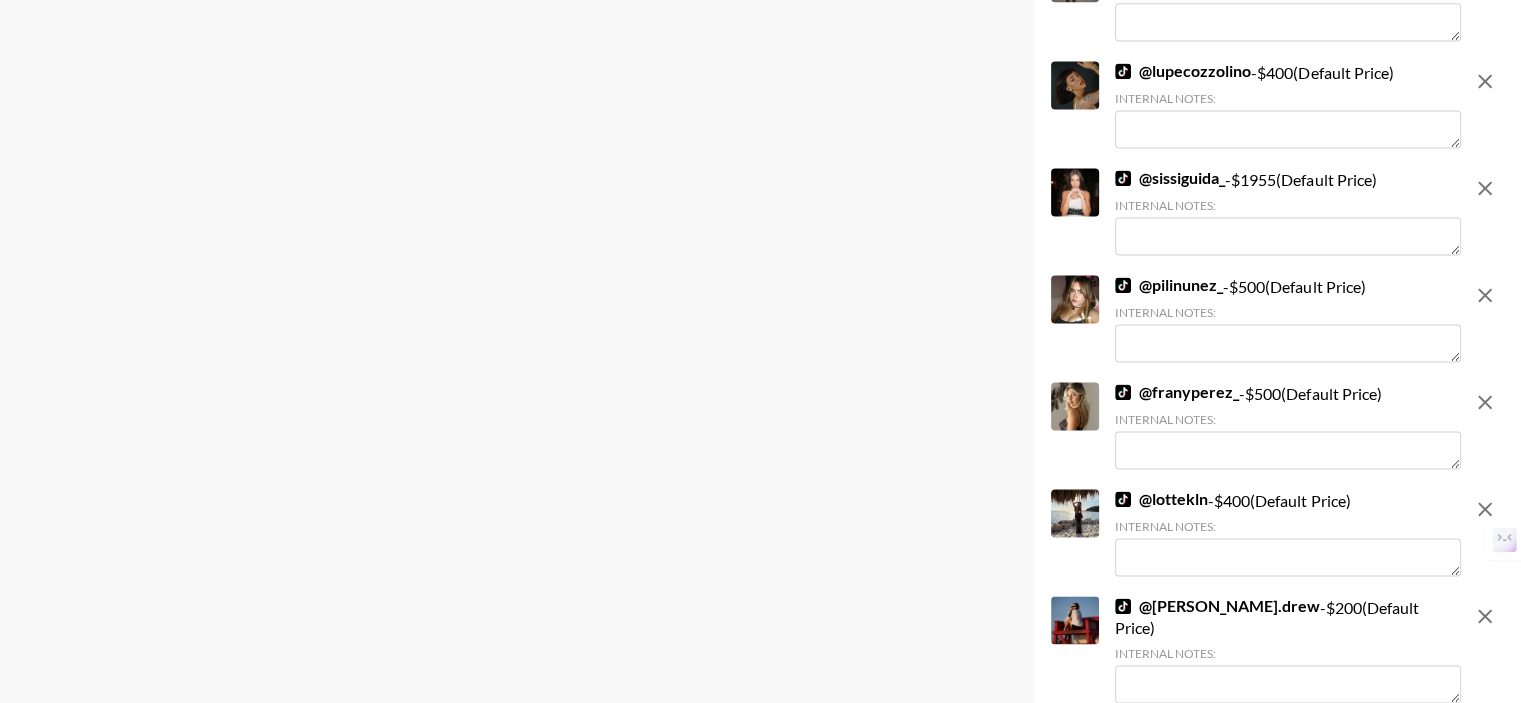 scroll, scrollTop: 0, scrollLeft: 0, axis: both 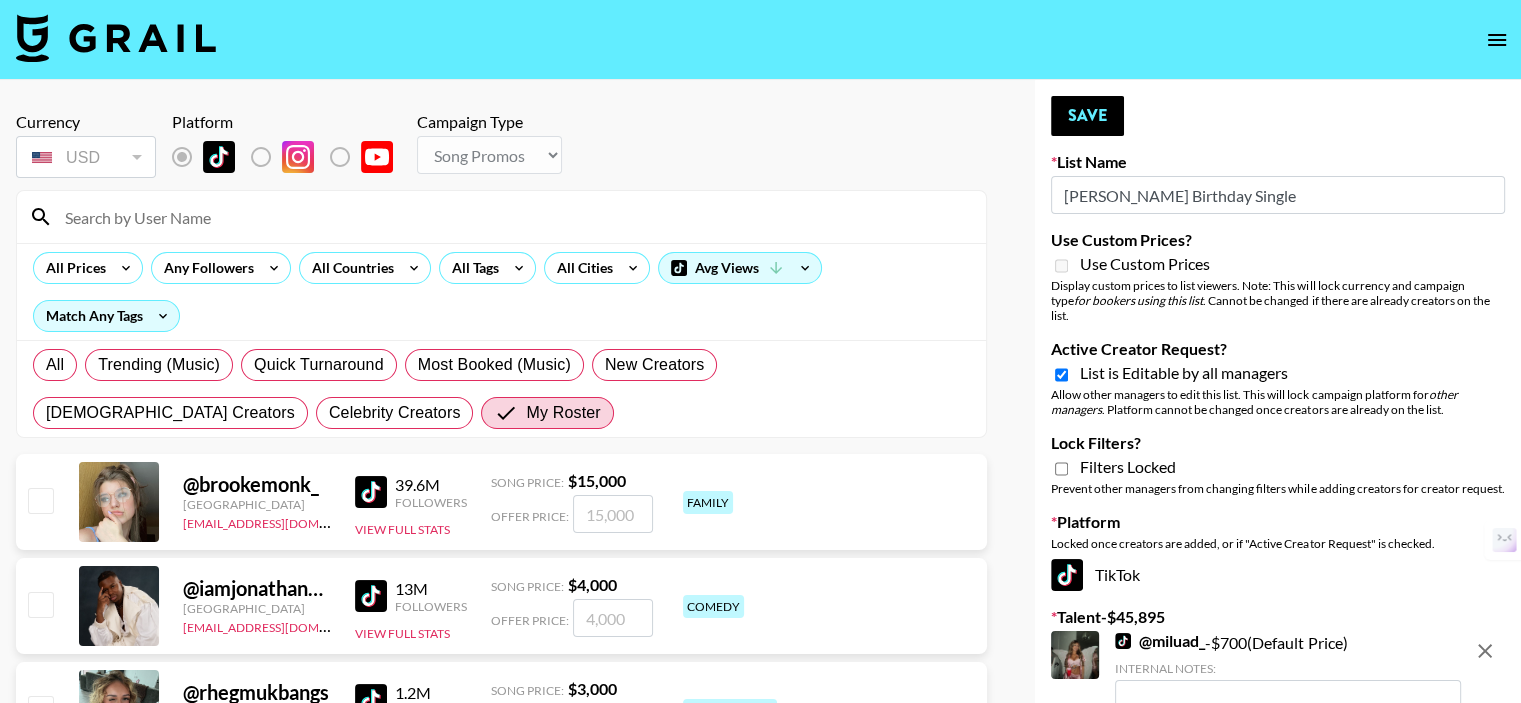 click at bounding box center (513, 217) 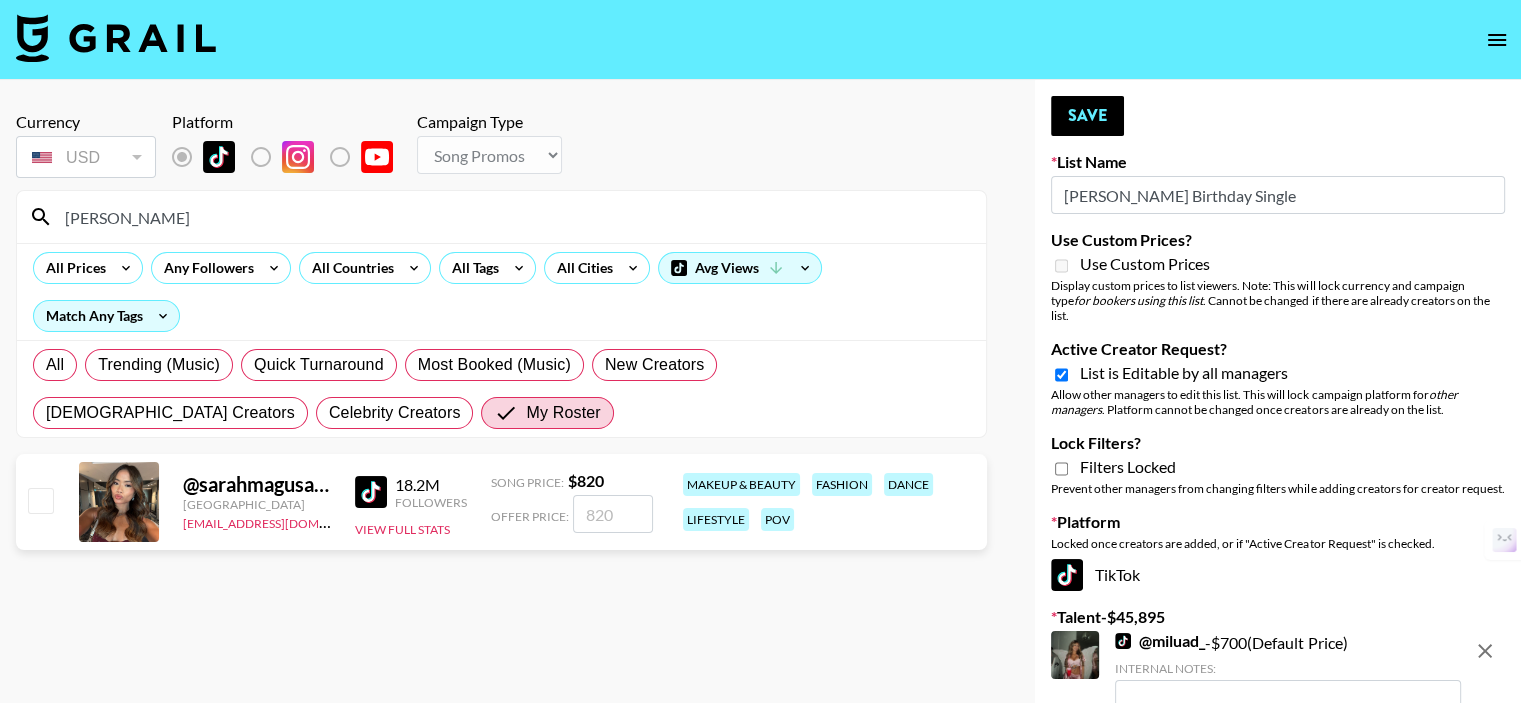 type on "[PERSON_NAME]" 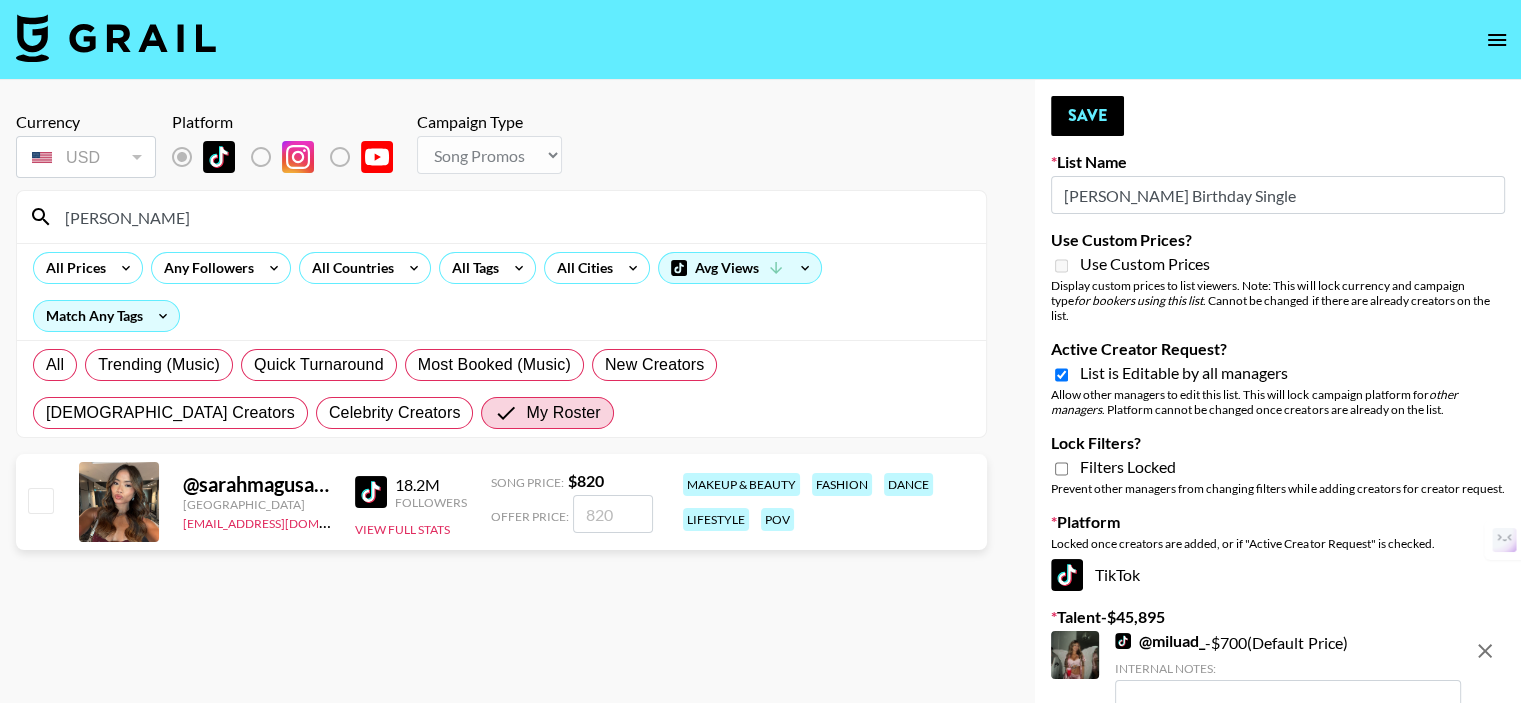 drag, startPoint x: 45, startPoint y: 503, endPoint x: 165, endPoint y: 477, distance: 122.78436 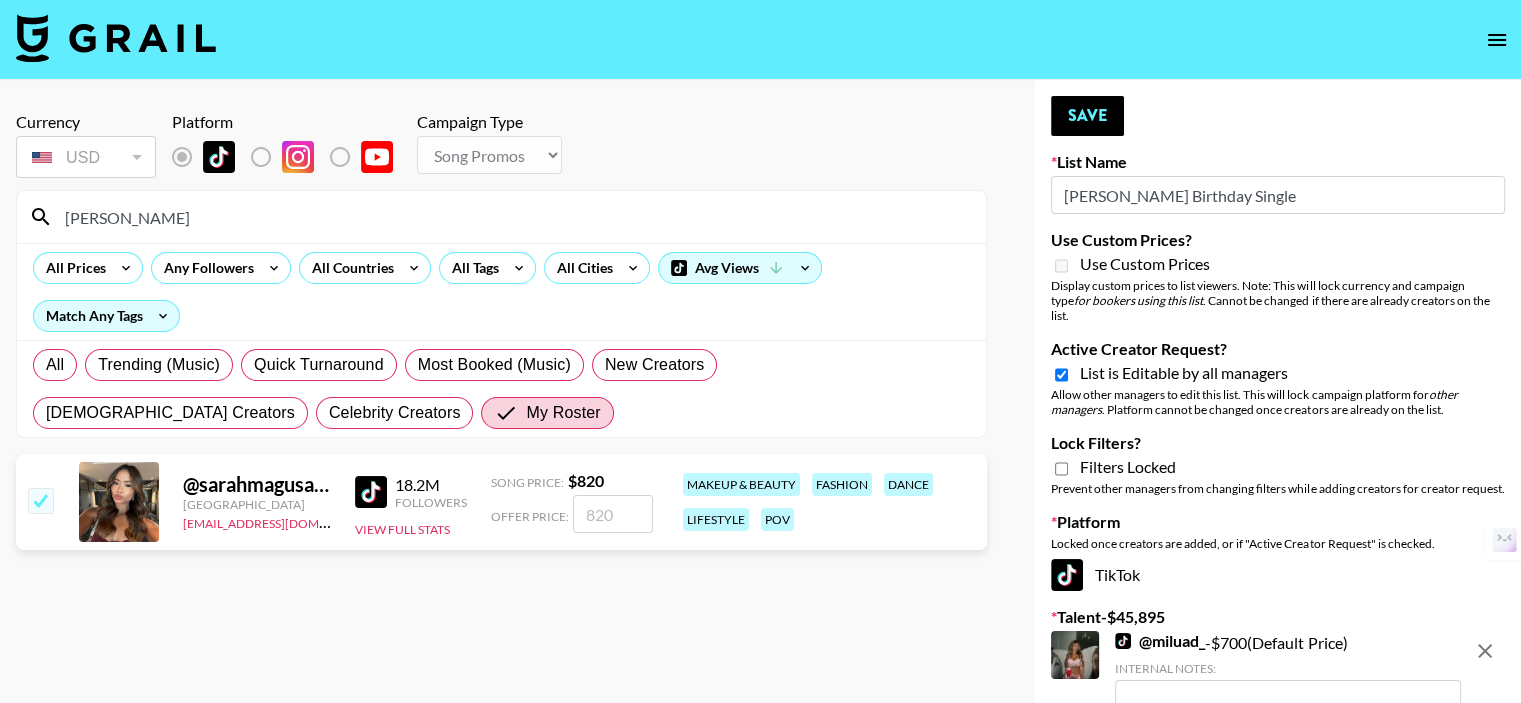 checkbox on "true" 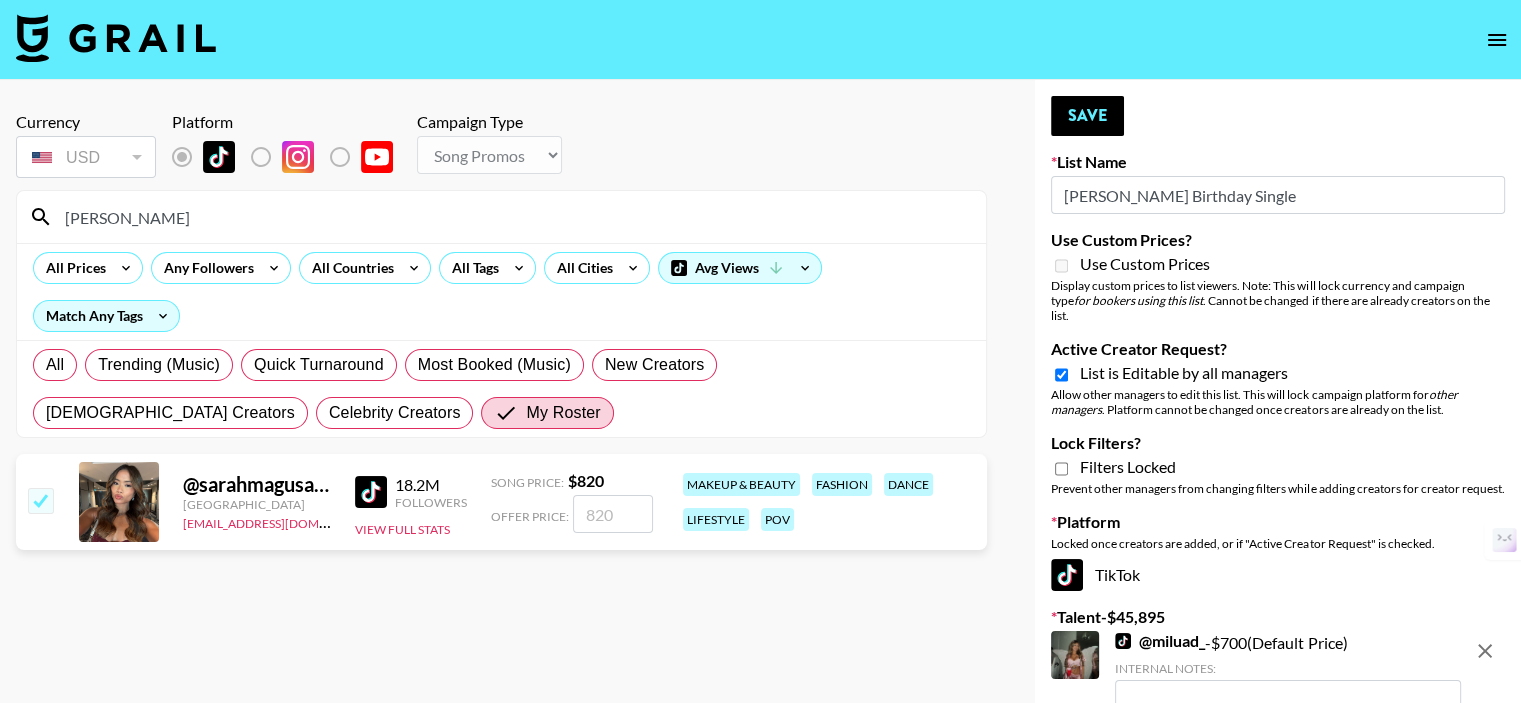 type on "820" 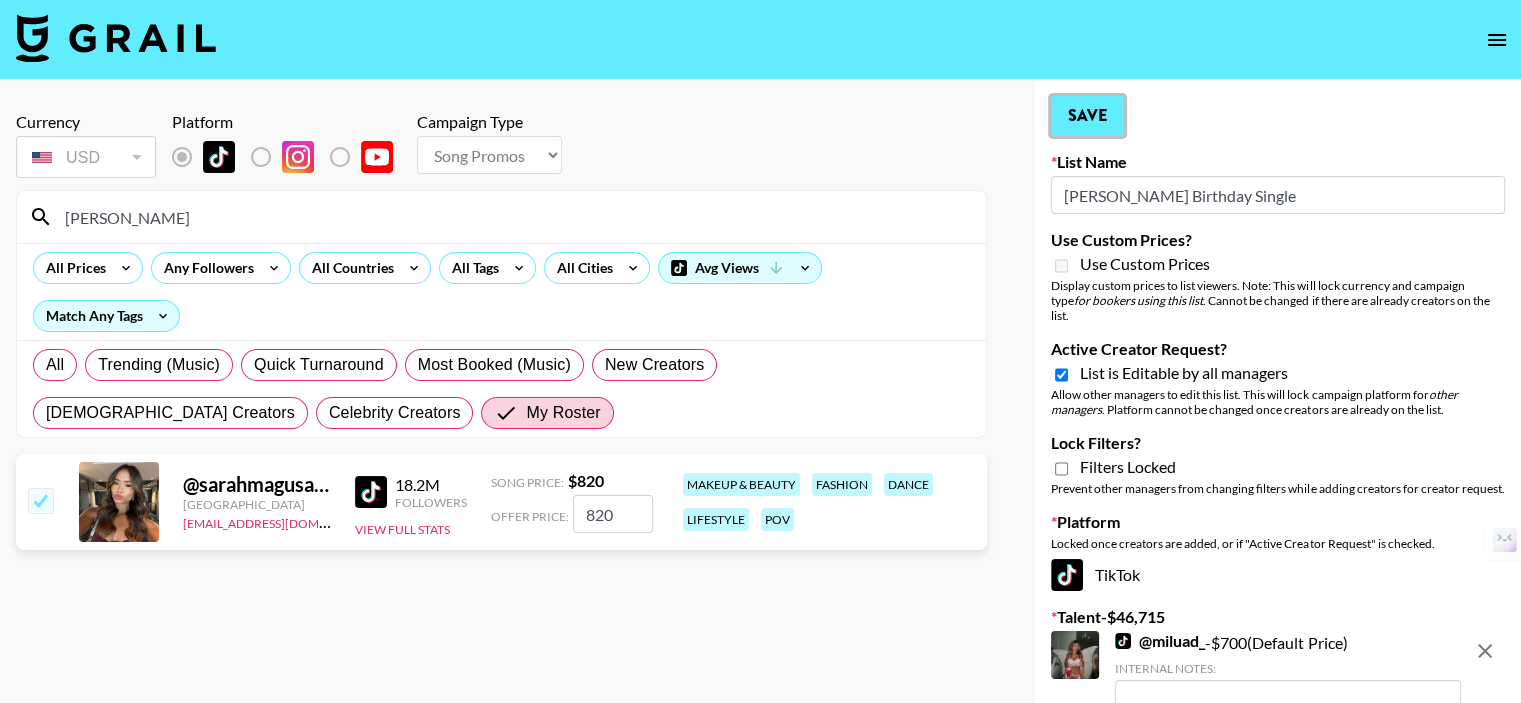 click on "Save" at bounding box center (1087, 116) 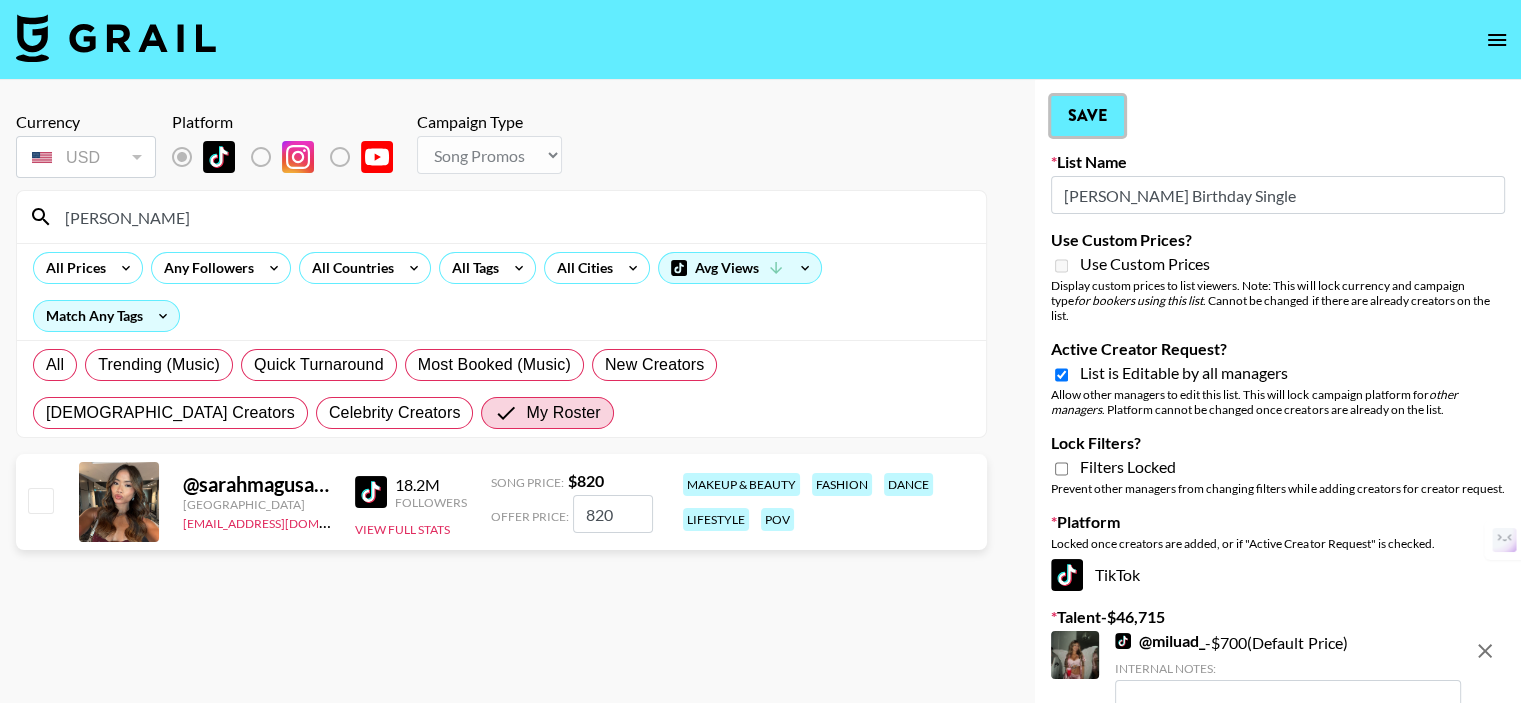 checkbox on "true" 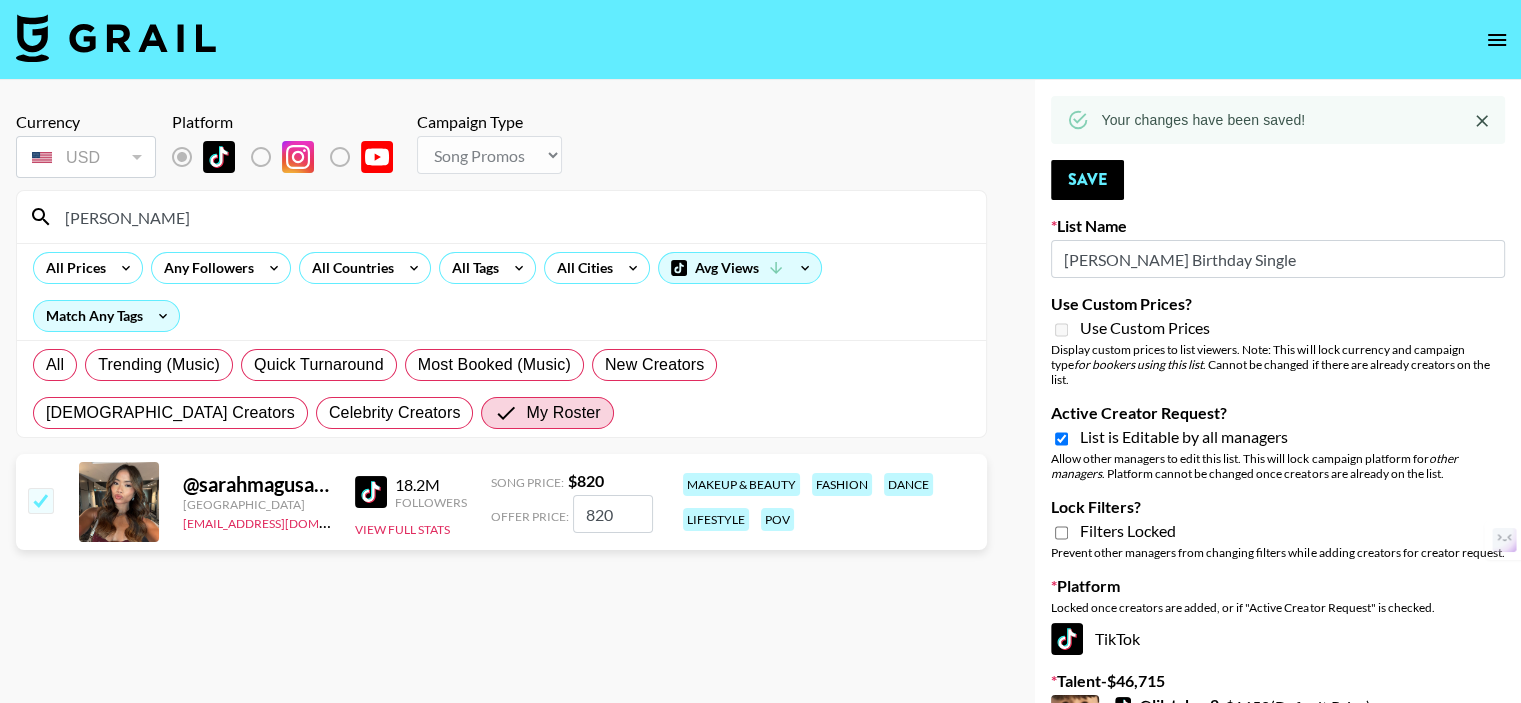 click on "[PERSON_NAME]" at bounding box center (513, 217) 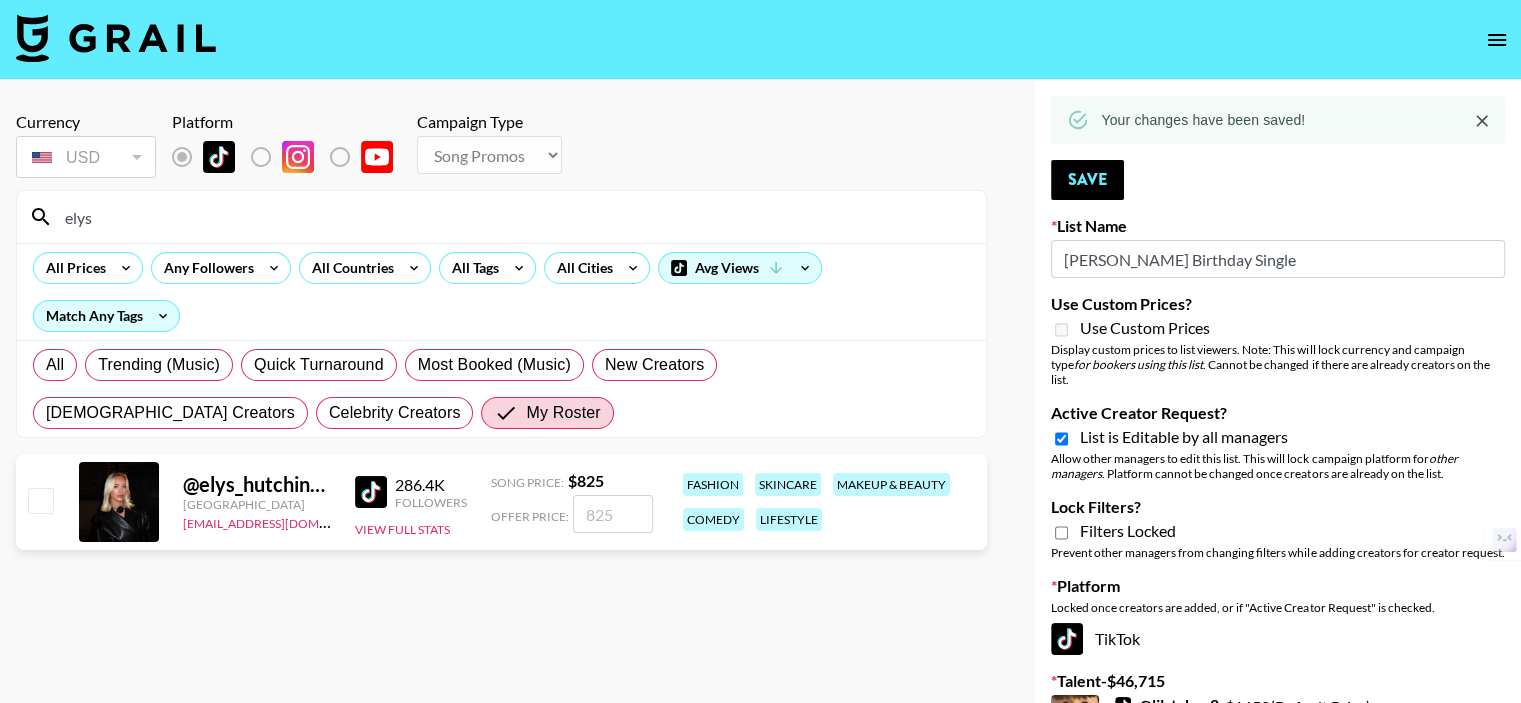 type on "elys" 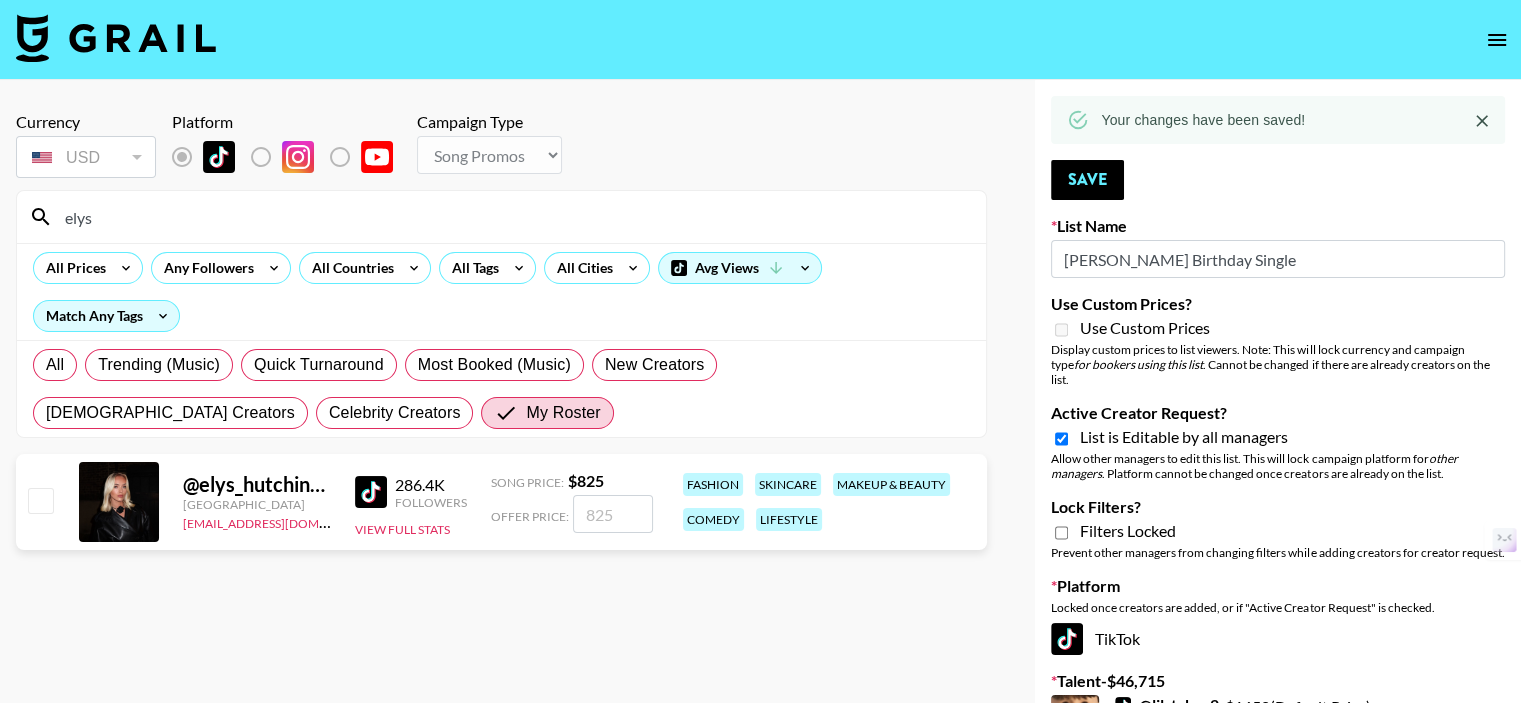 click at bounding box center [40, 500] 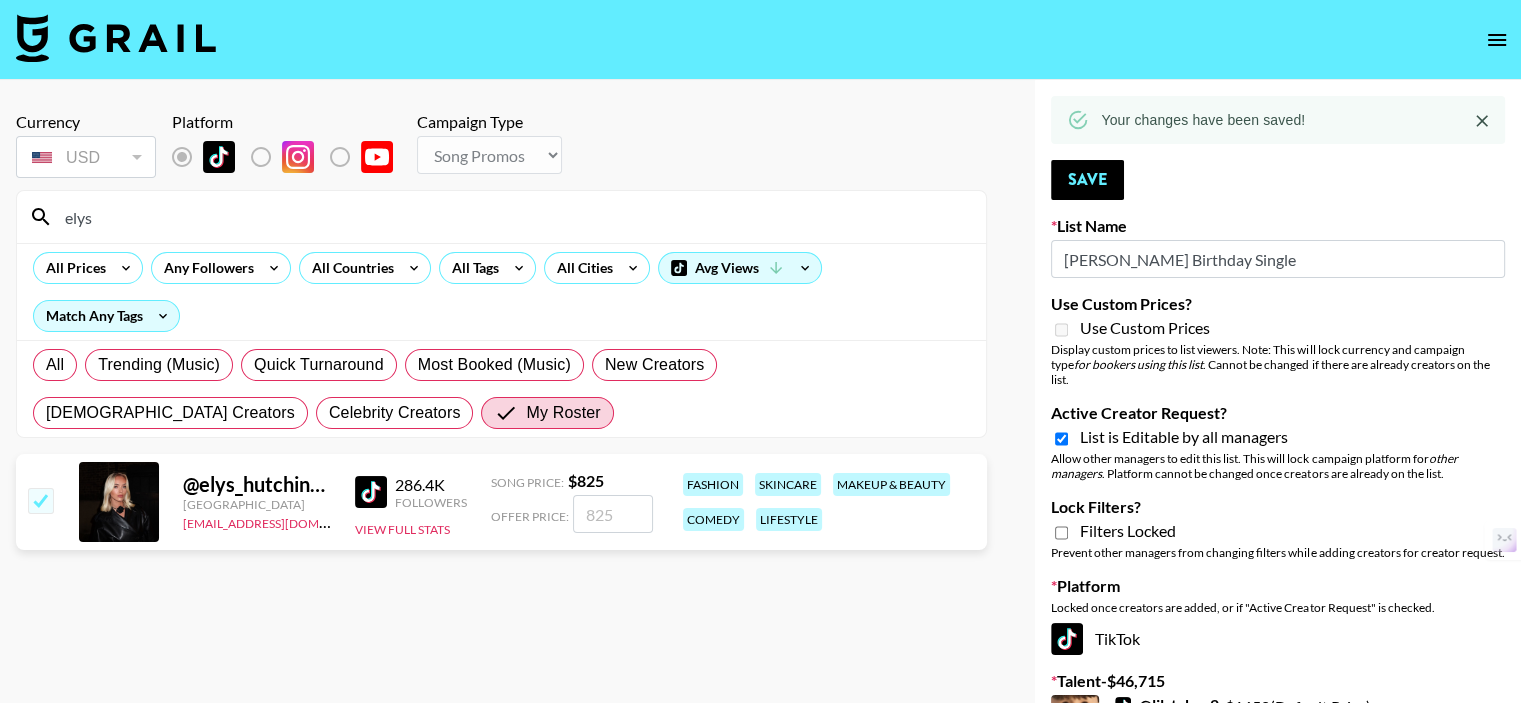 checkbox on "true" 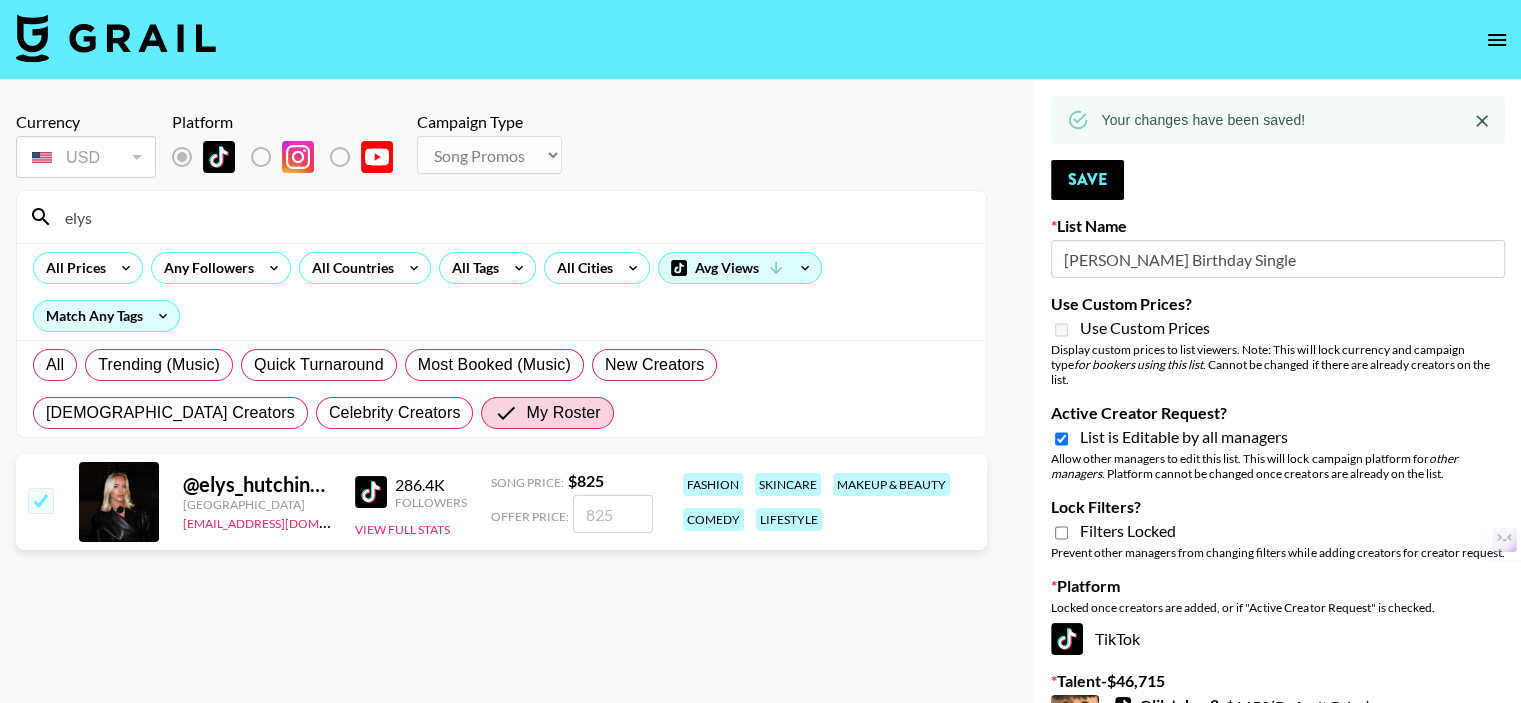 type on "825" 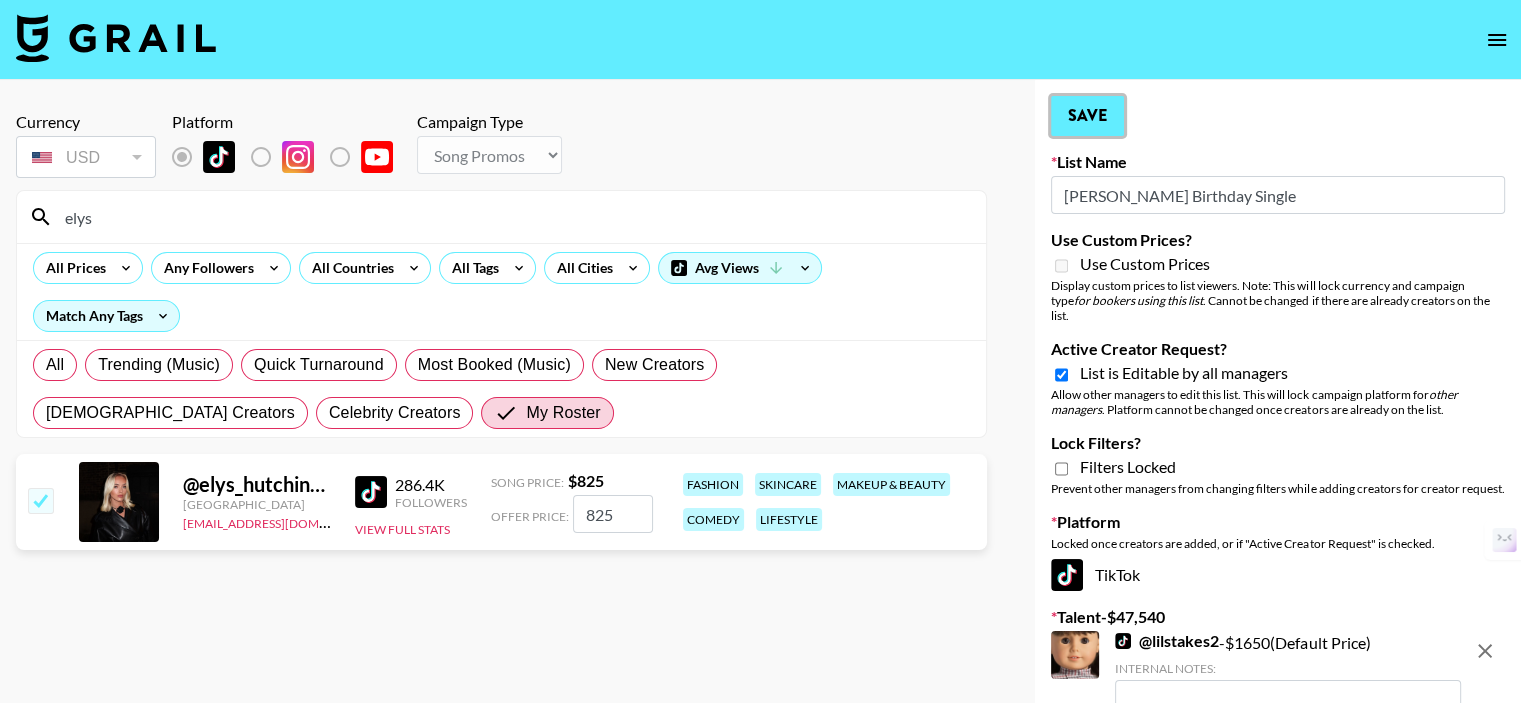 click on "Save" at bounding box center (1087, 116) 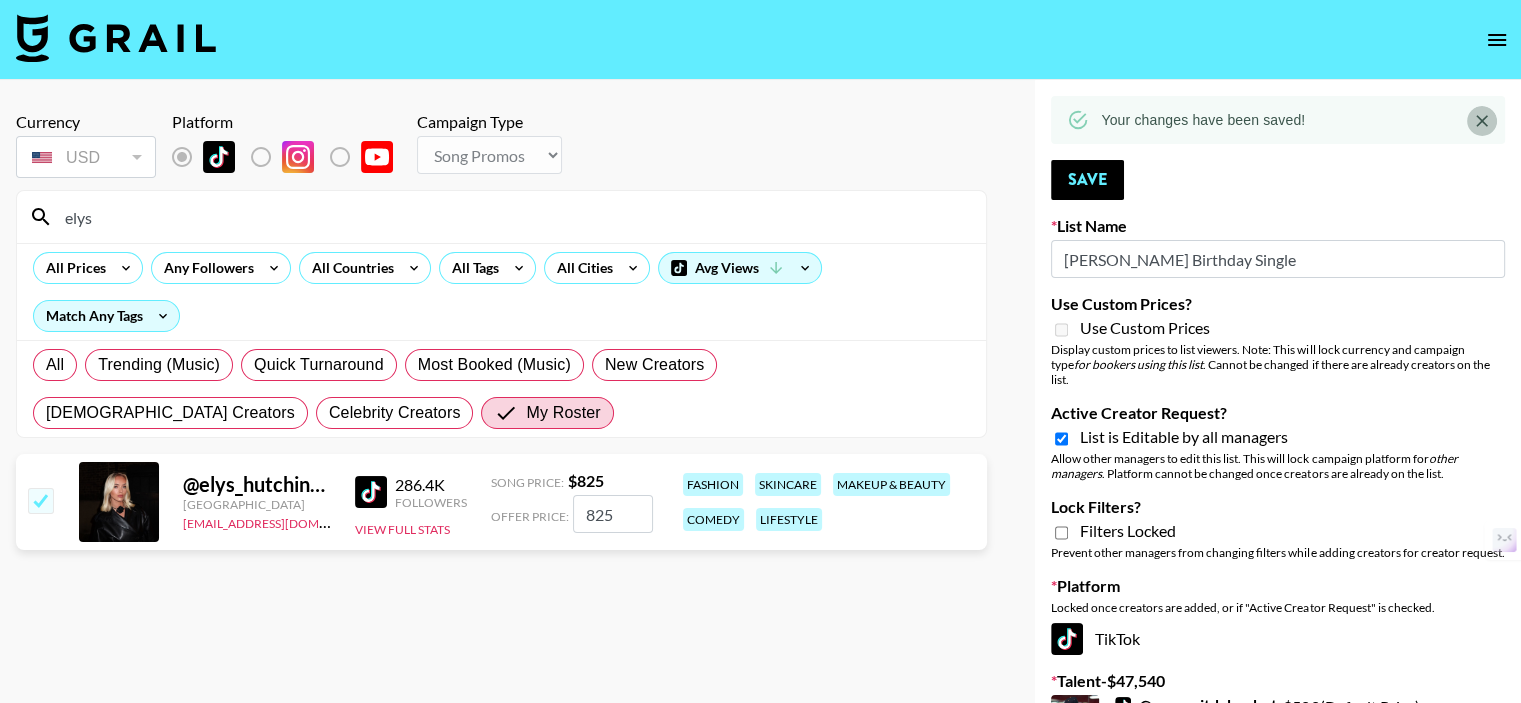 click 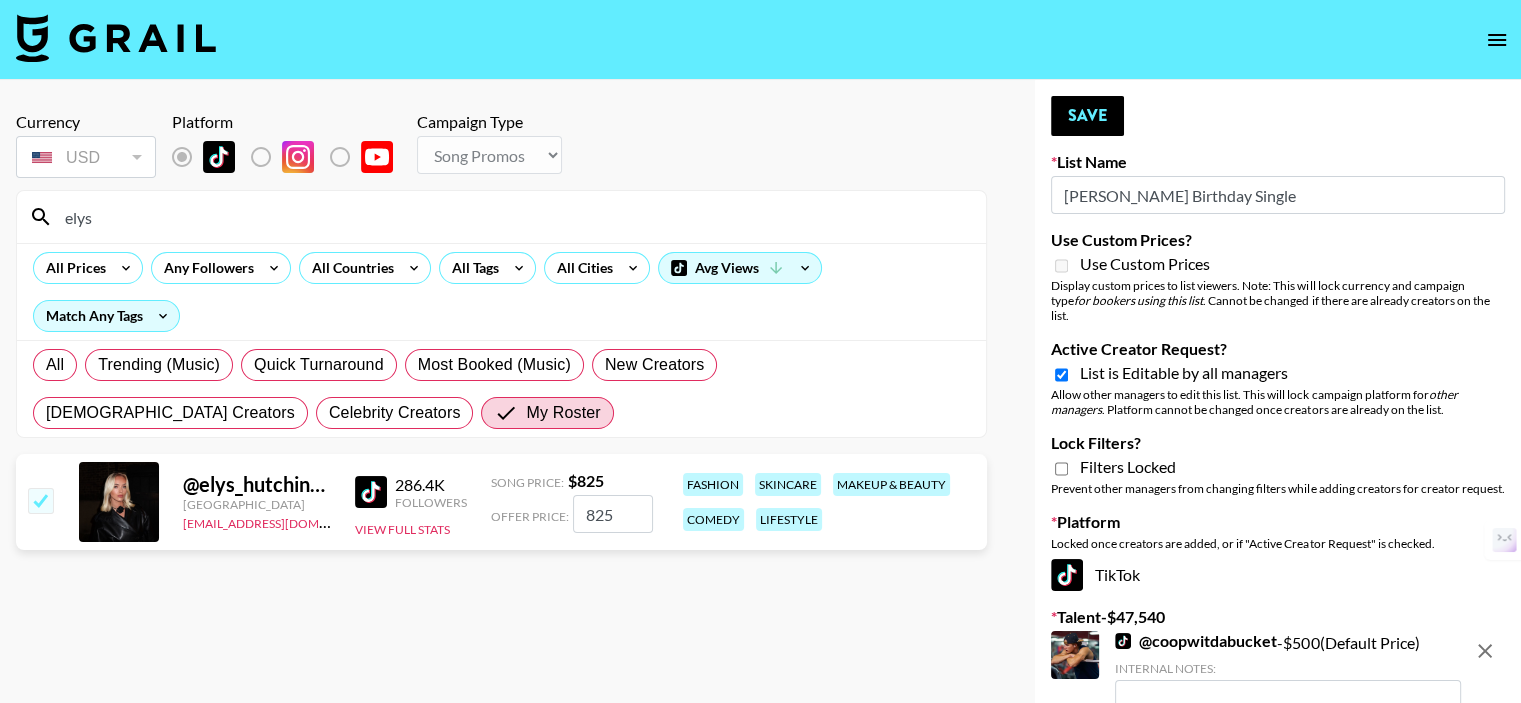 click on "elys" at bounding box center (513, 217) 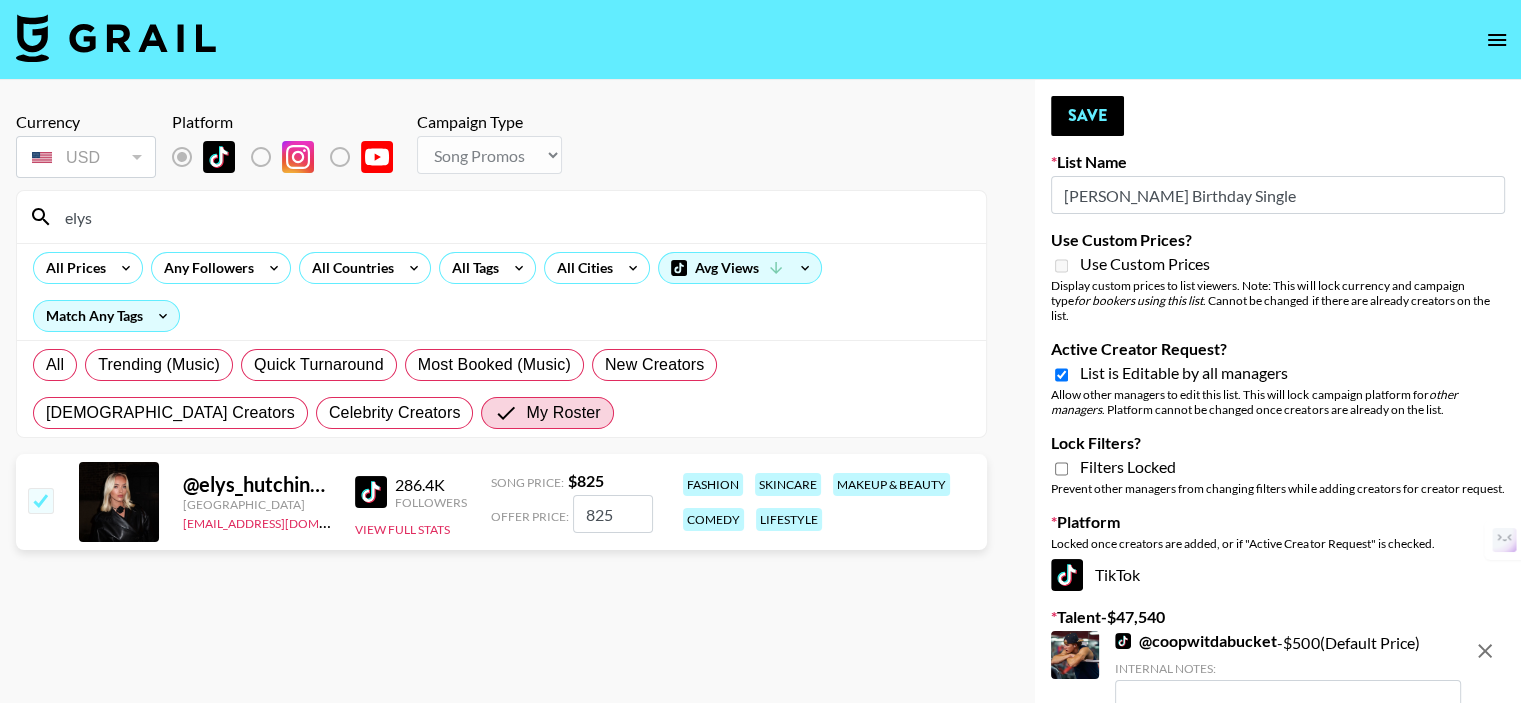 click on "elys" at bounding box center (513, 217) 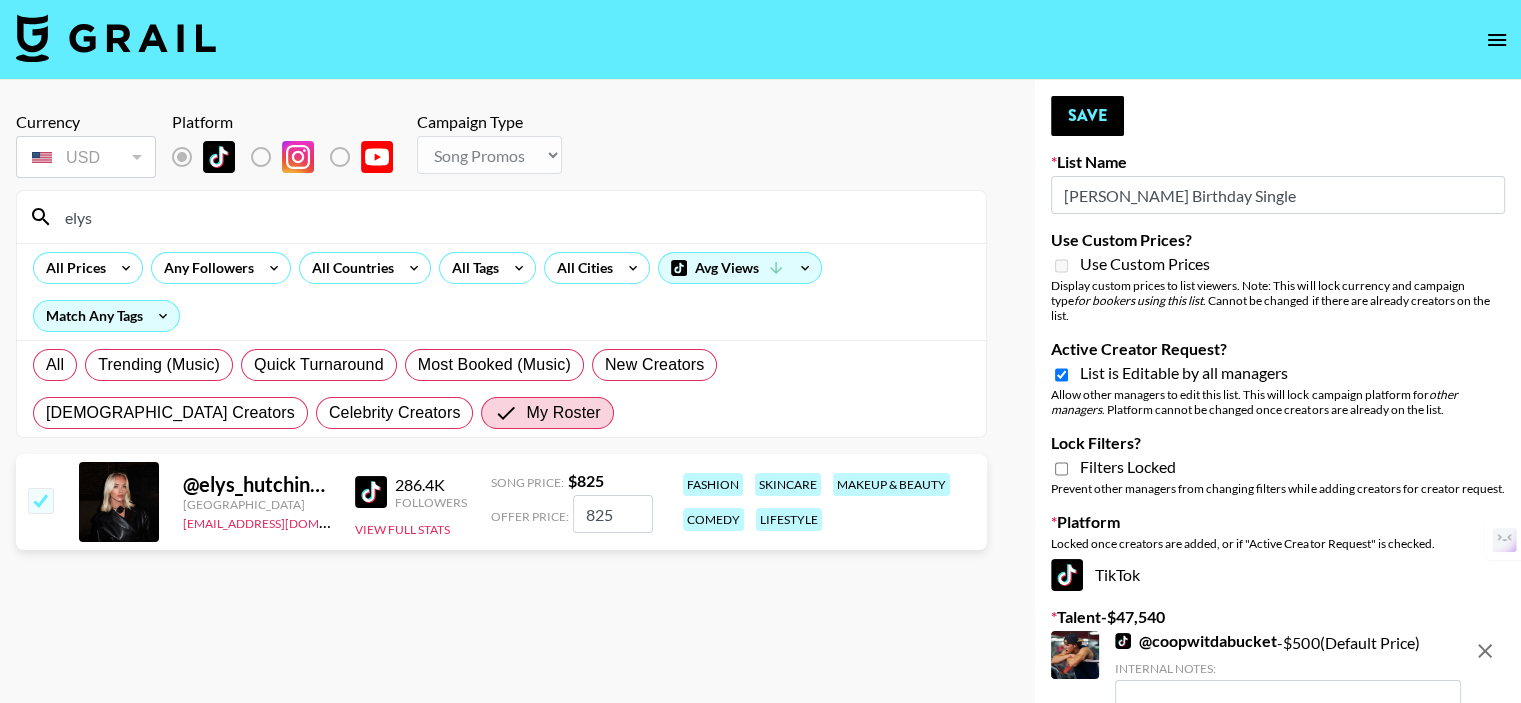 click on "elys" at bounding box center [513, 217] 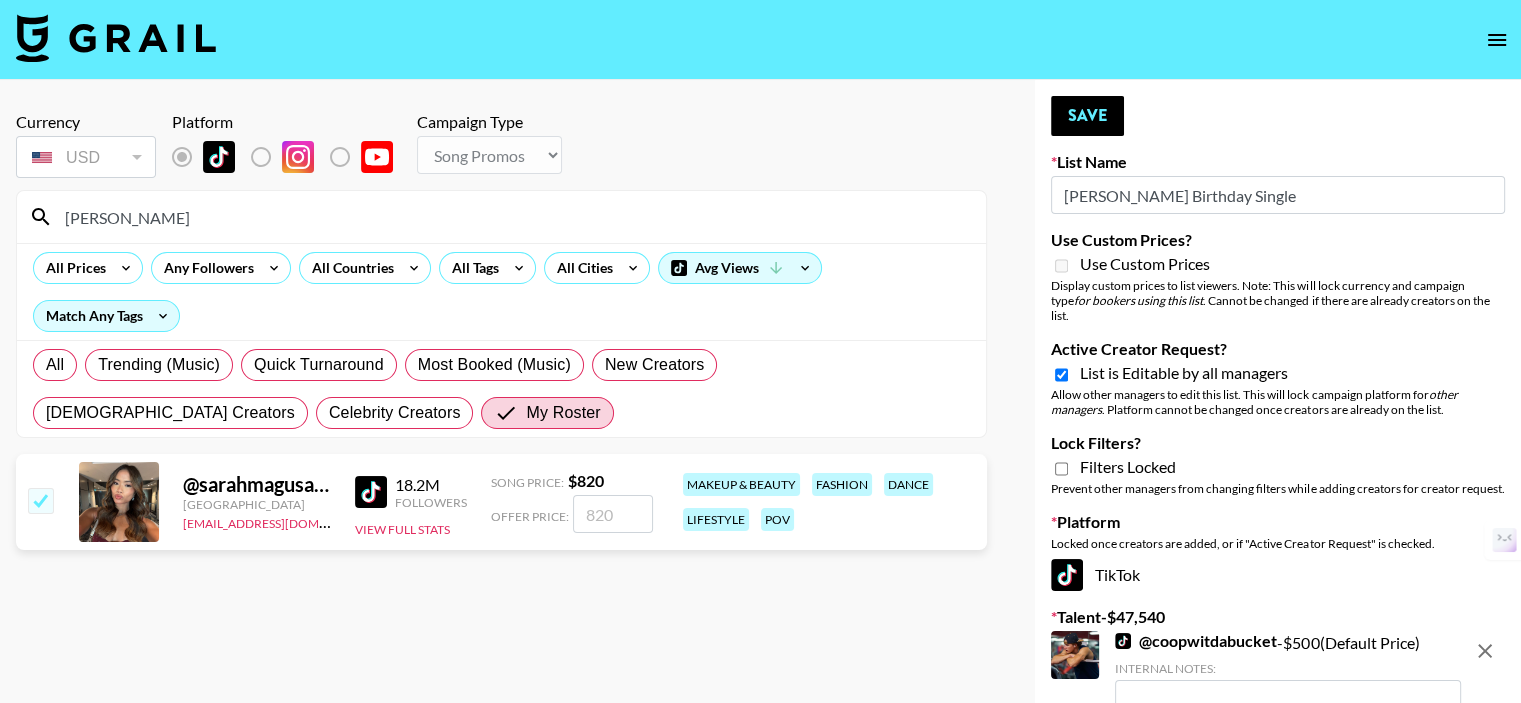 click on "[PERSON_NAME]" at bounding box center [513, 217] 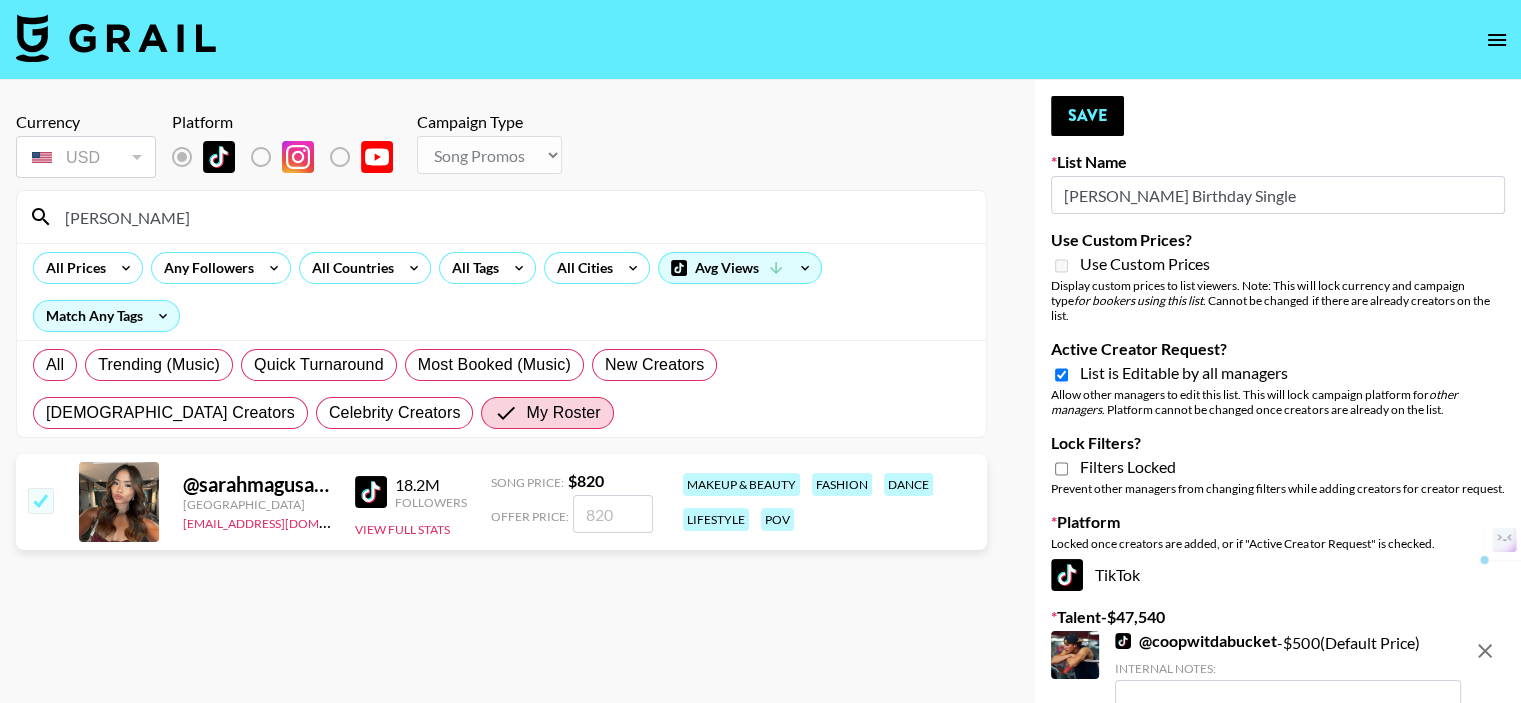 click on "[PERSON_NAME]" at bounding box center [513, 217] 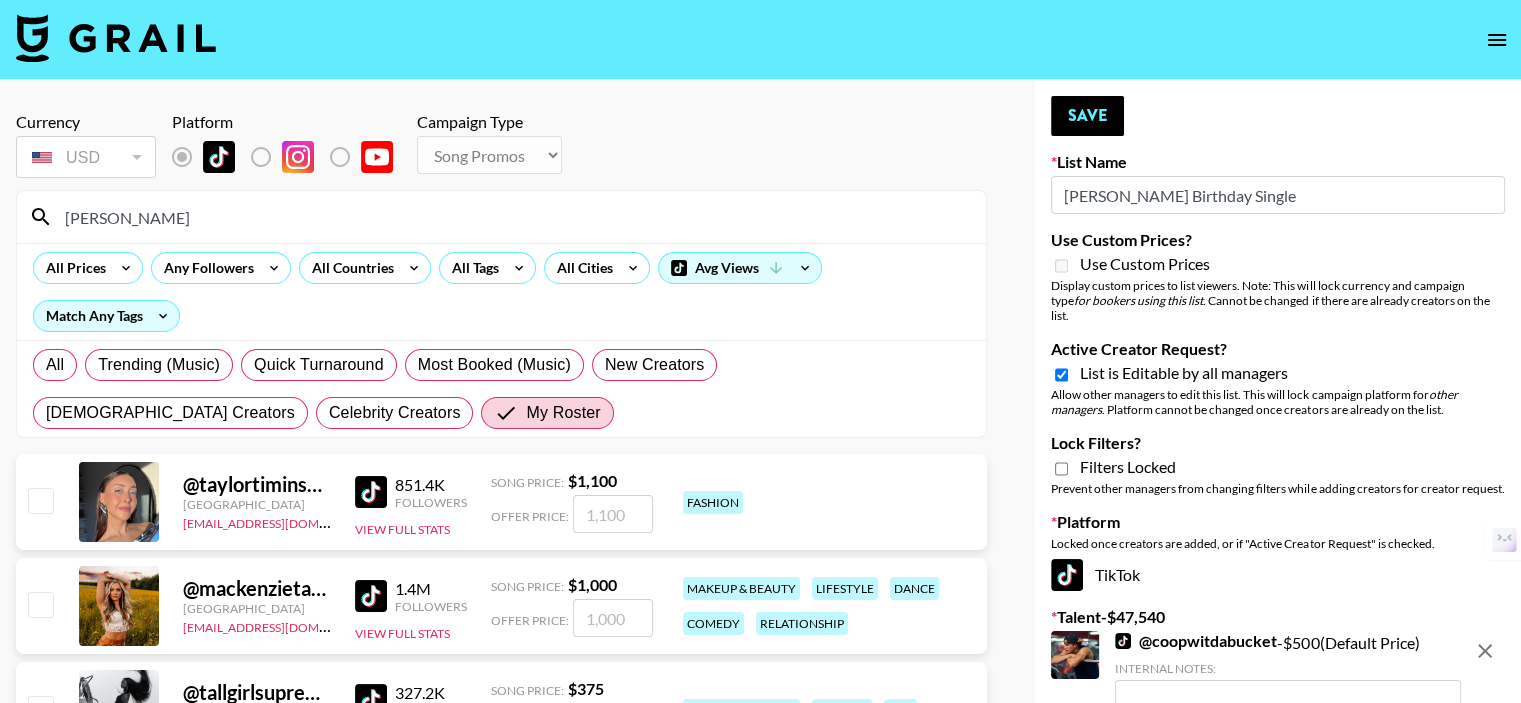type on "[PERSON_NAME]" 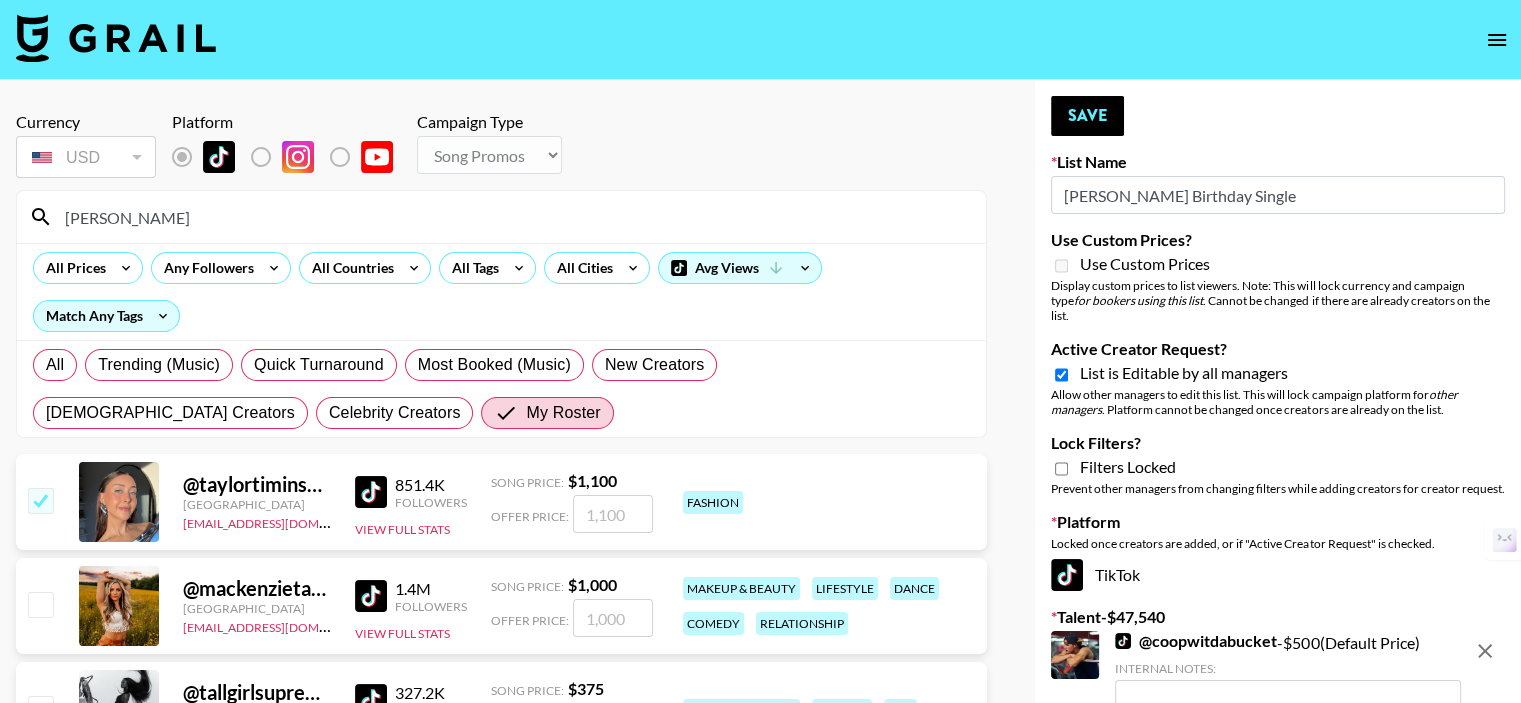 checkbox on "true" 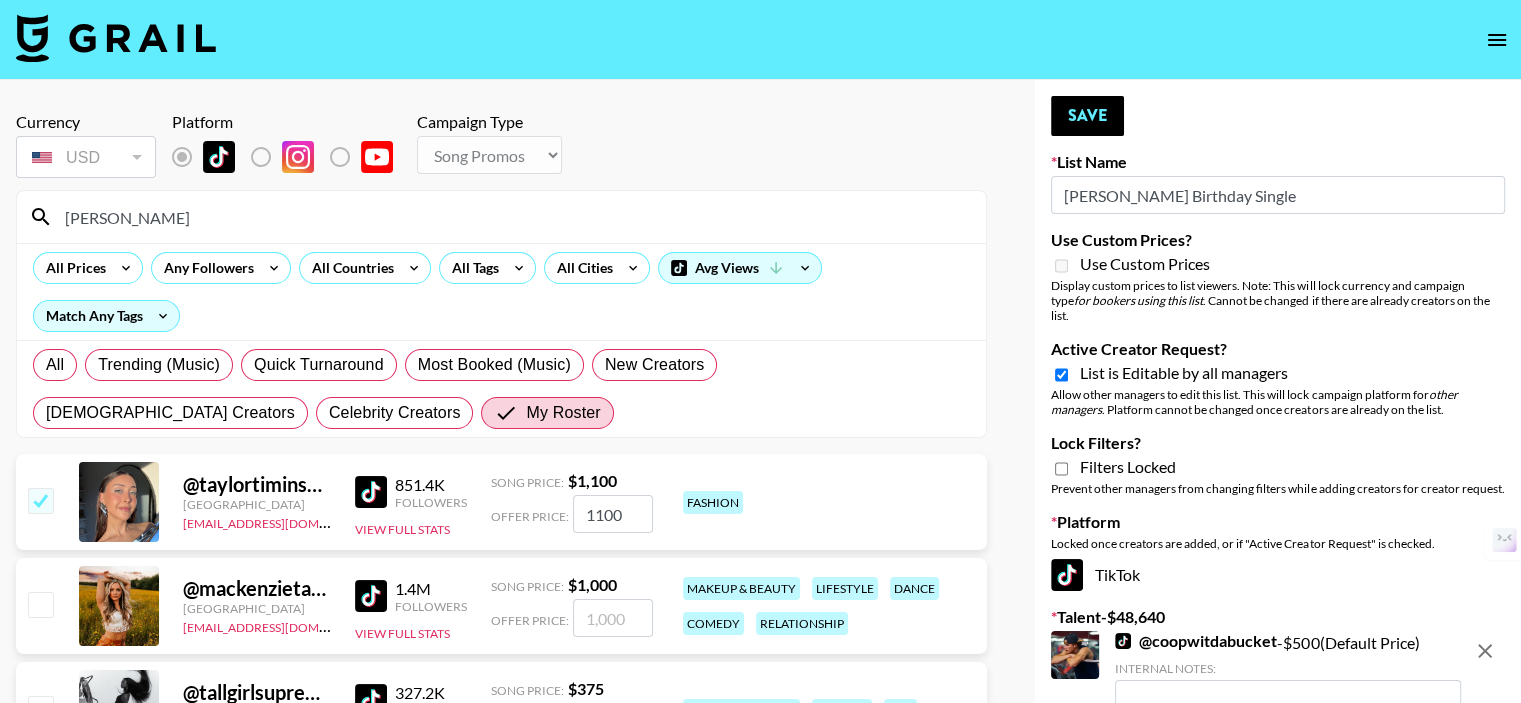 click on "[PERSON_NAME]" at bounding box center [513, 217] 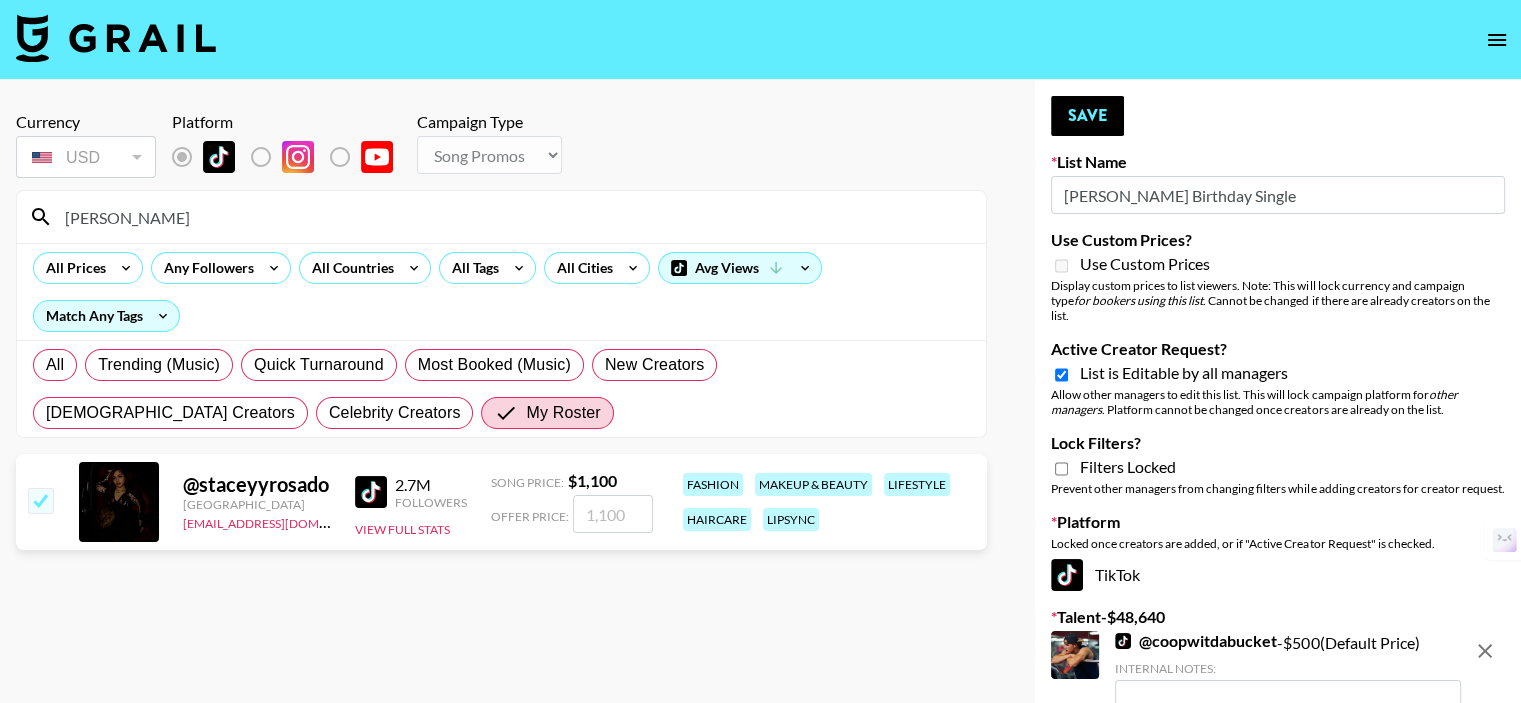 type on "[PERSON_NAME]" 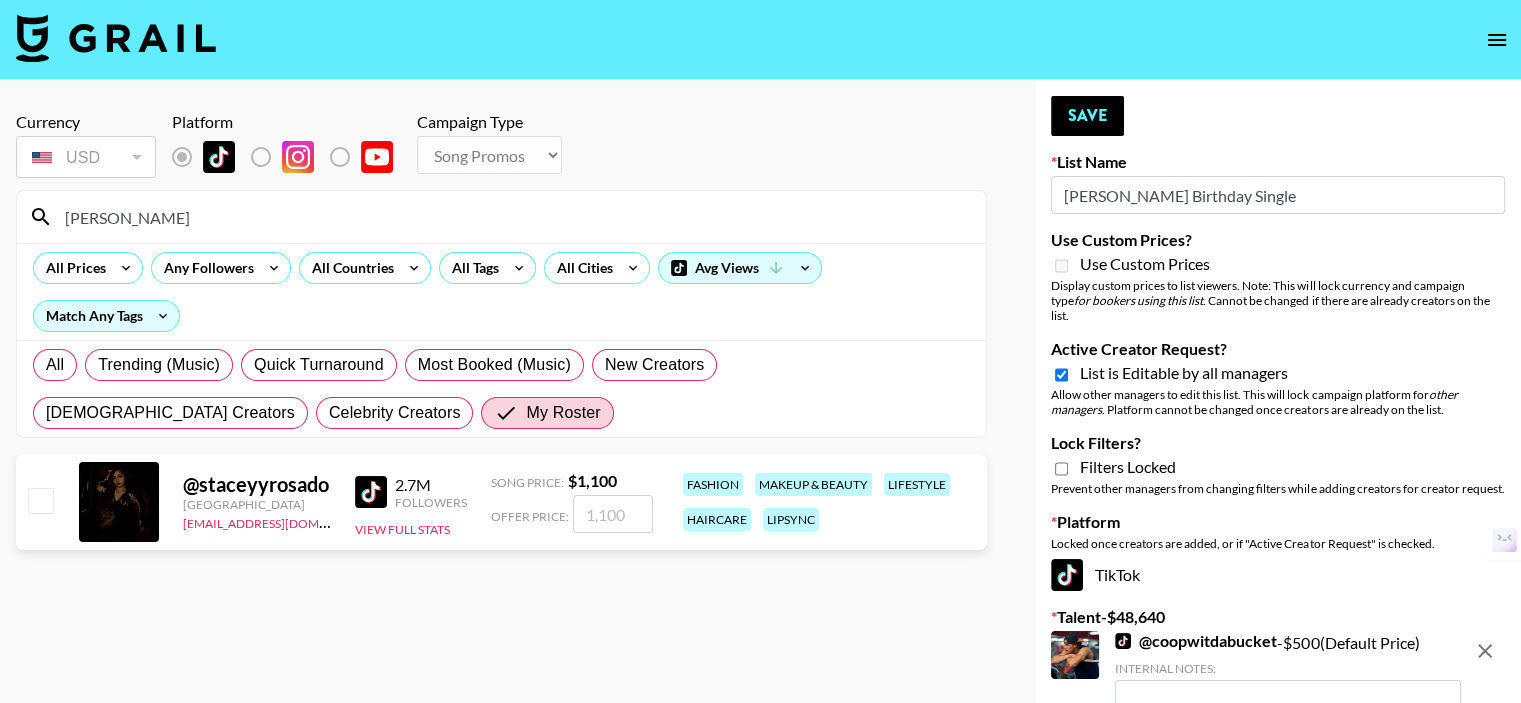 checkbox on "false" 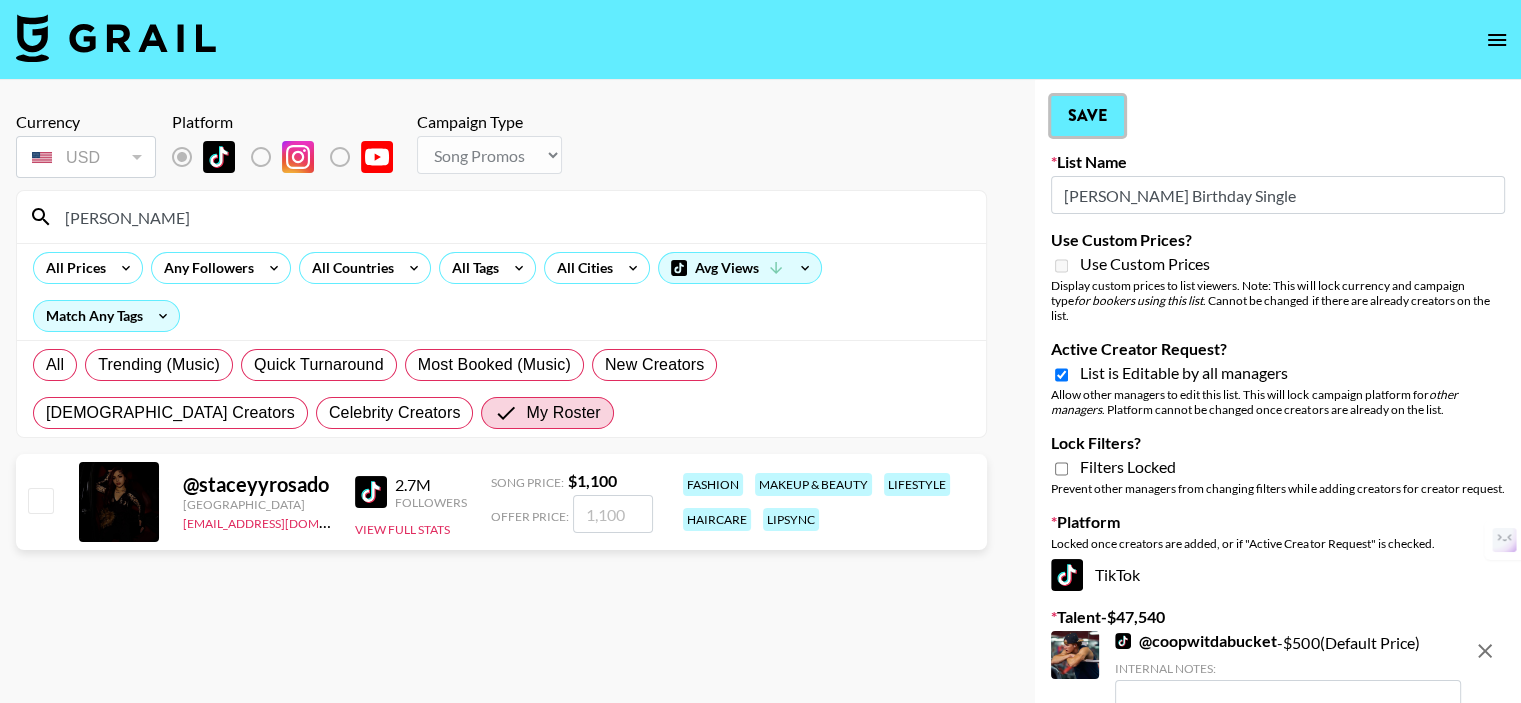 click on "Save" at bounding box center (1087, 116) 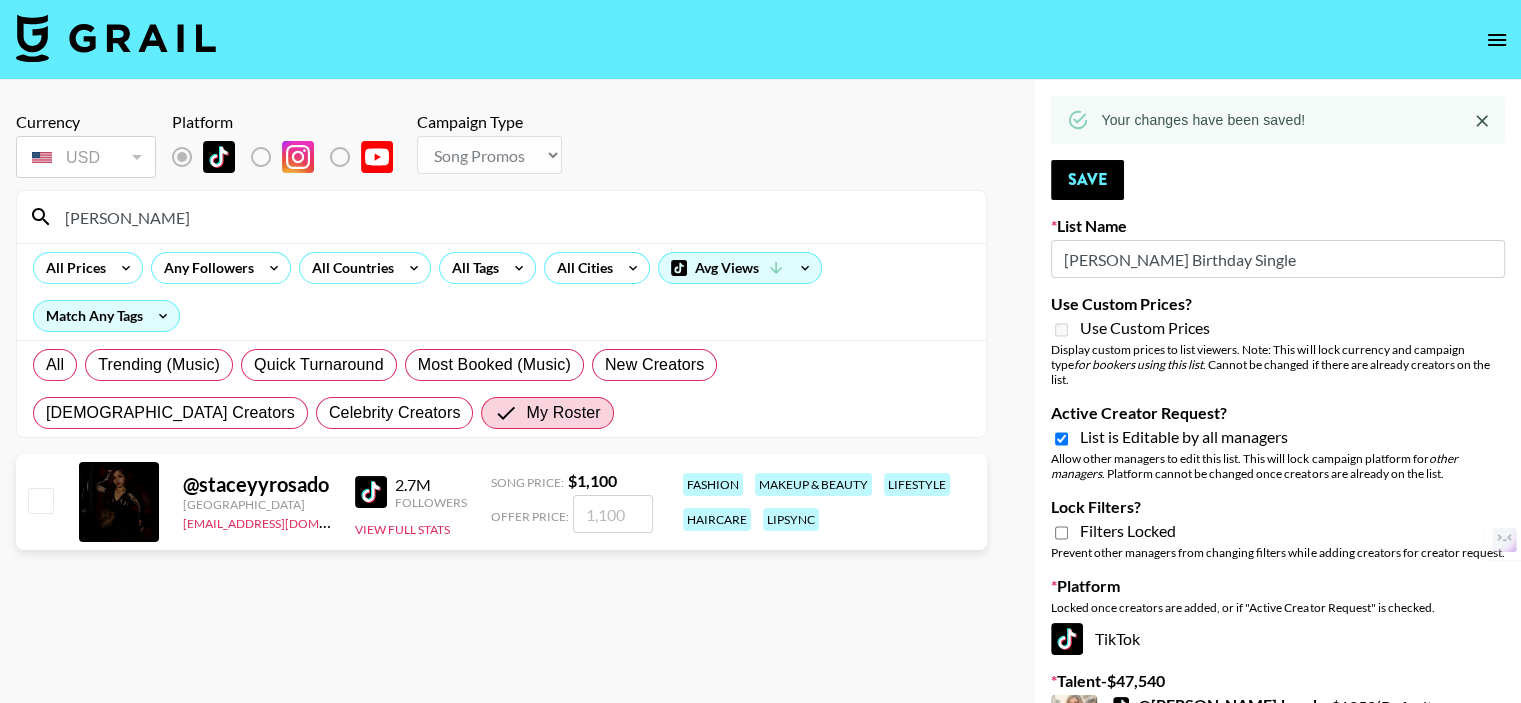 click on "[PERSON_NAME]" at bounding box center [513, 217] 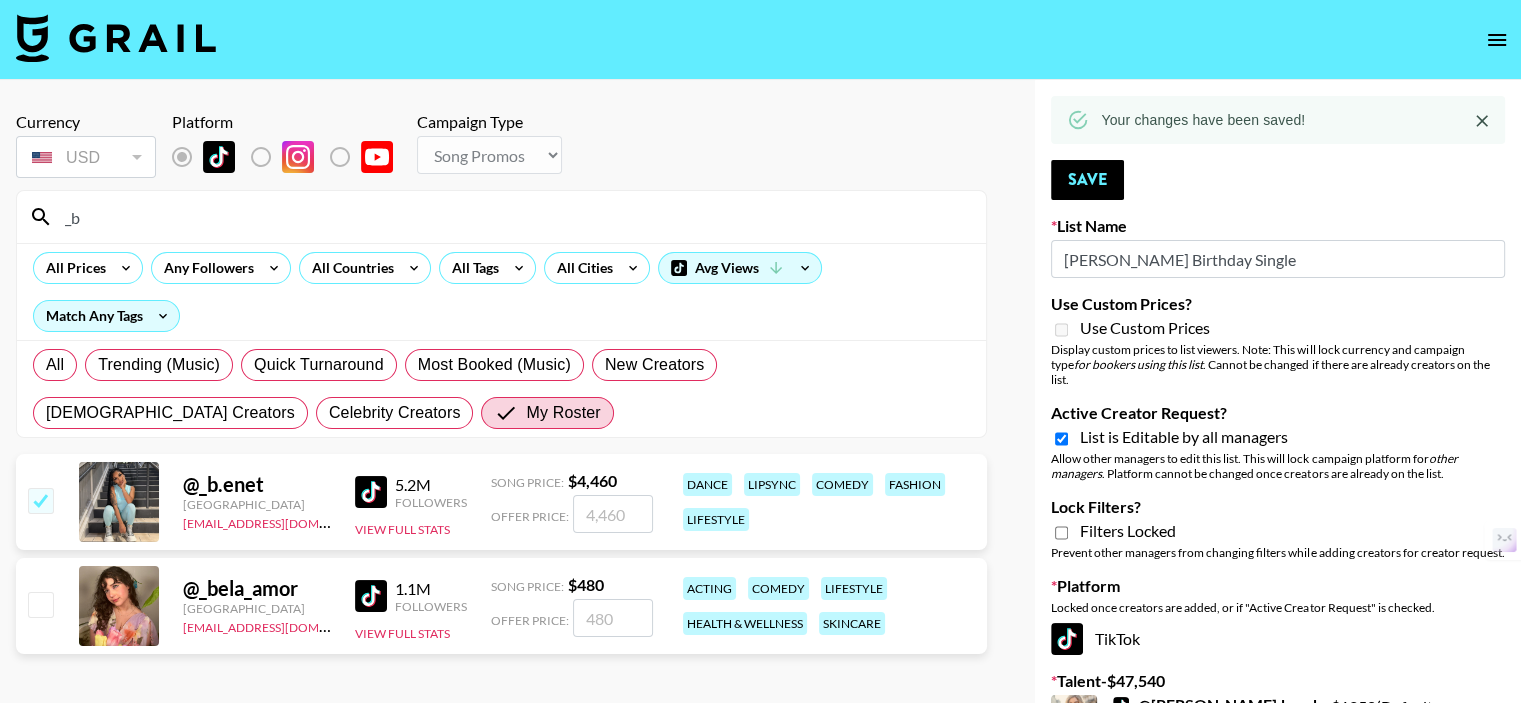 type on "_b" 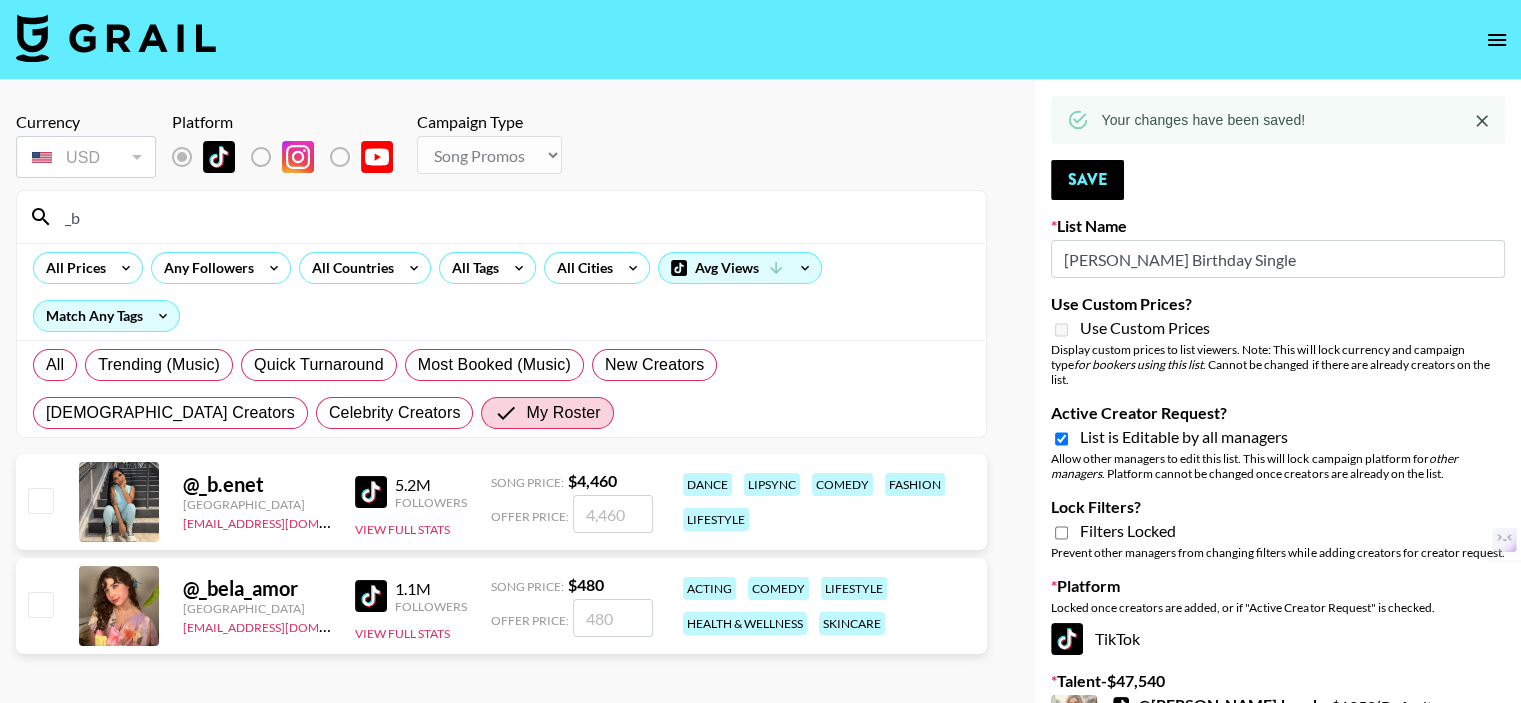 drag, startPoint x: 44, startPoint y: 501, endPoint x: 438, endPoint y: 353, distance: 420.88004 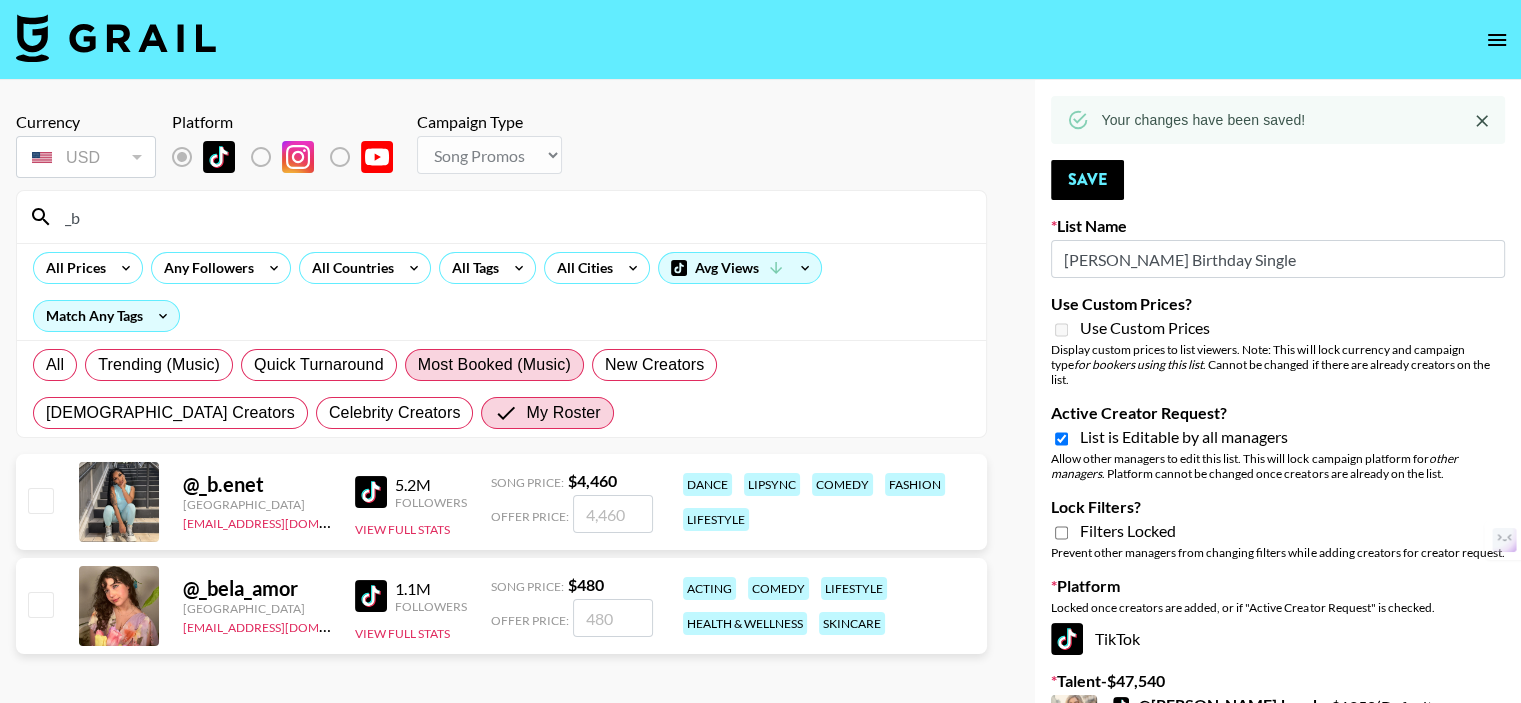 click at bounding box center [40, 500] 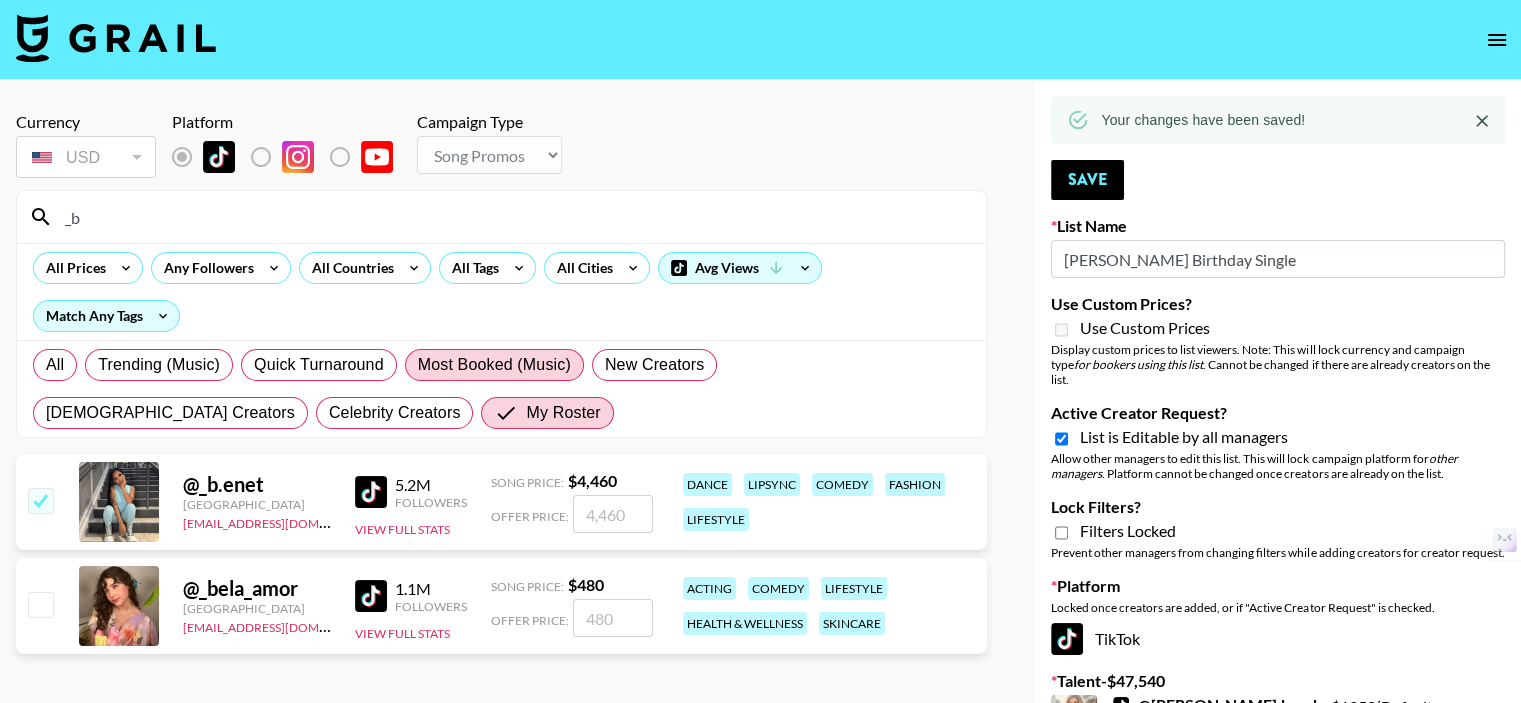checkbox on "true" 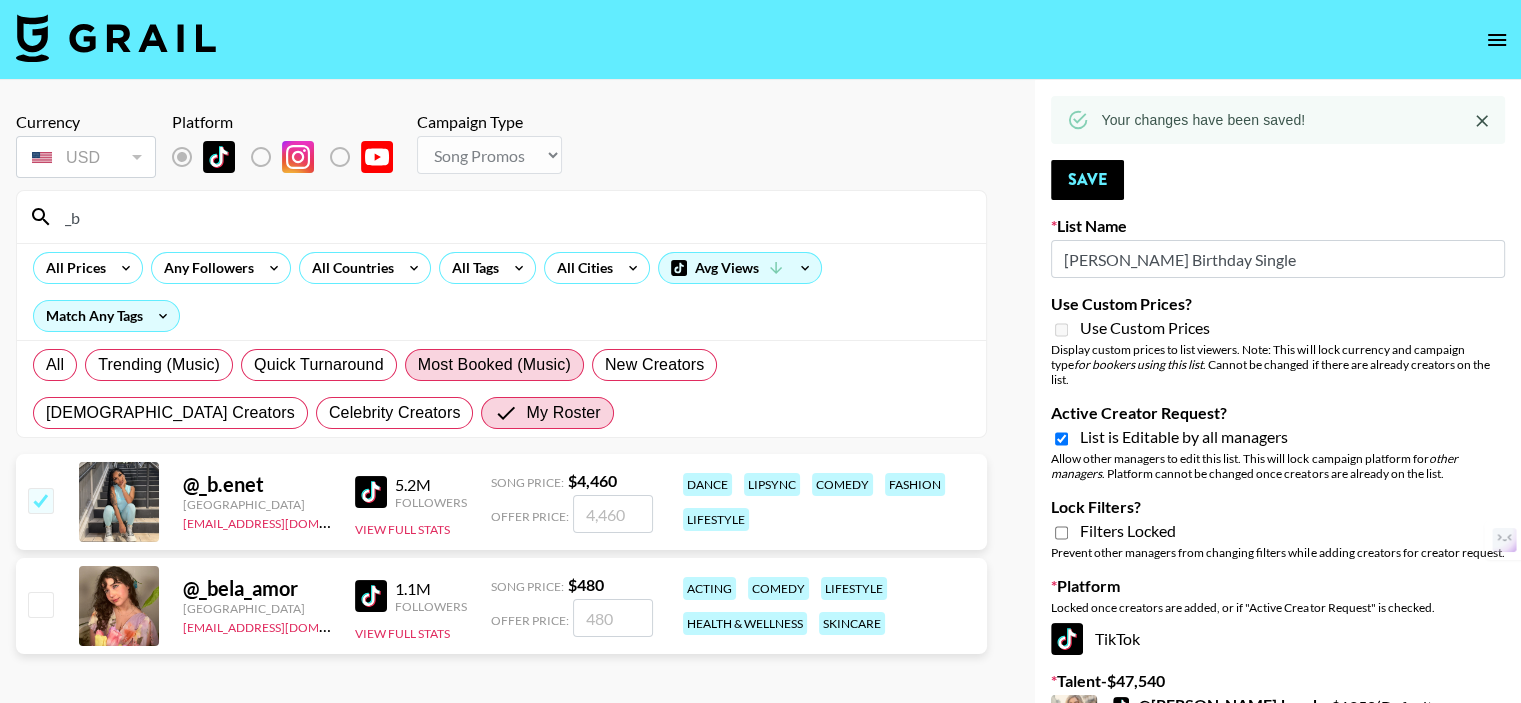 type on "4460" 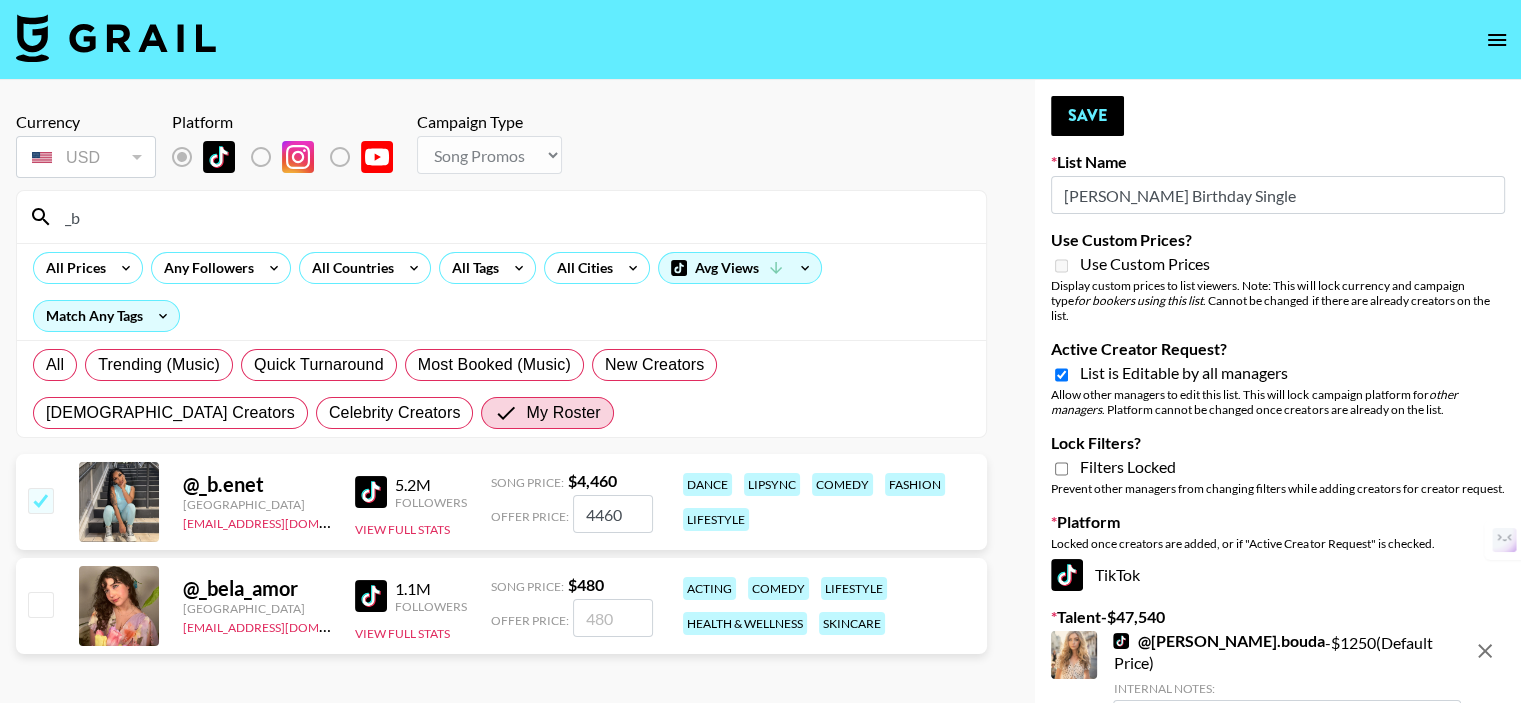 click at bounding box center (40, 500) 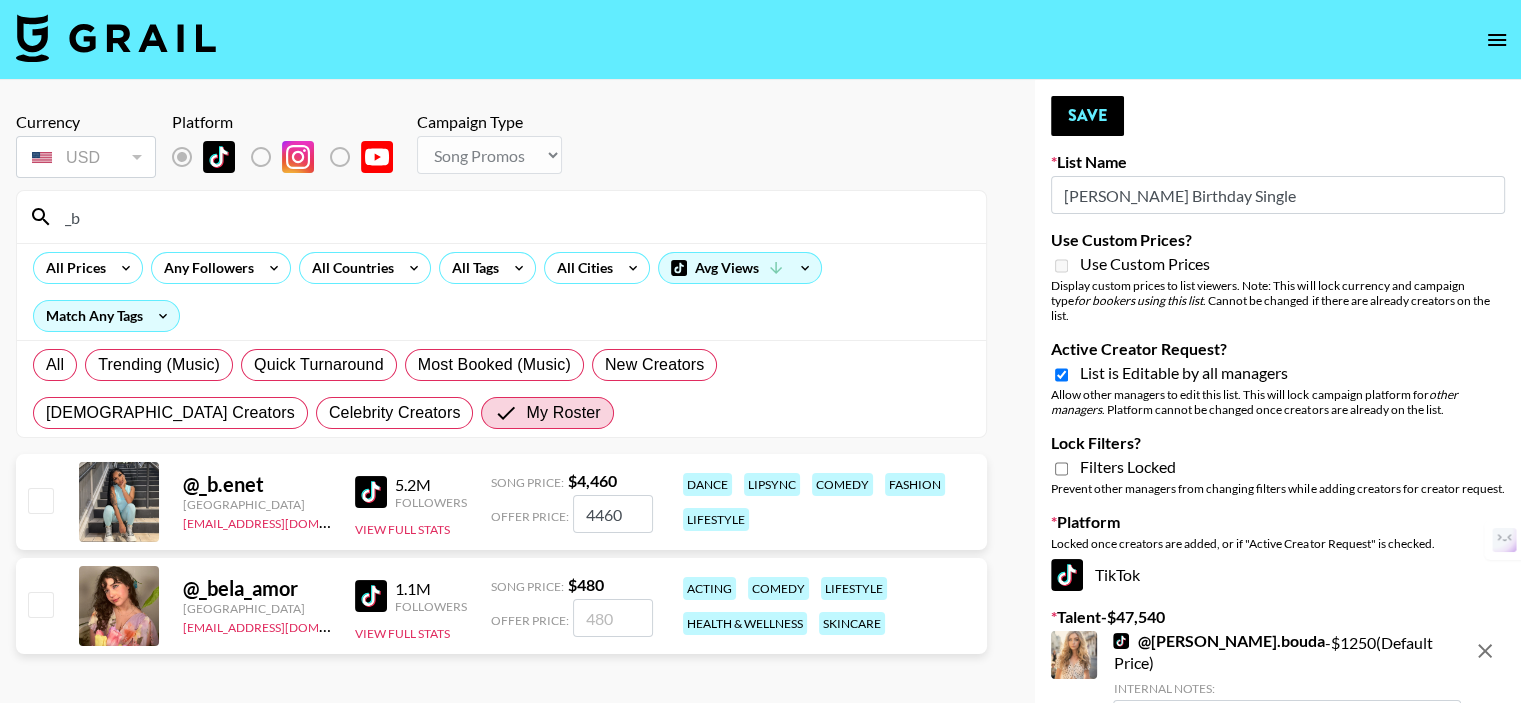 checkbox on "false" 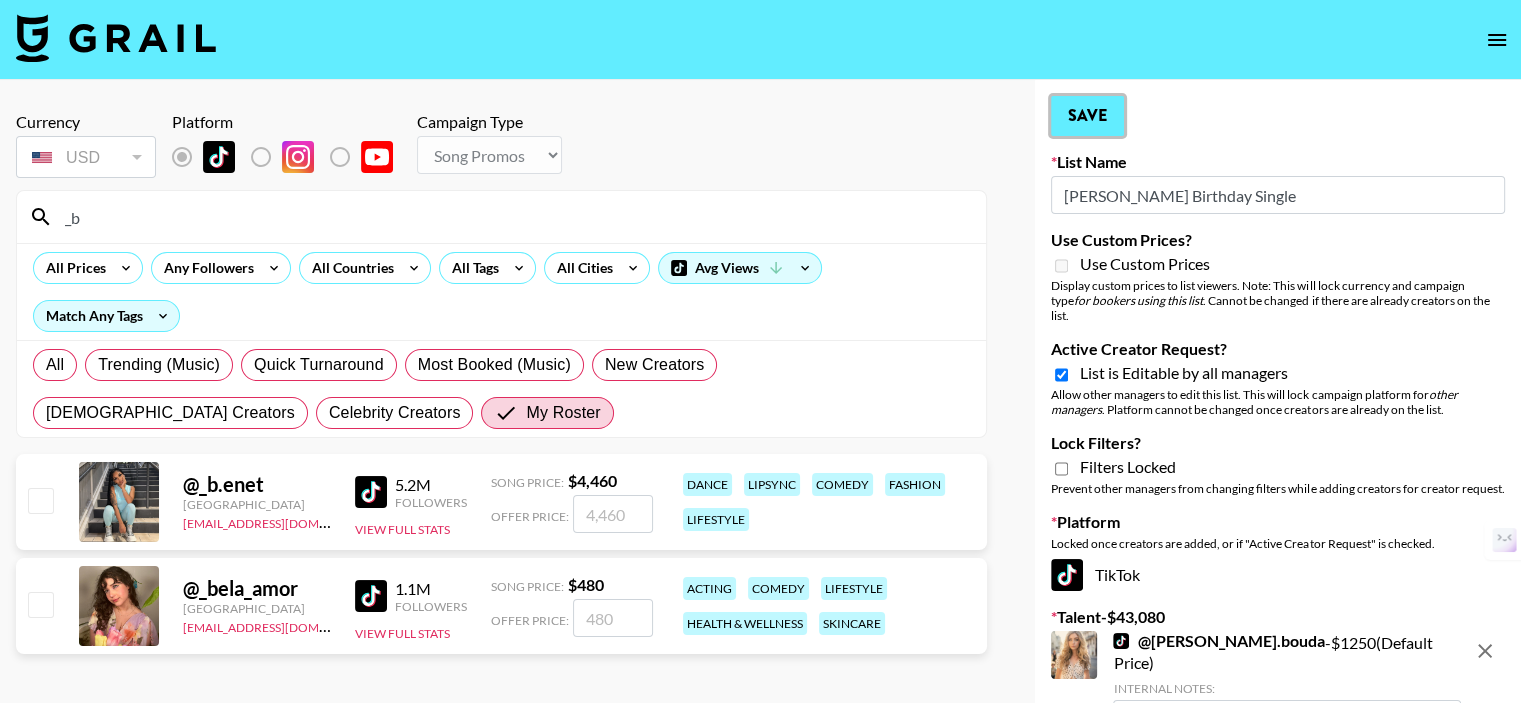 click on "Save" at bounding box center [1087, 116] 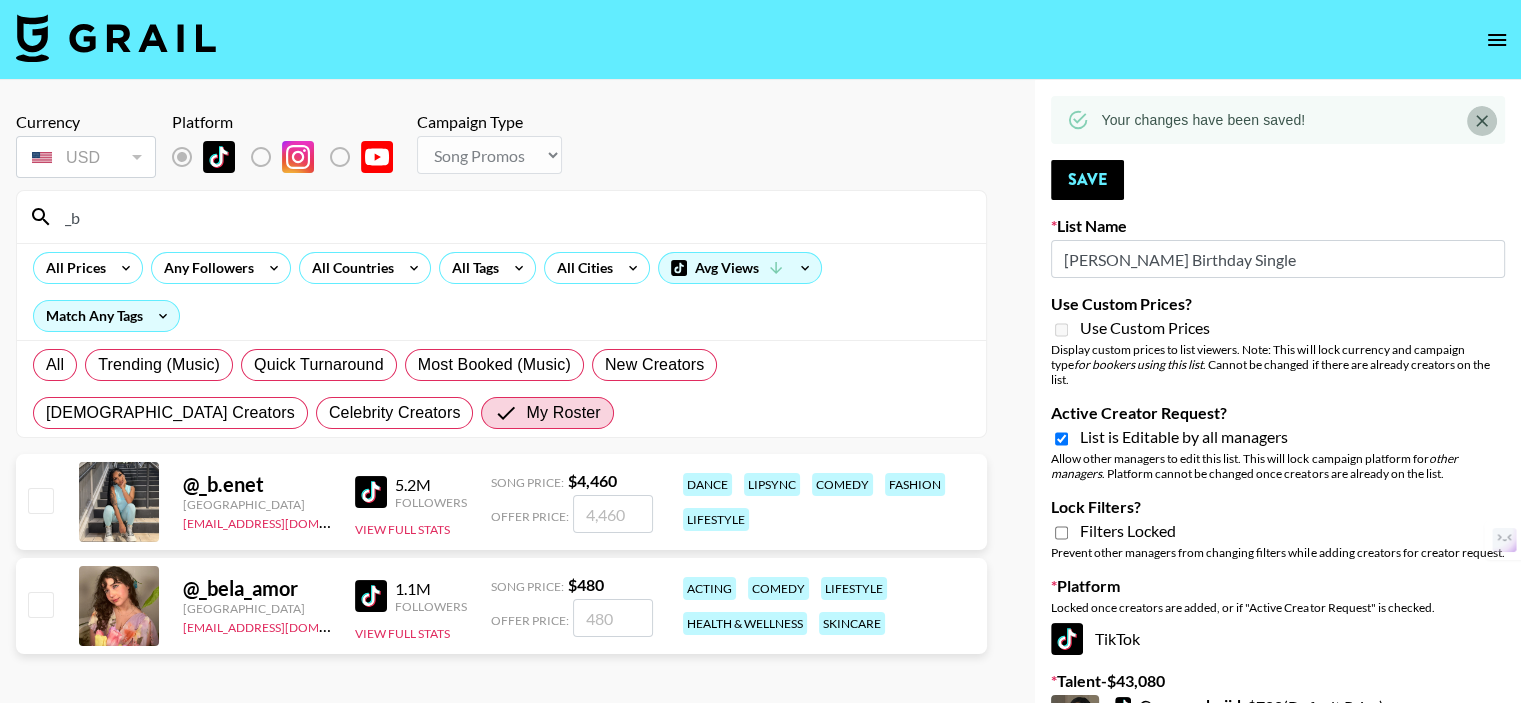 click 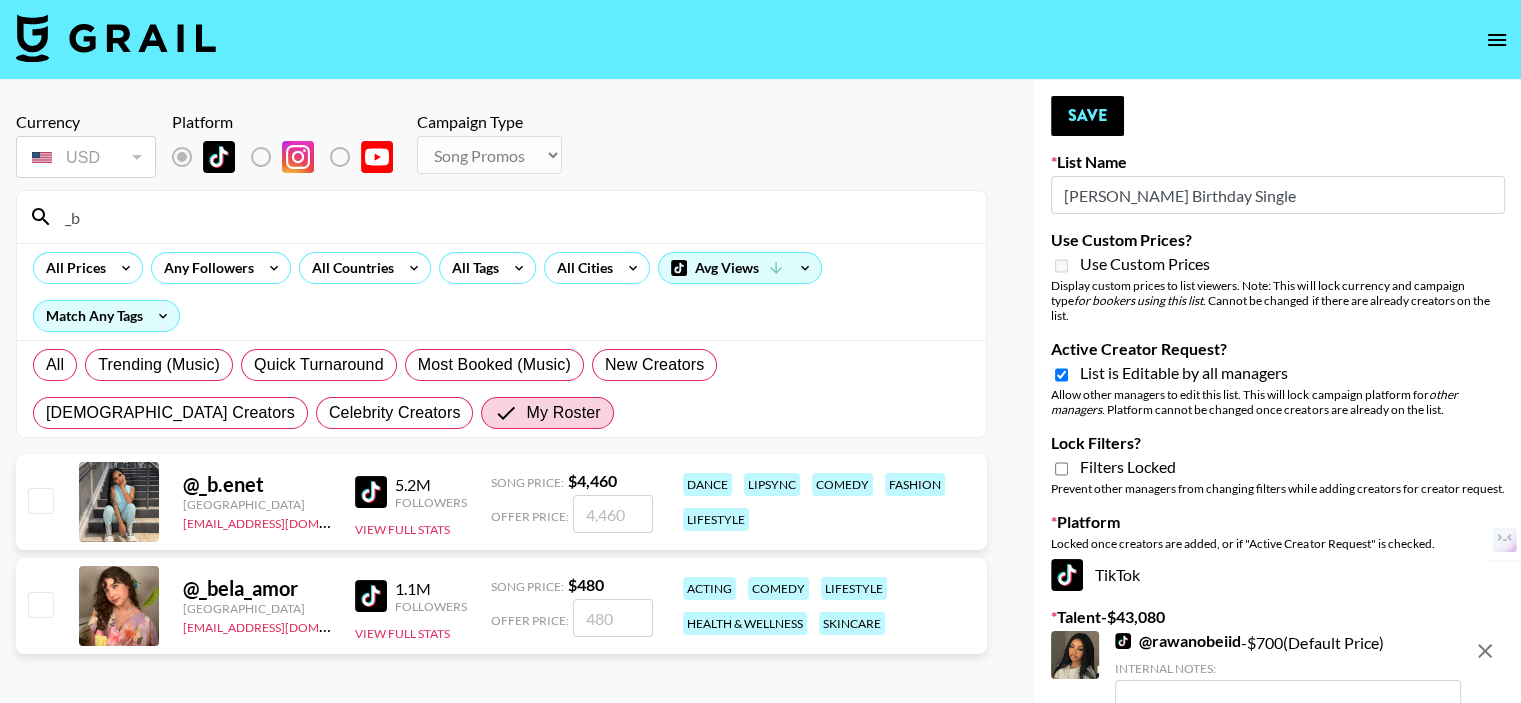 click on "_b" at bounding box center [513, 217] 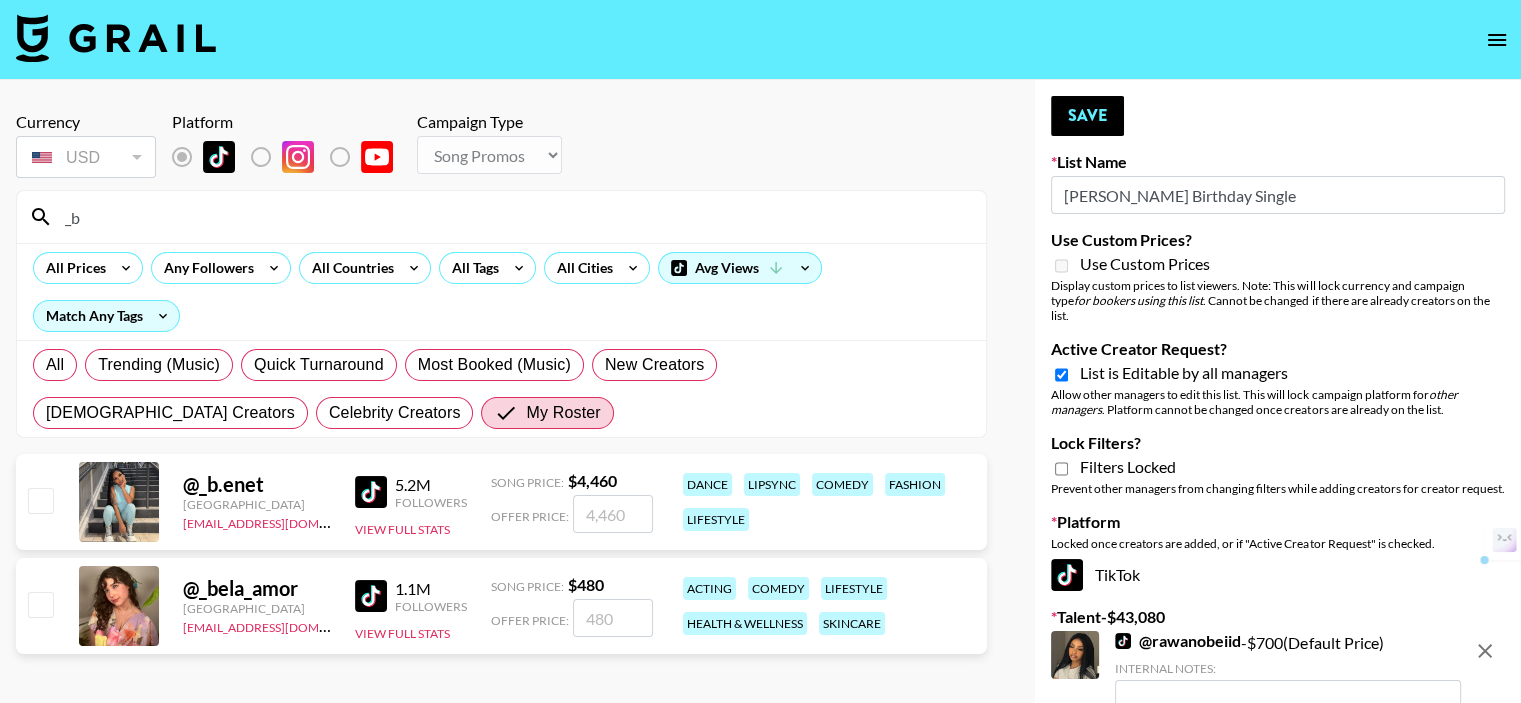 click on "_b" at bounding box center (513, 217) 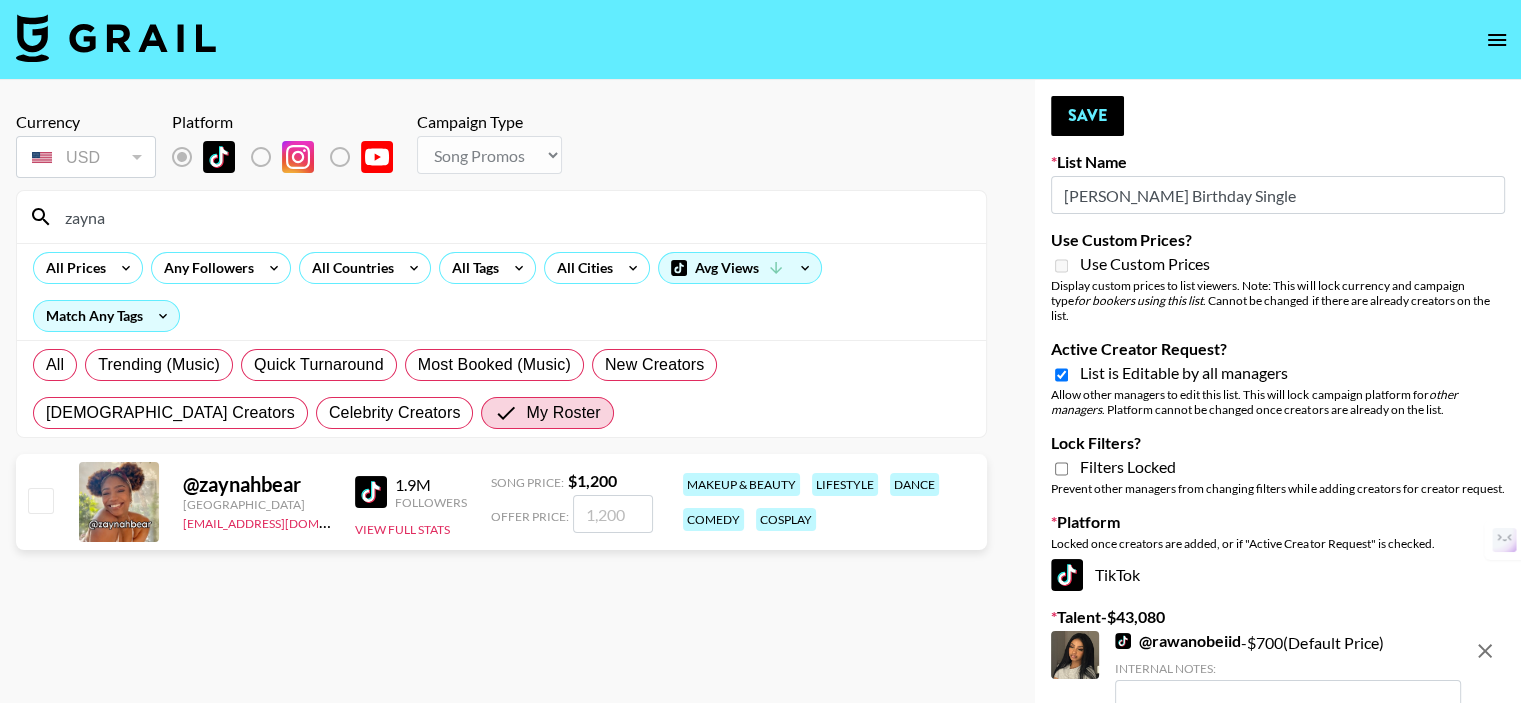 click on "zayna" at bounding box center (513, 217) 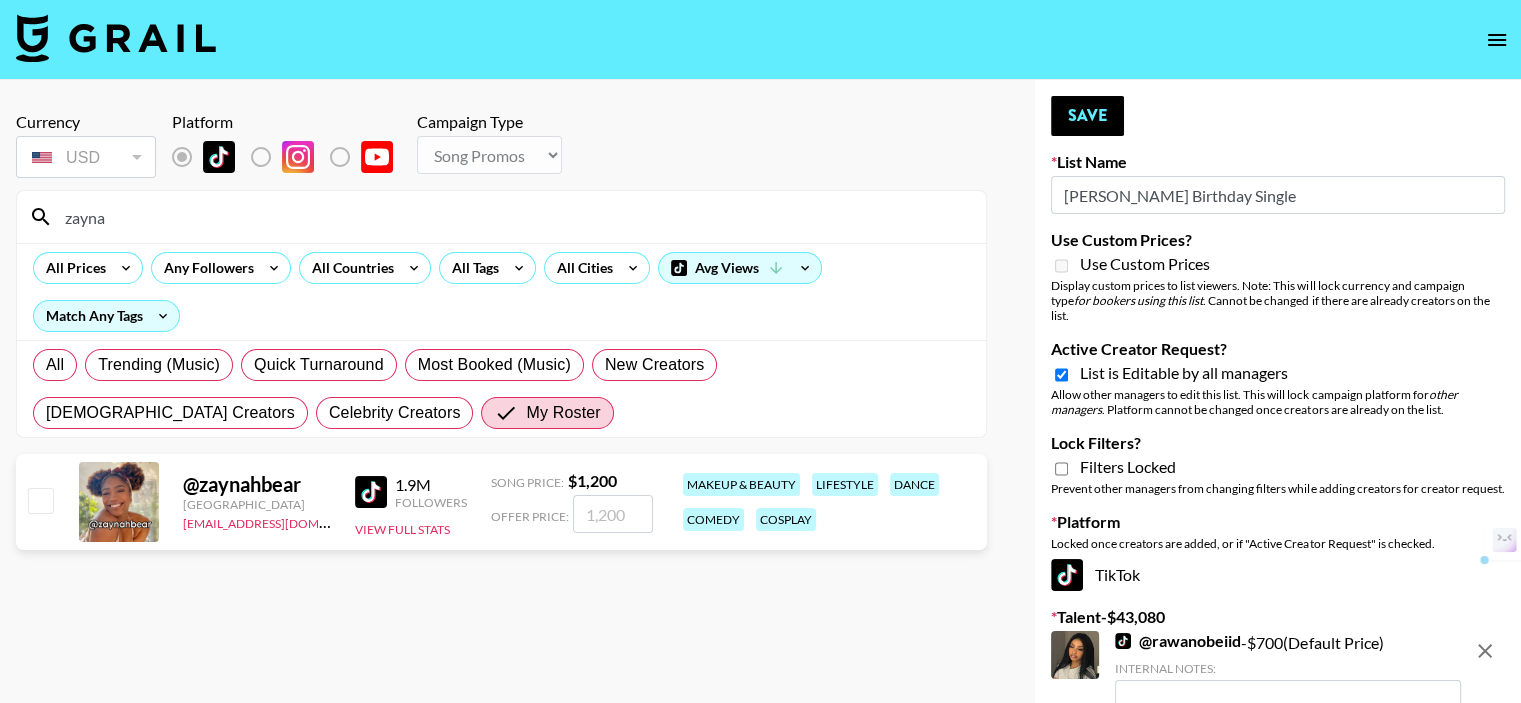 click on "zayna" at bounding box center [513, 217] 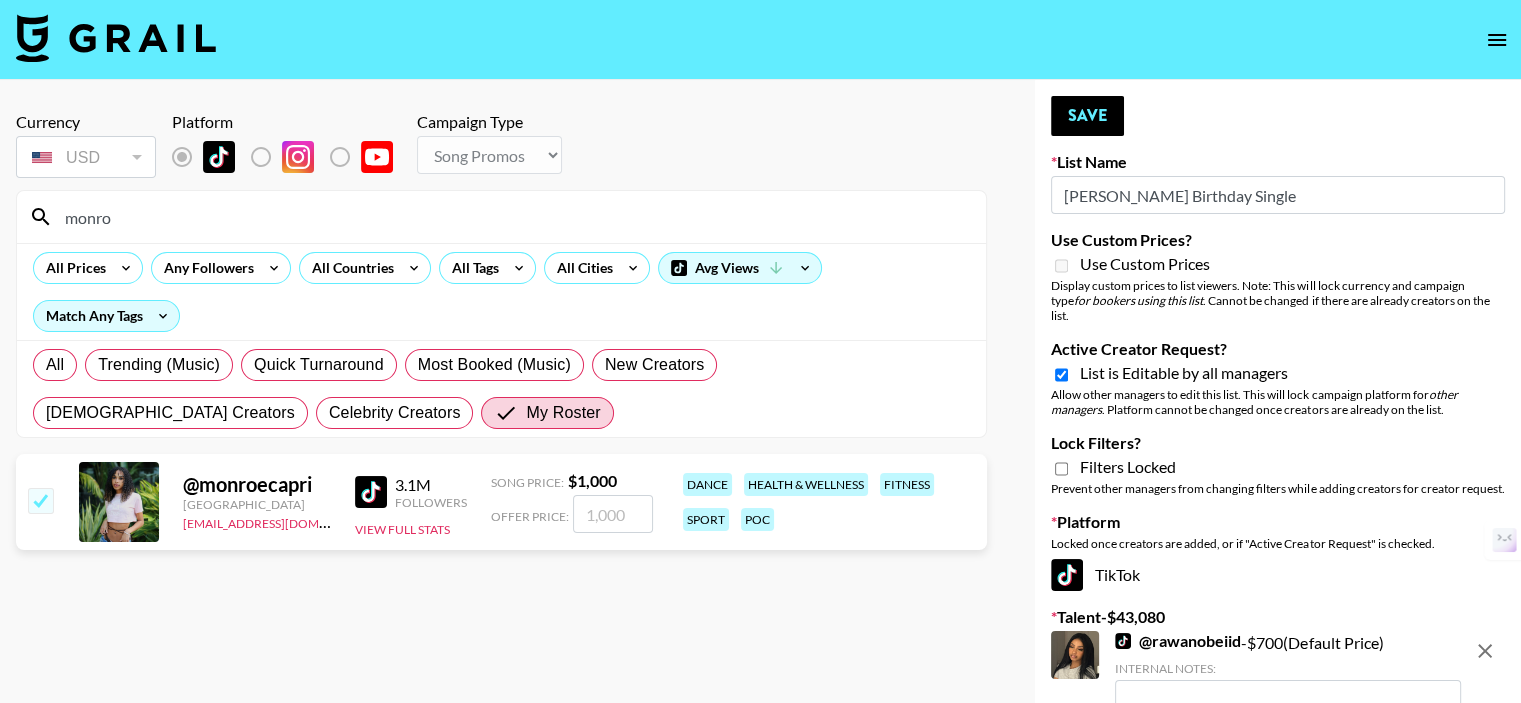 type on "monro" 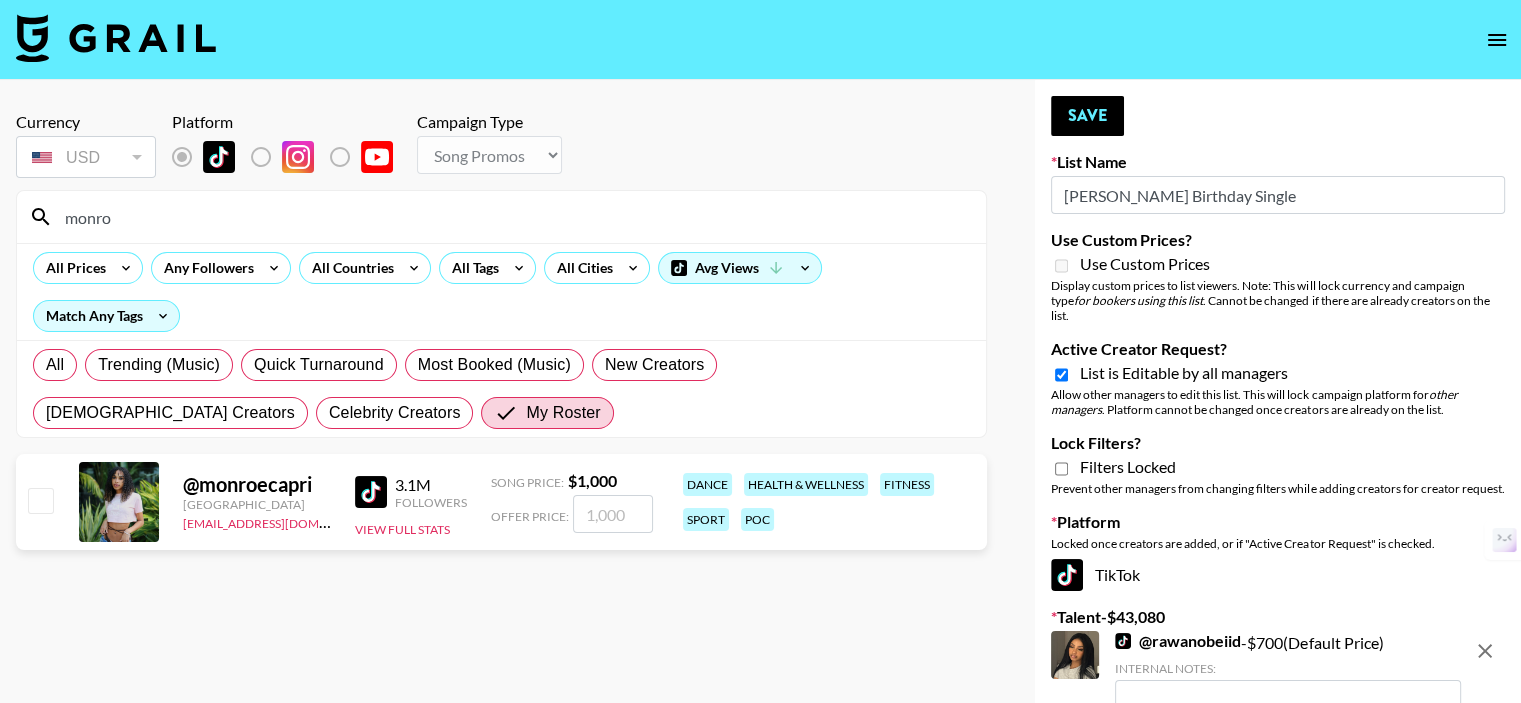 checkbox on "false" 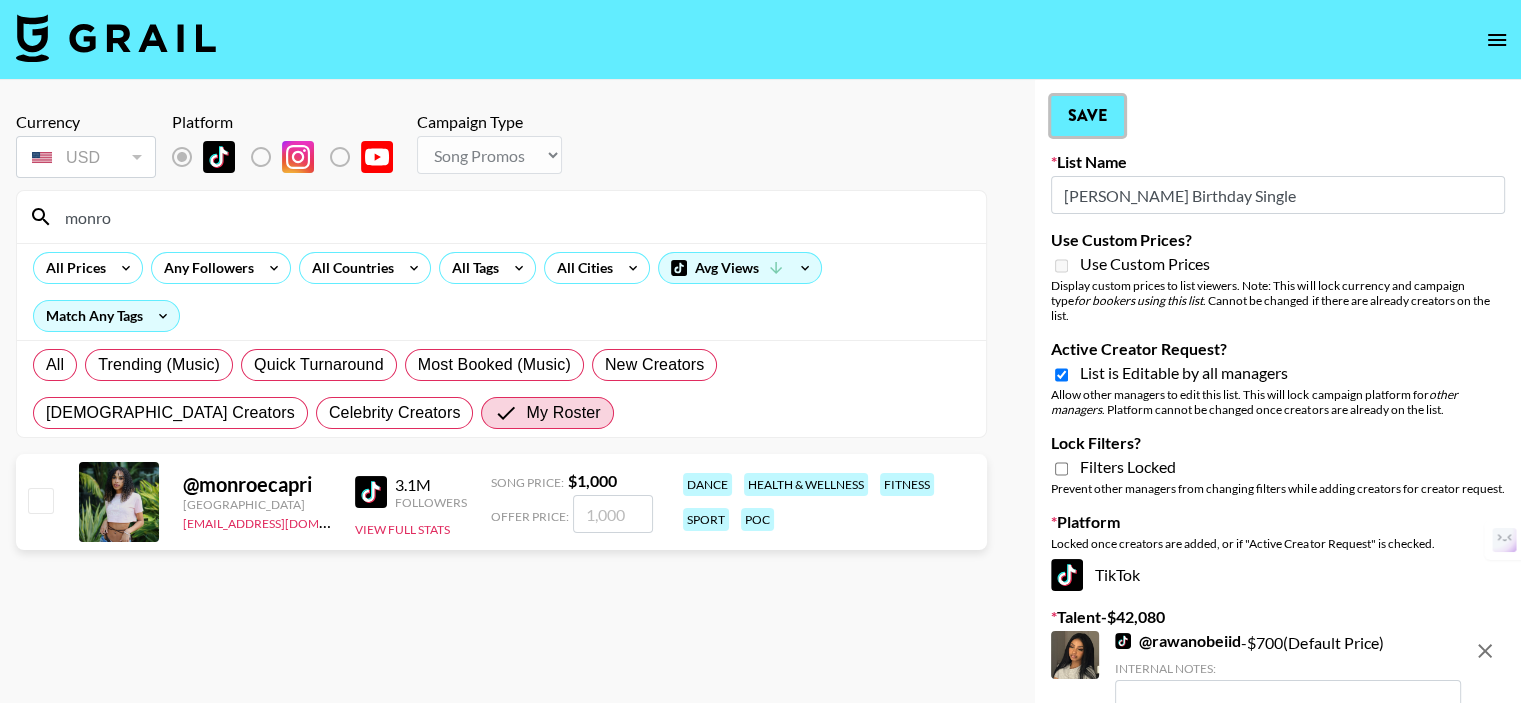 click on "Save" at bounding box center [1087, 116] 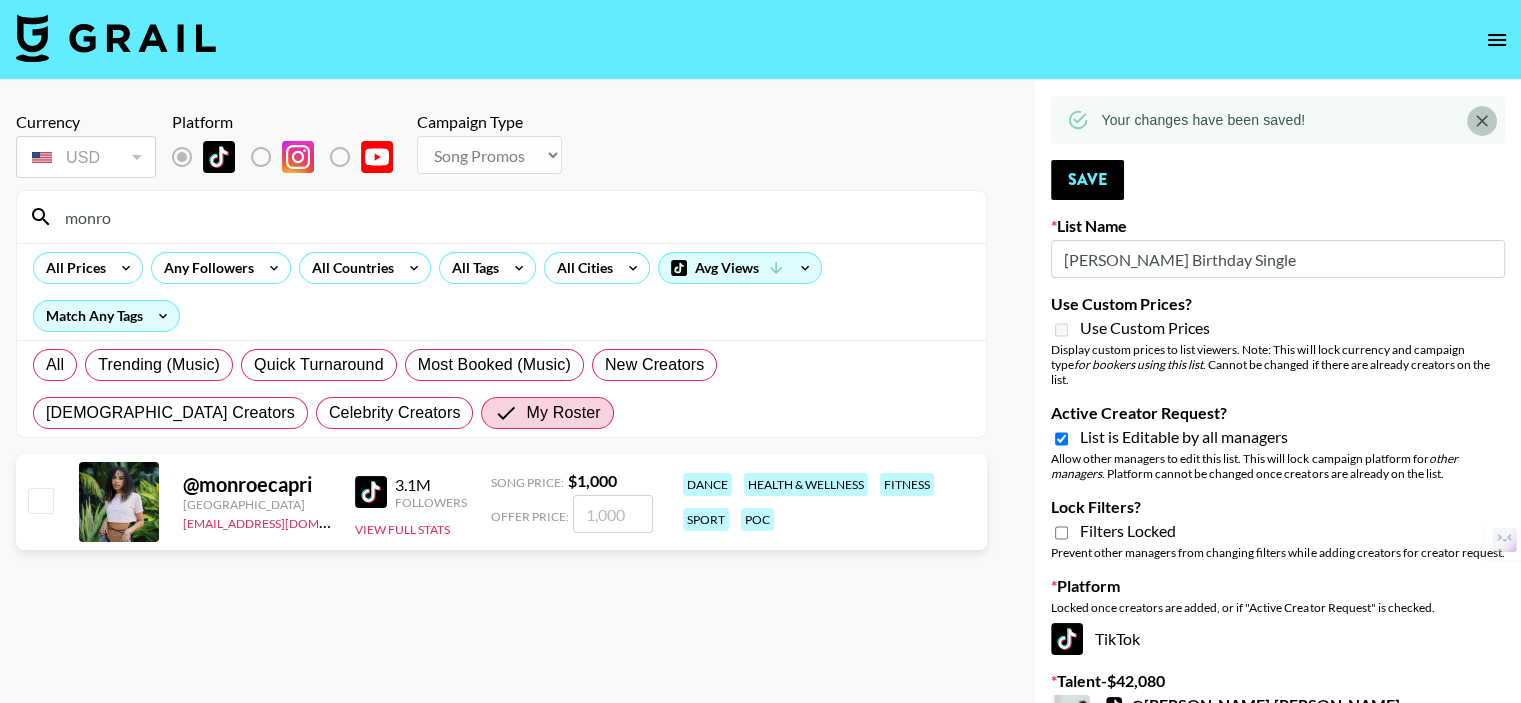 click 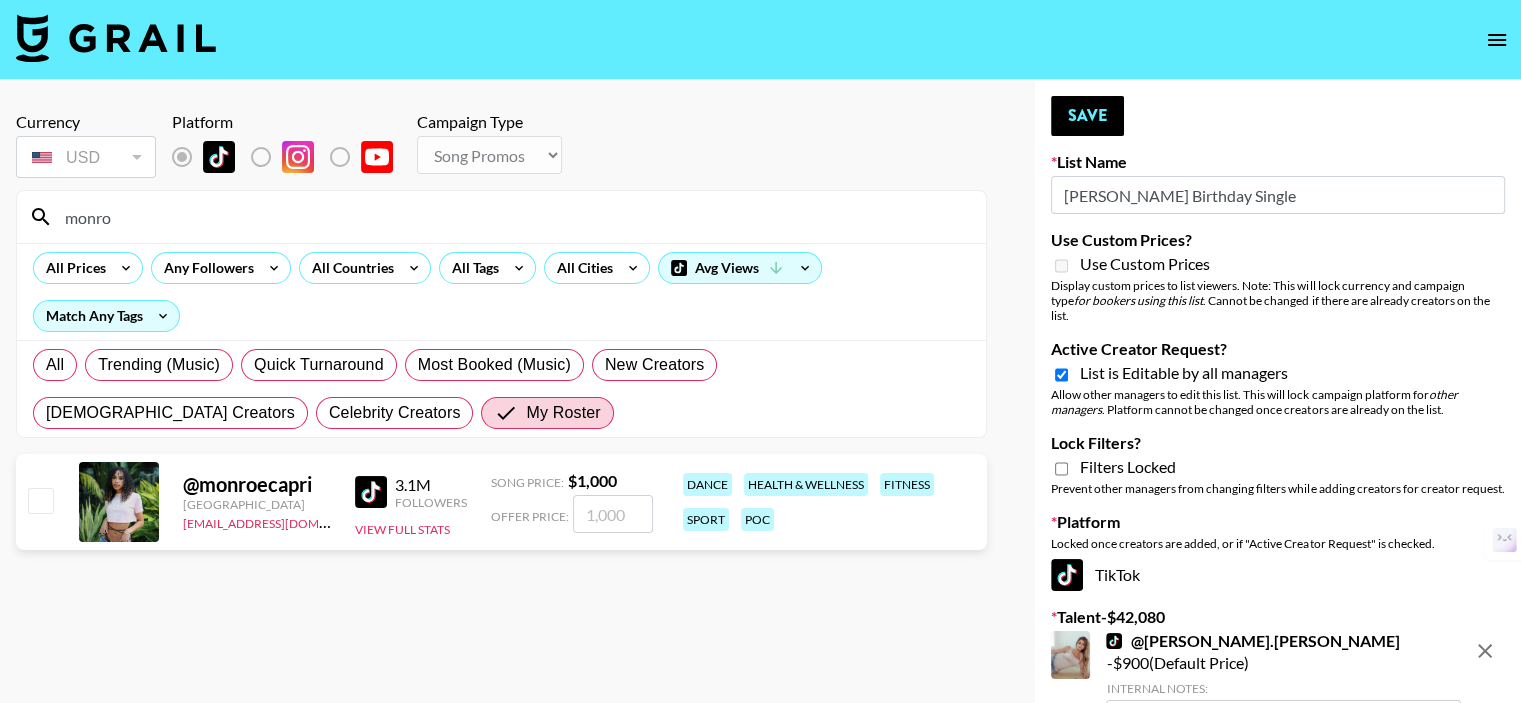 click on "monro" at bounding box center [513, 217] 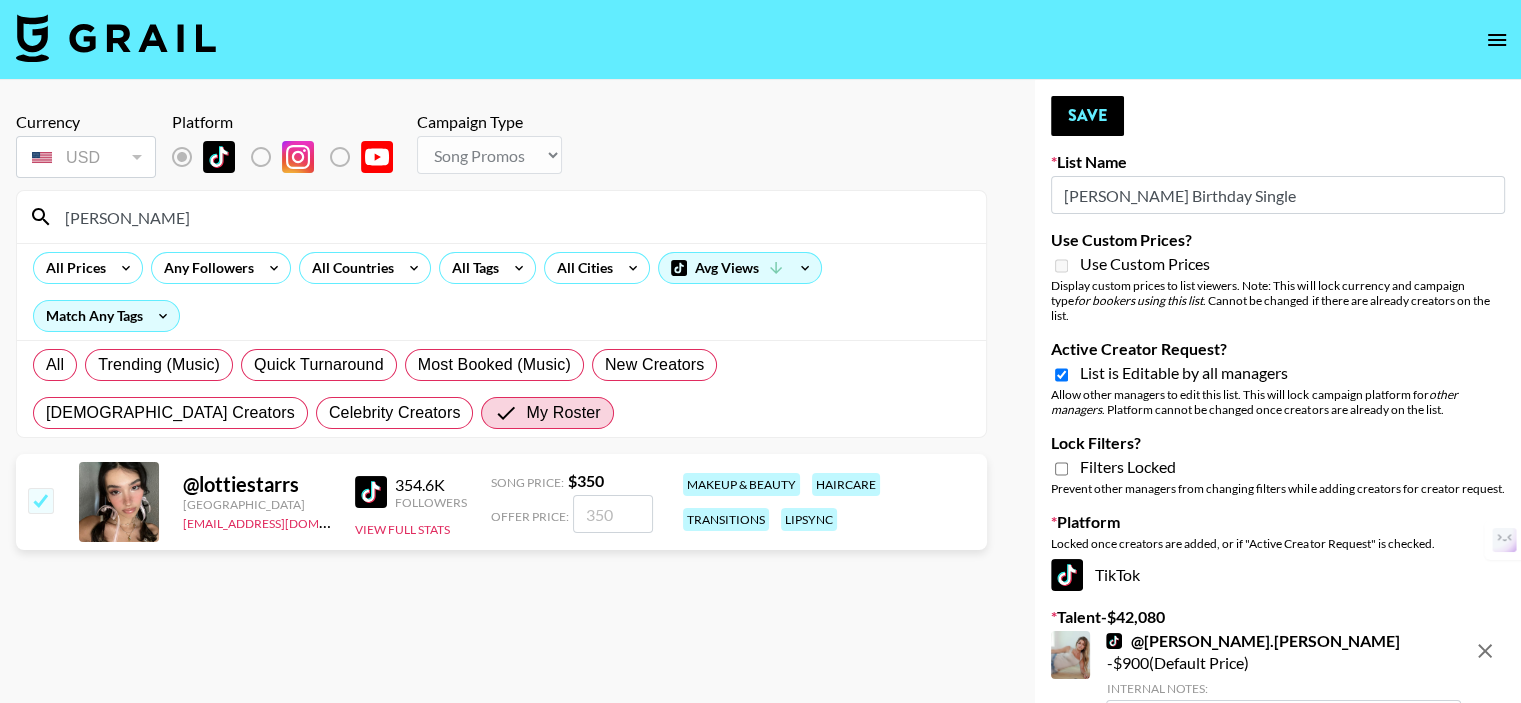 type on "[PERSON_NAME]" 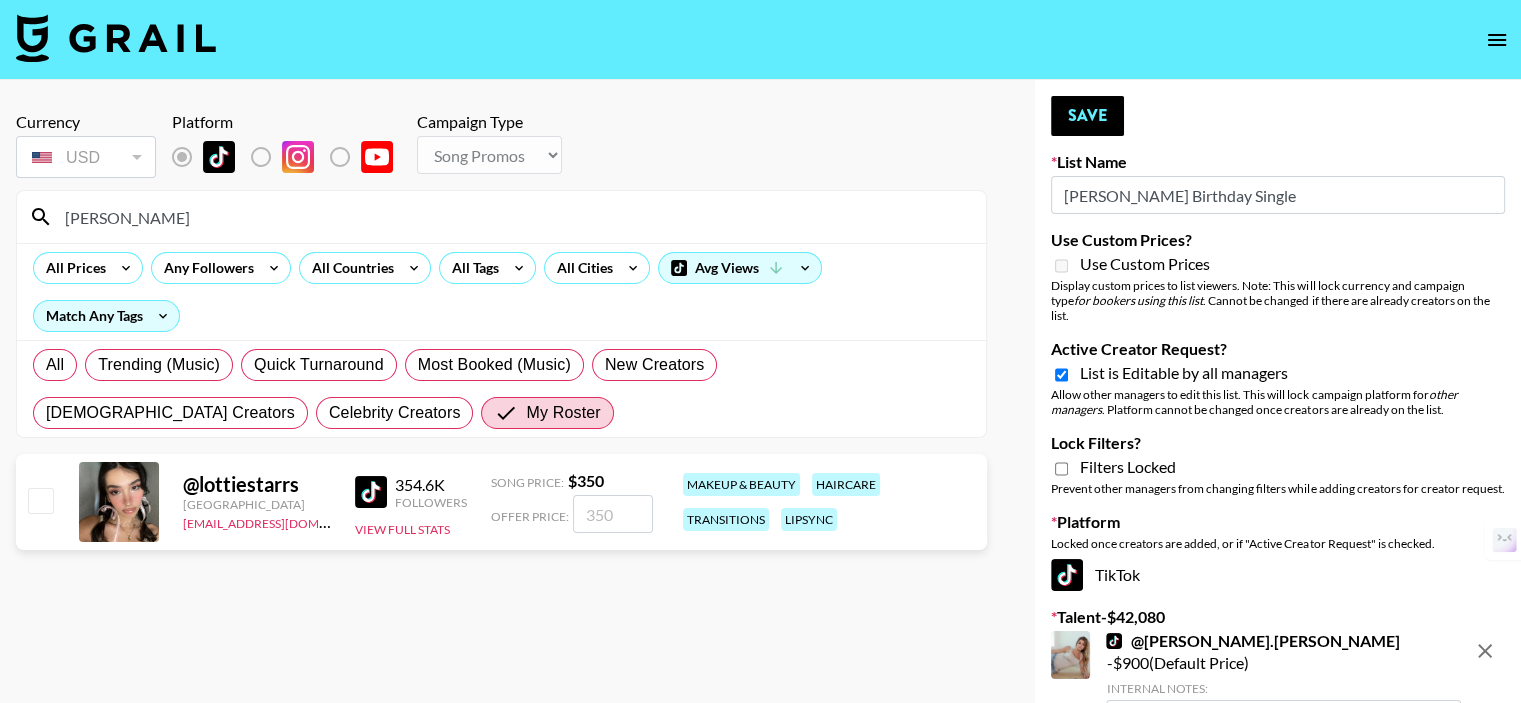 checkbox on "false" 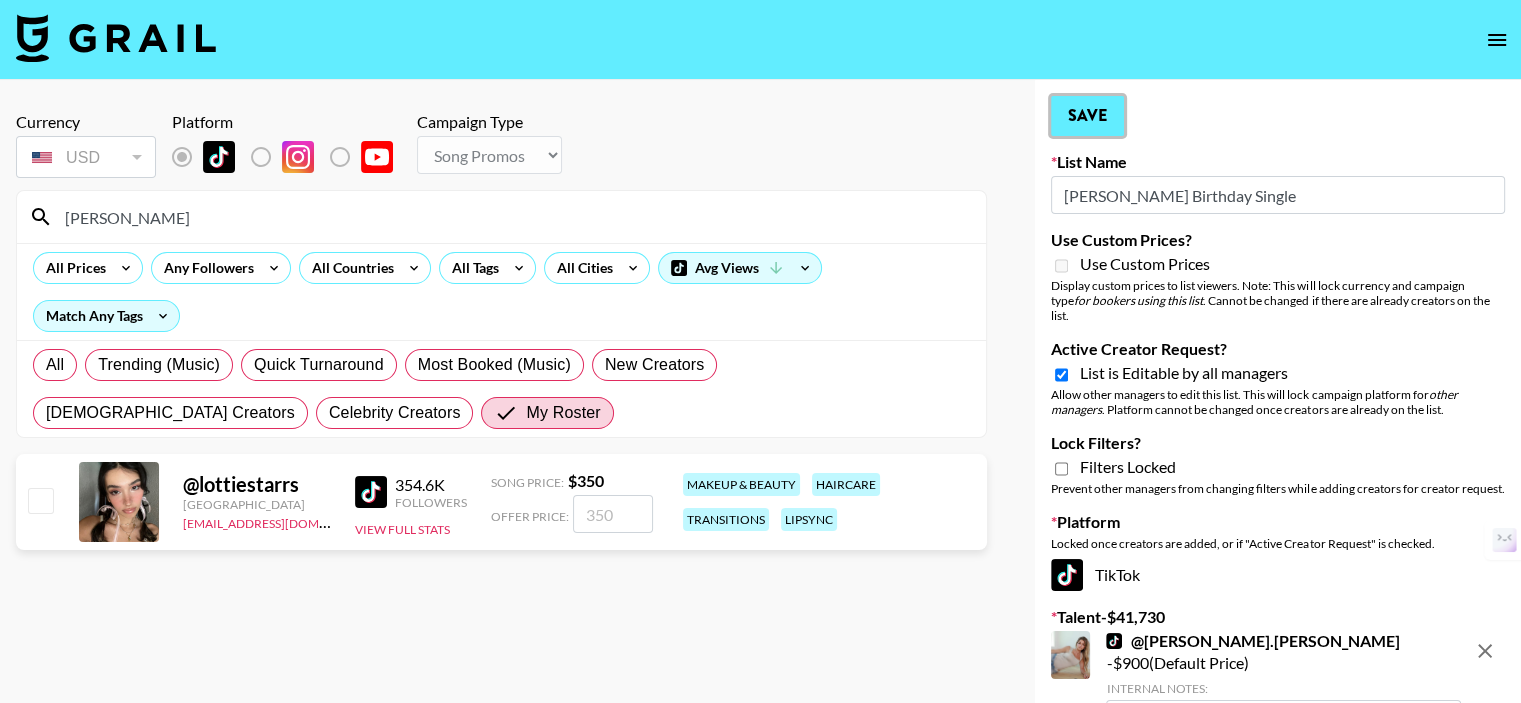 click on "Save" at bounding box center [1087, 116] 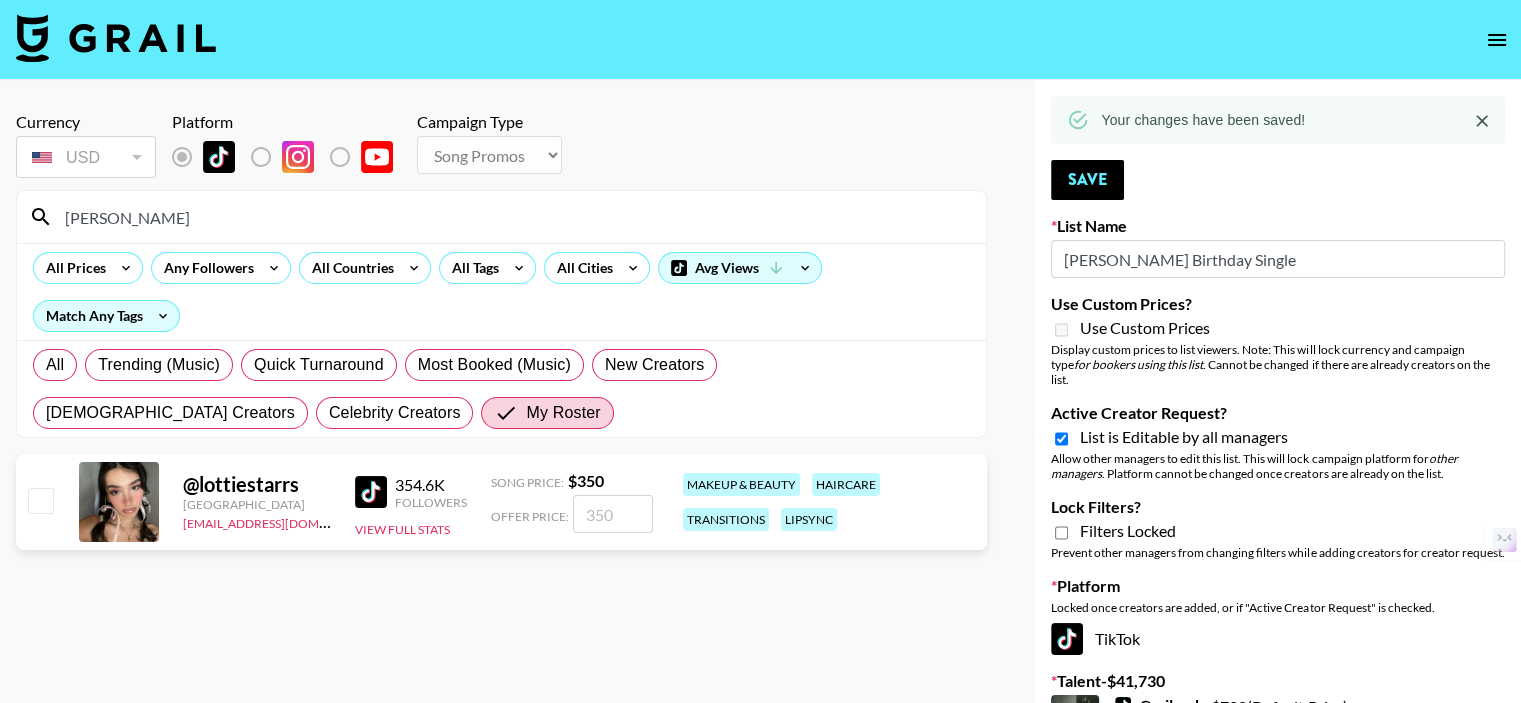click 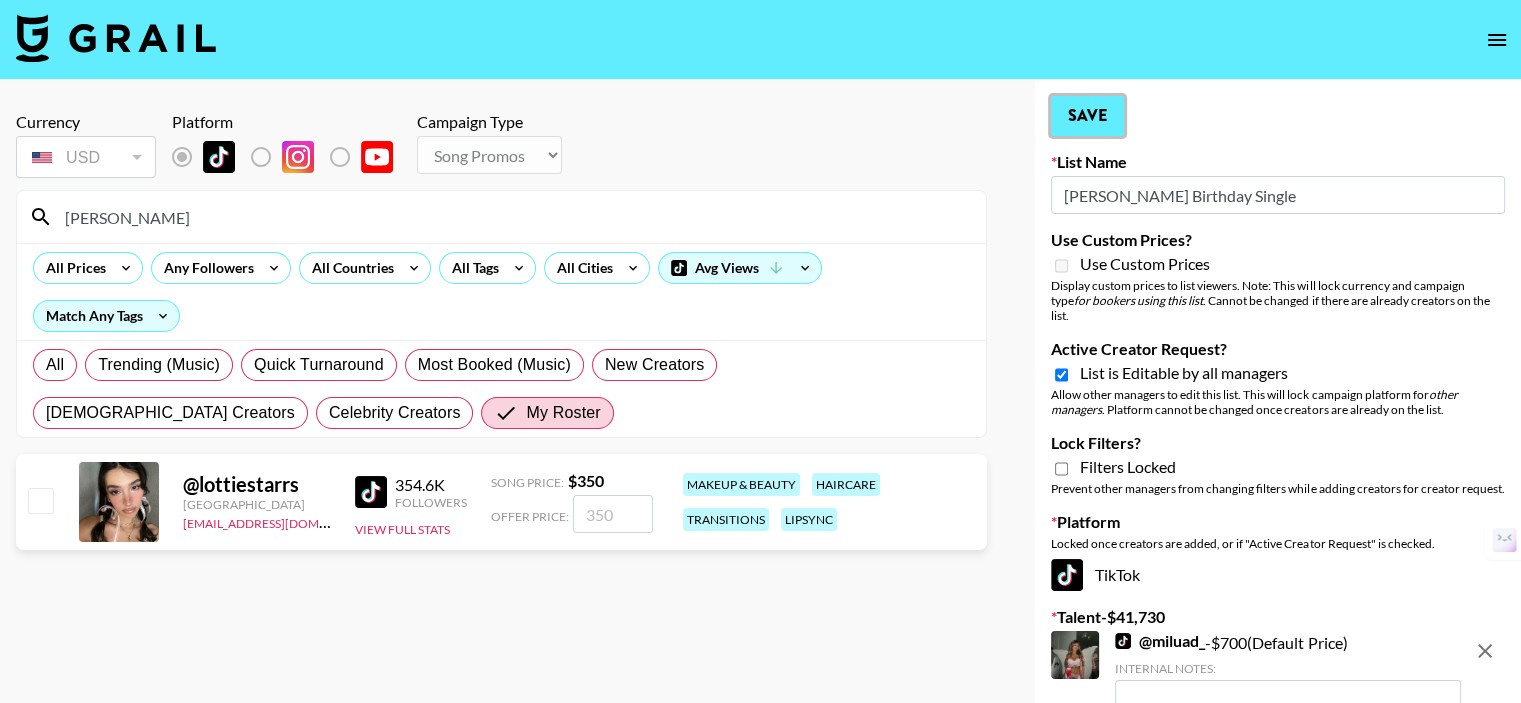 click on "Save" at bounding box center [1087, 116] 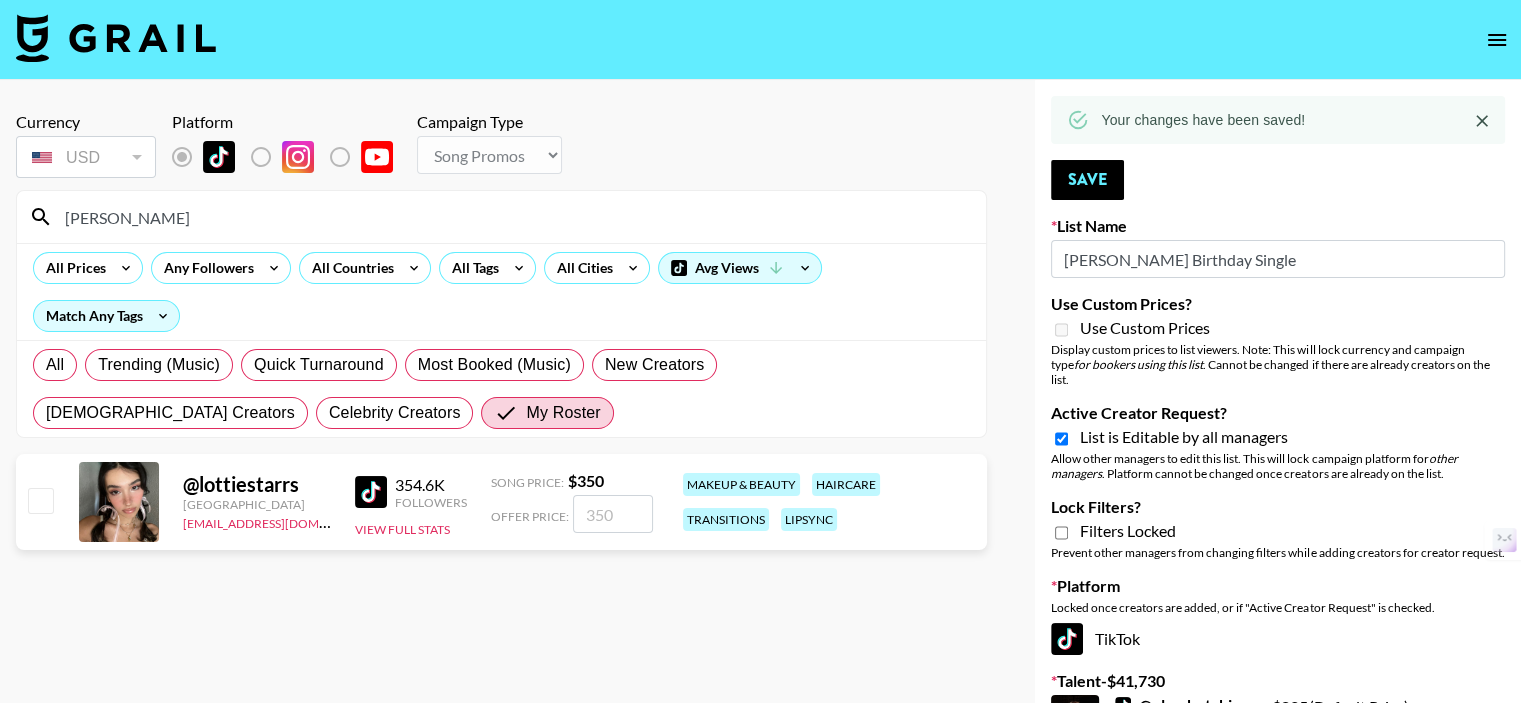 click on "[PERSON_NAME]" at bounding box center [513, 217] 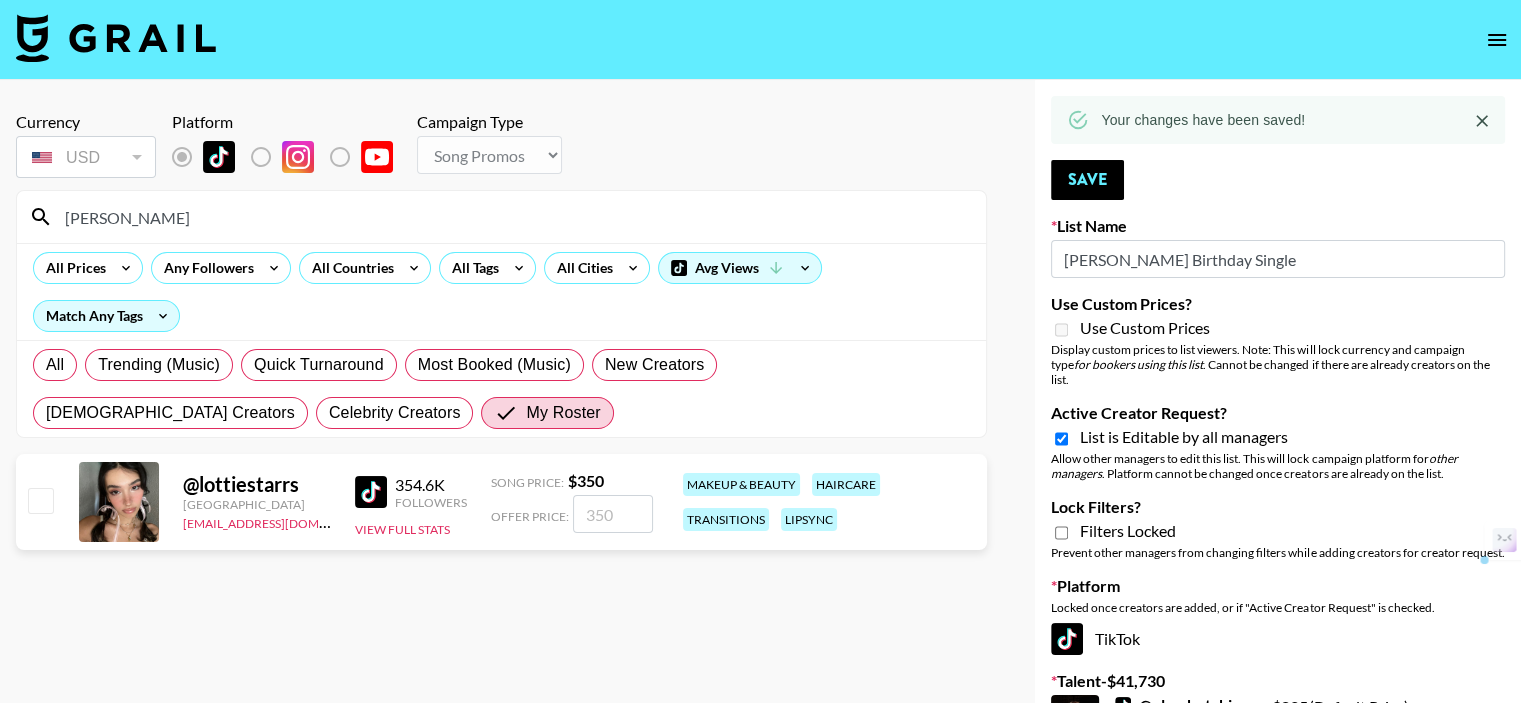 click on "[PERSON_NAME]" at bounding box center (513, 217) 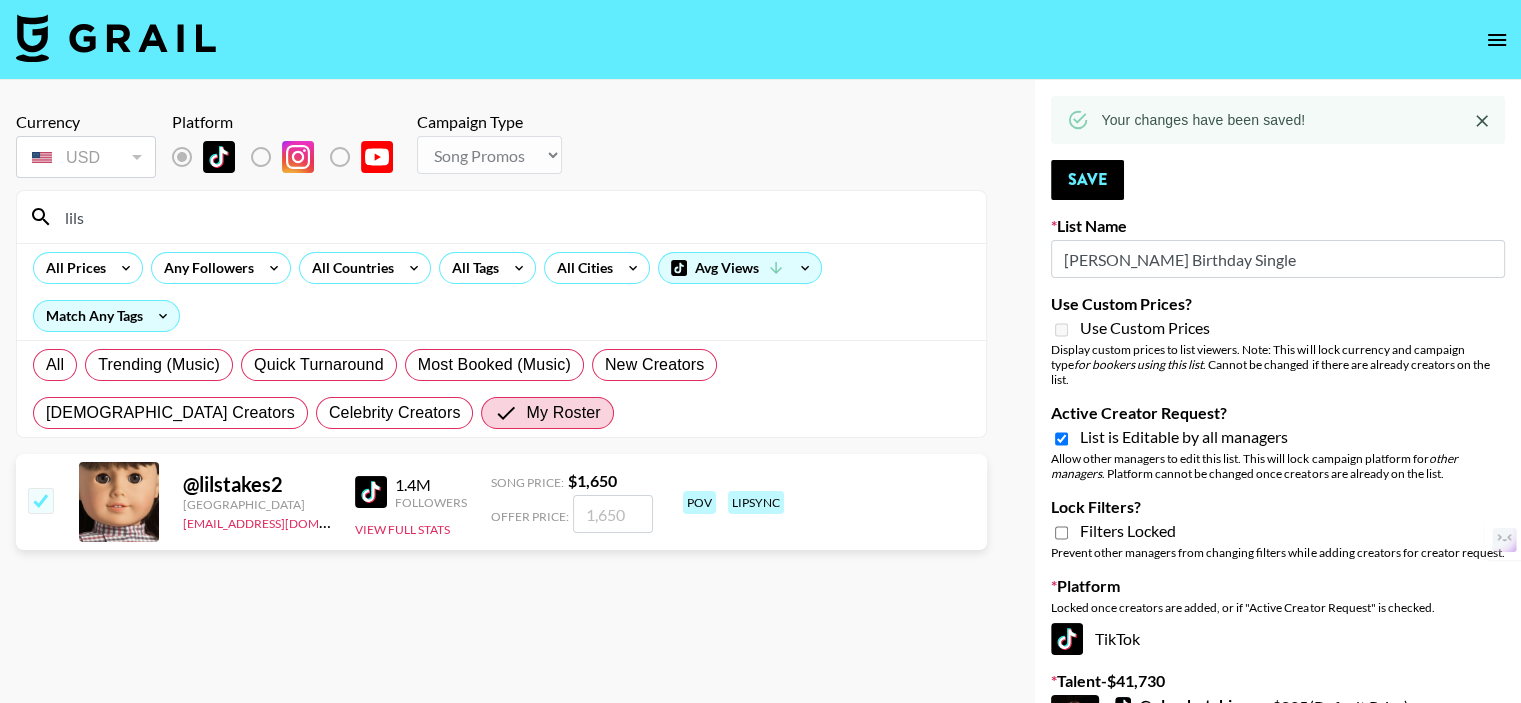 type on "lils" 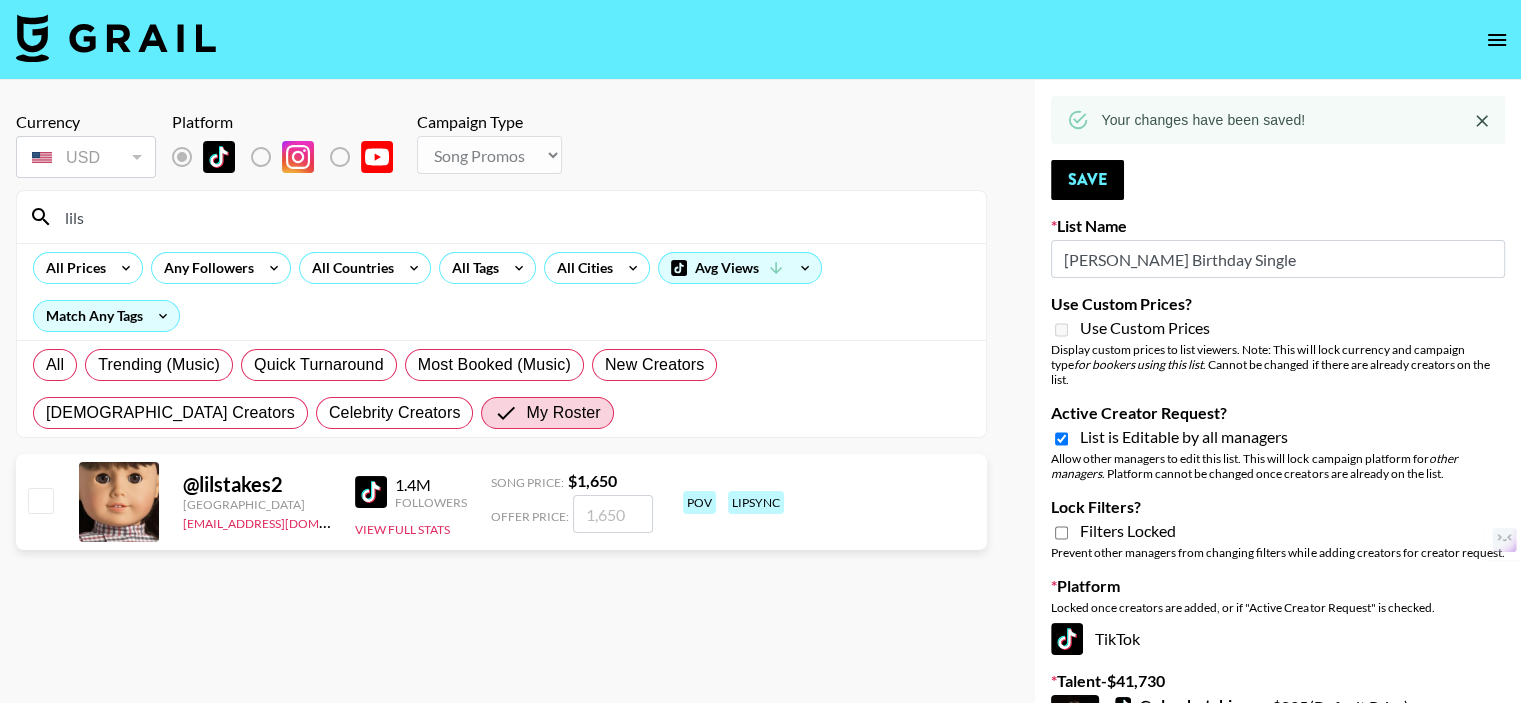 checkbox on "false" 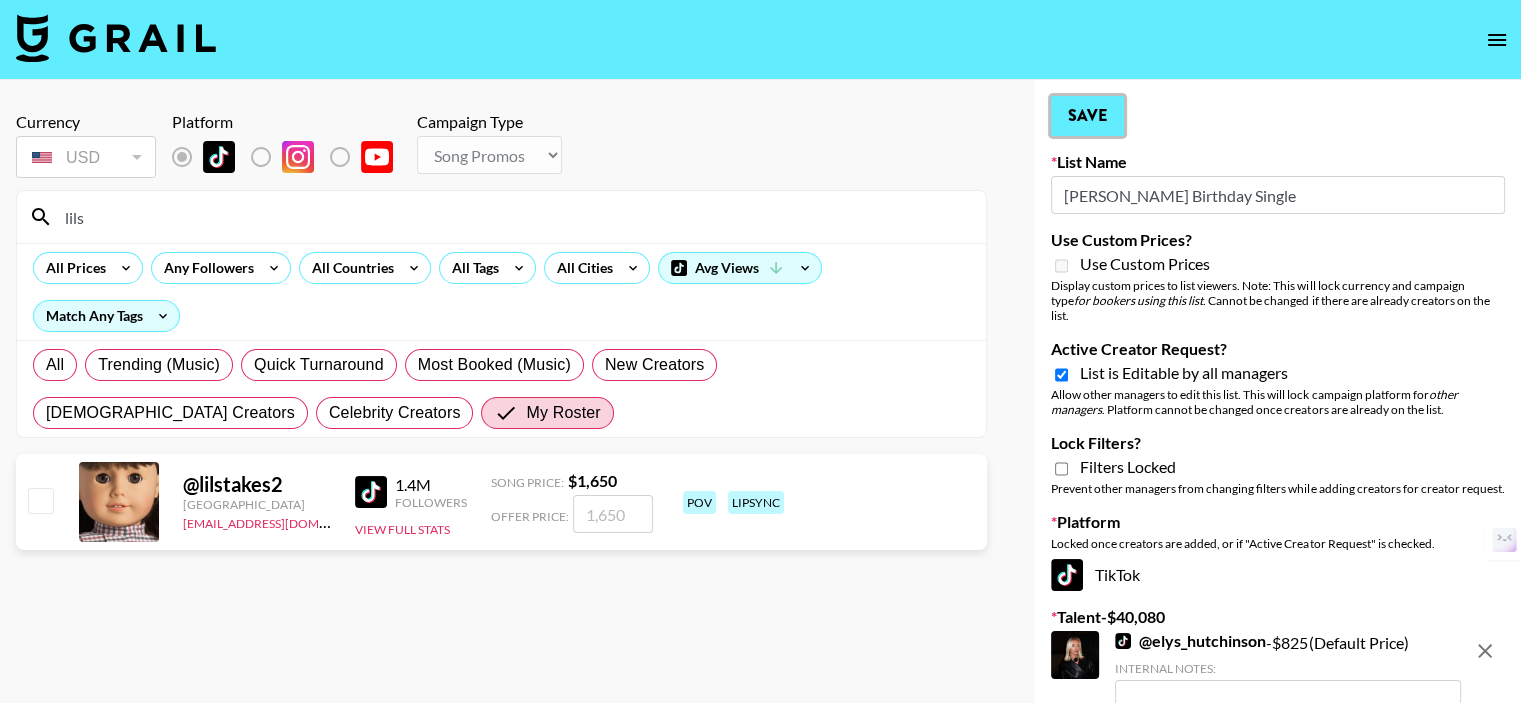 click on "Save" at bounding box center (1087, 116) 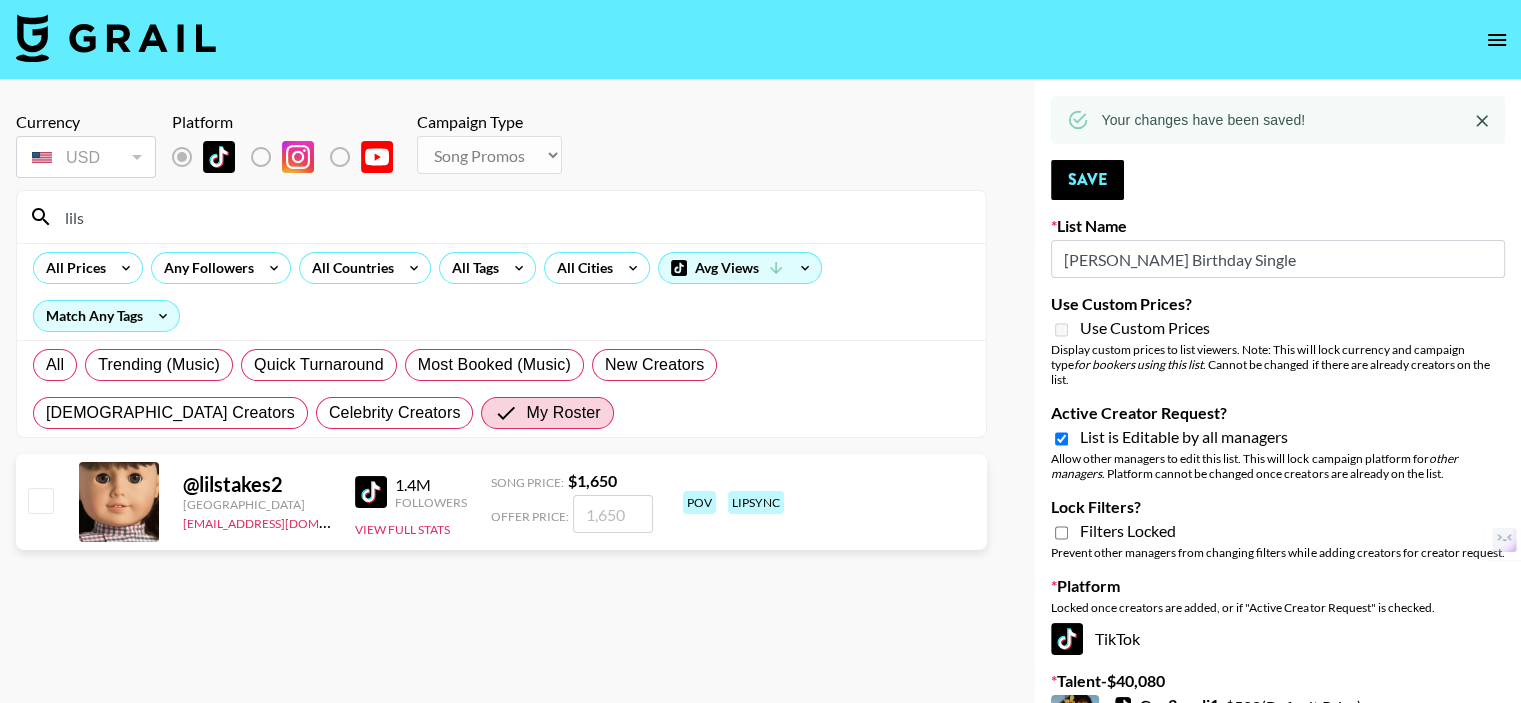 click on "lils" at bounding box center (513, 217) 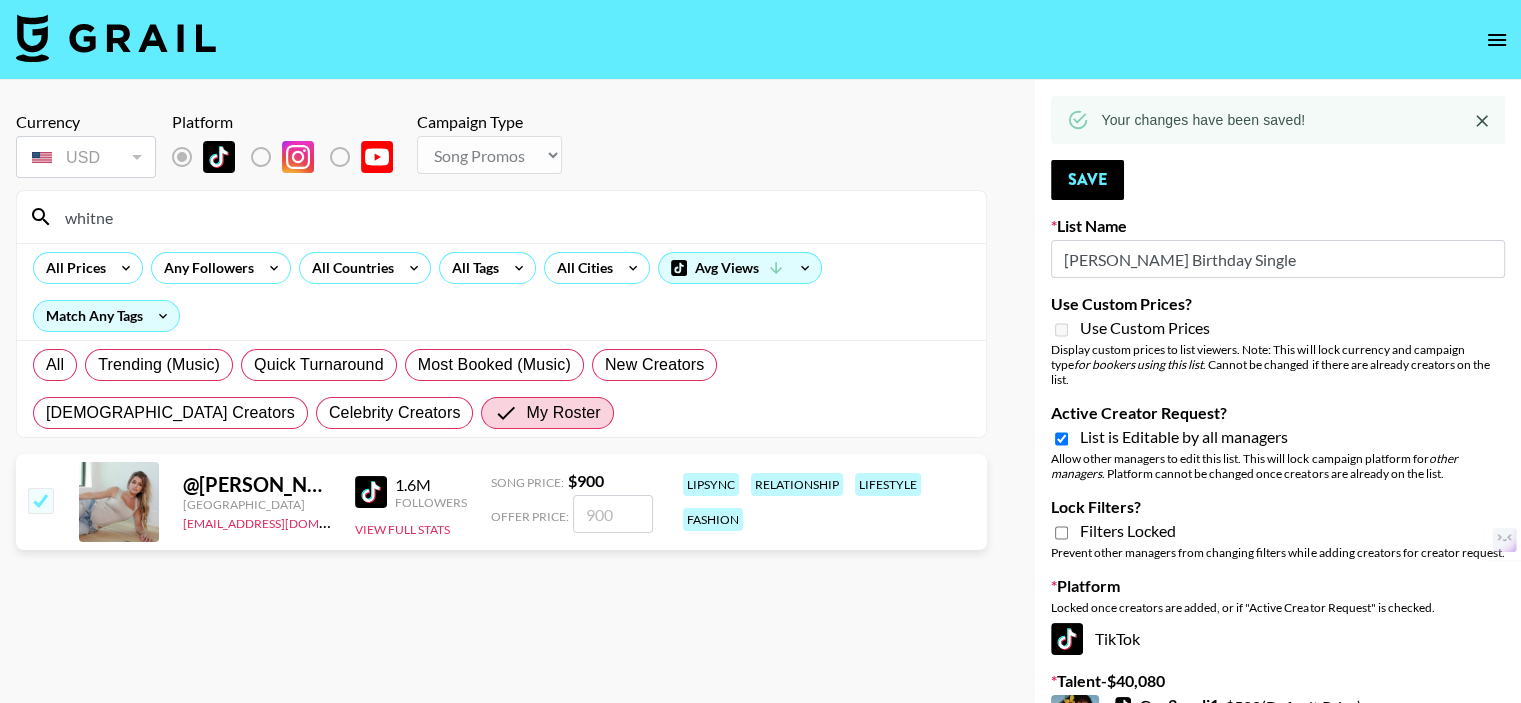 type on "whitne" 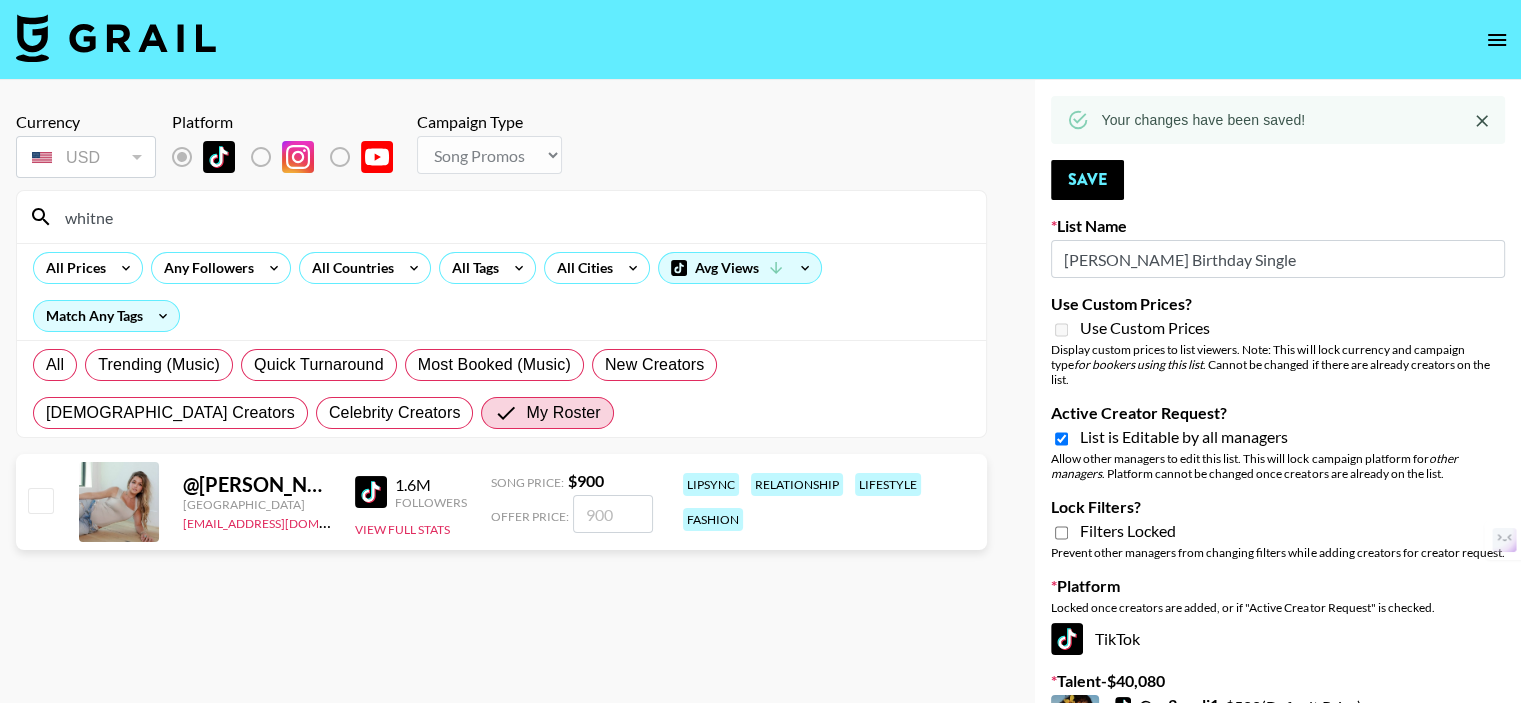 checkbox on "false" 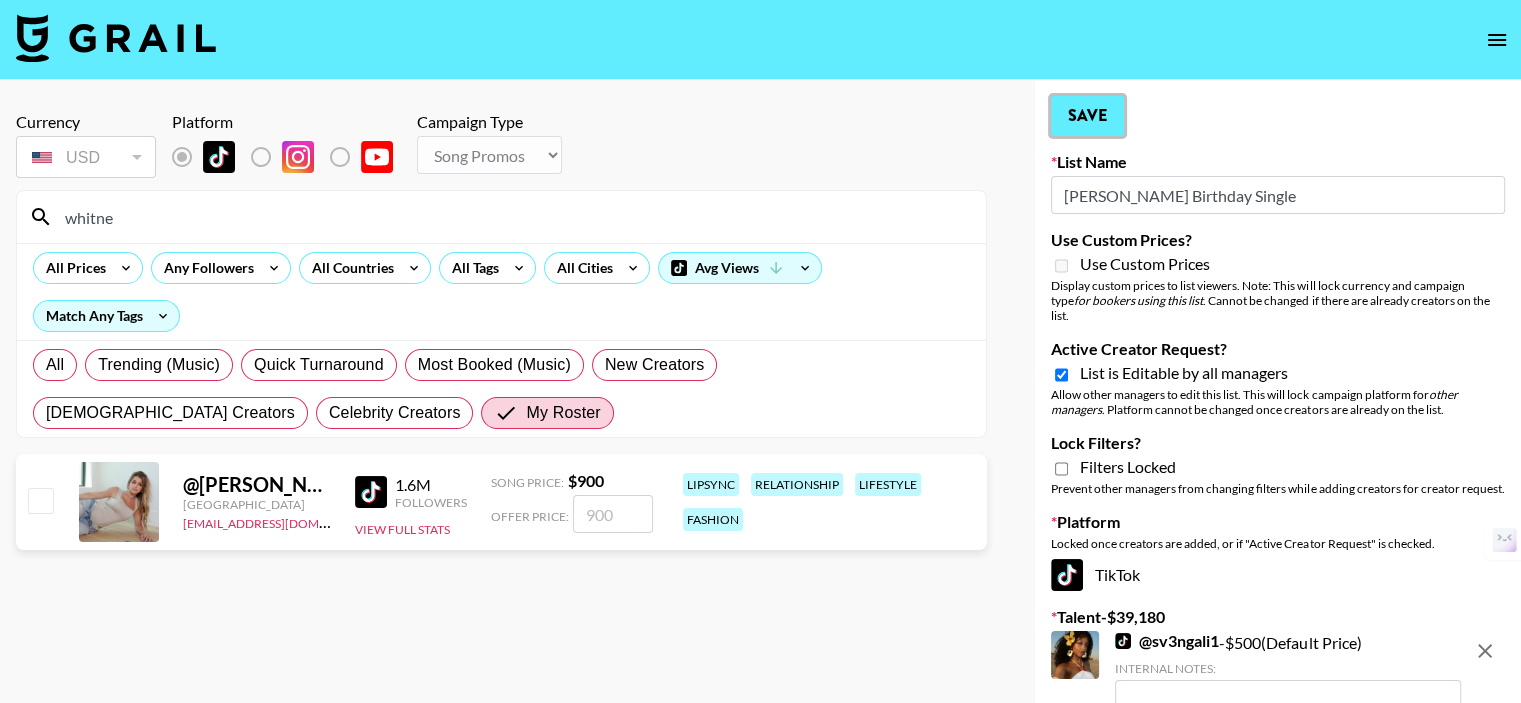 click on "Save" at bounding box center [1087, 116] 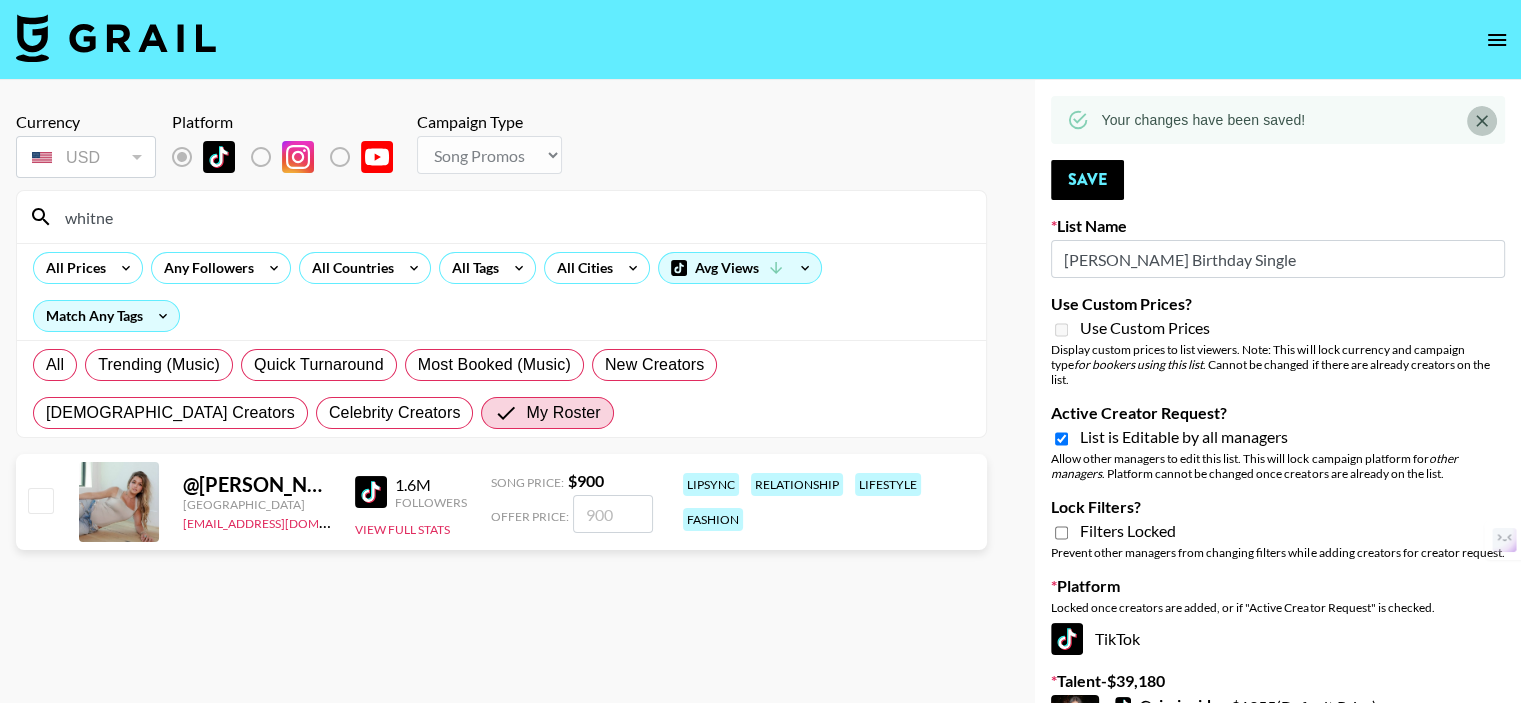 click 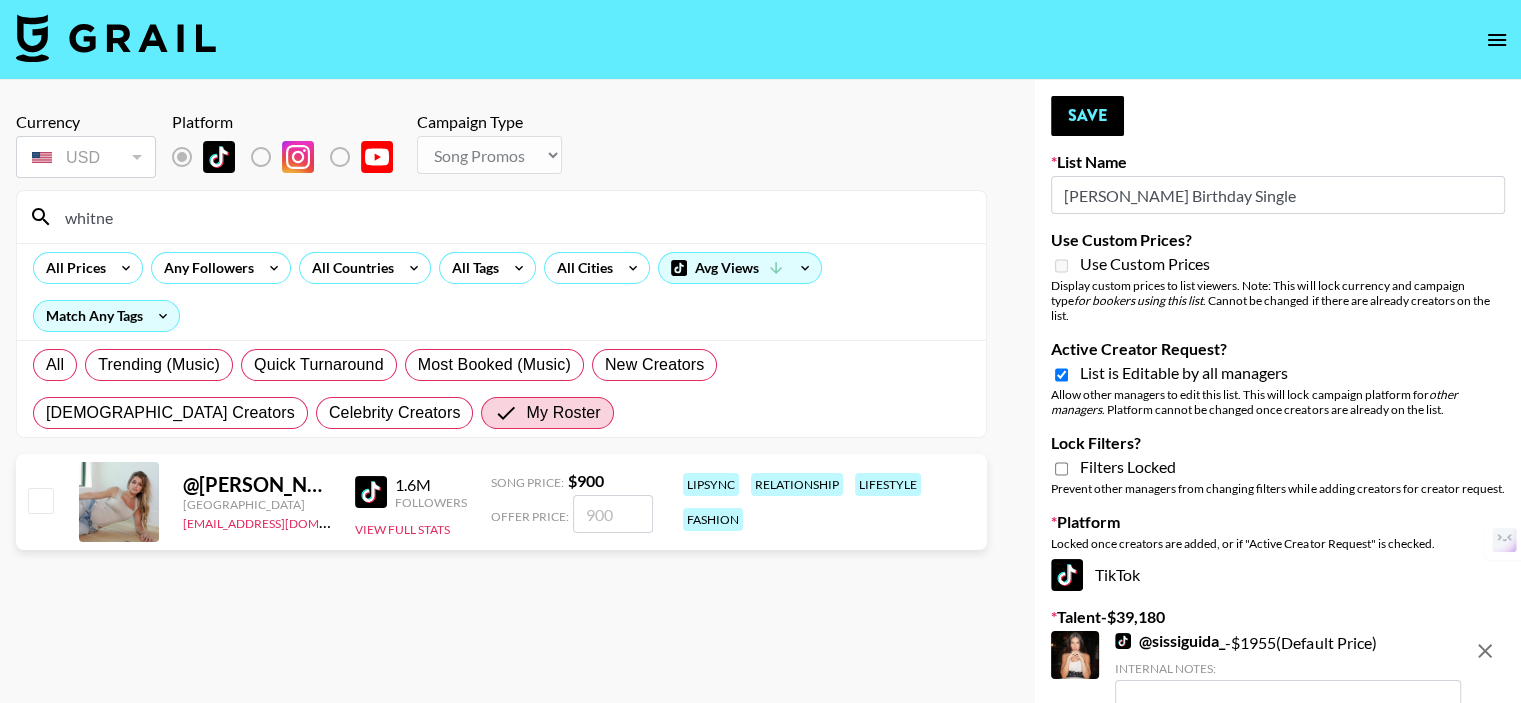 click on "whitne" at bounding box center [513, 217] 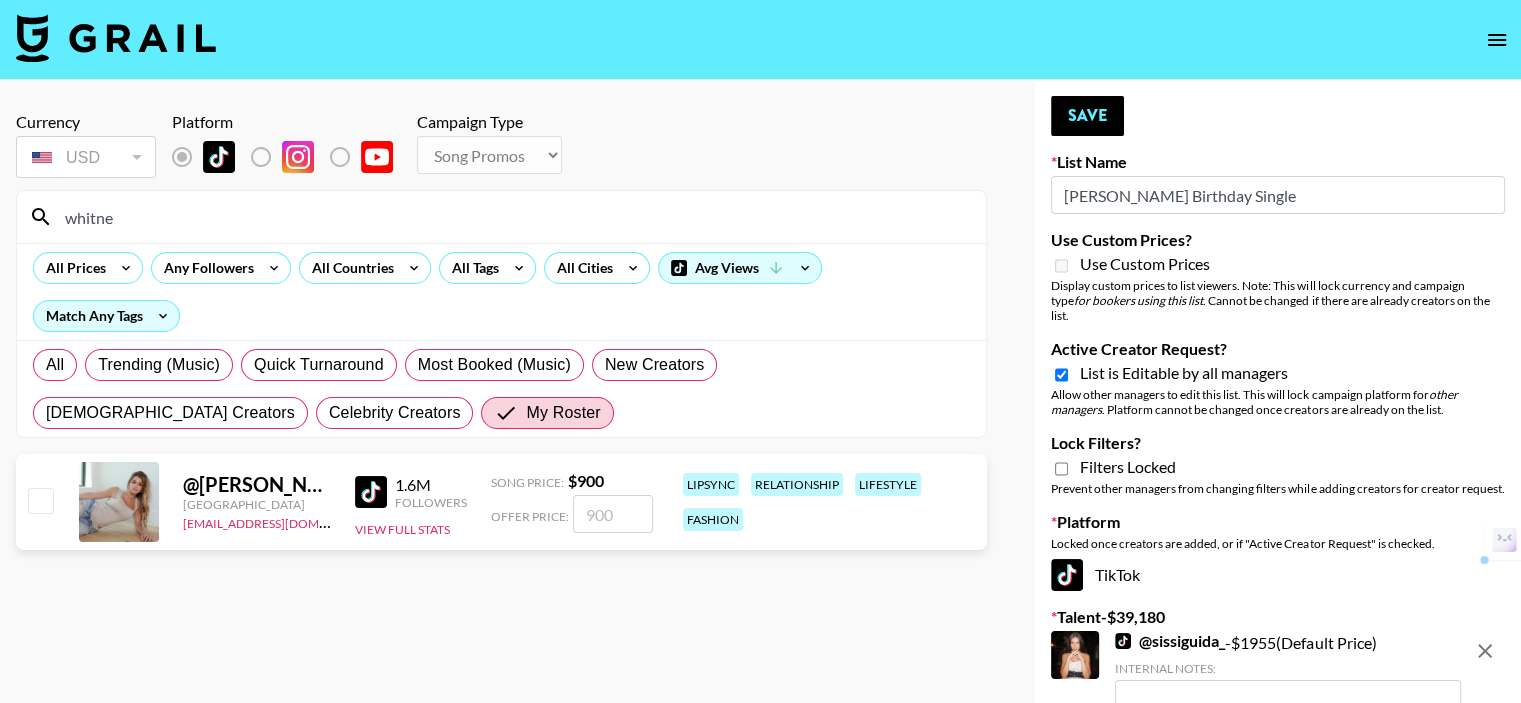 click on "whitne" at bounding box center (513, 217) 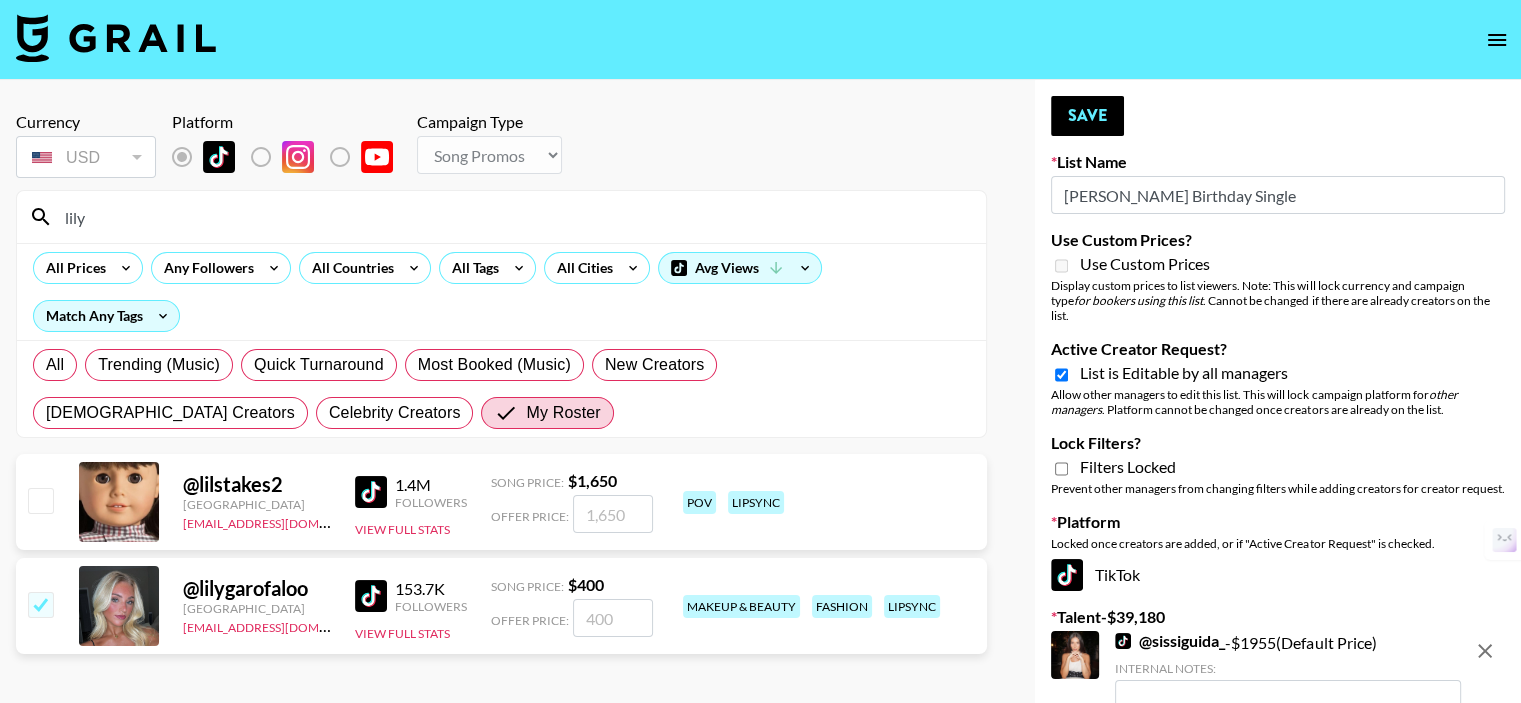 click on "lily" at bounding box center (513, 217) 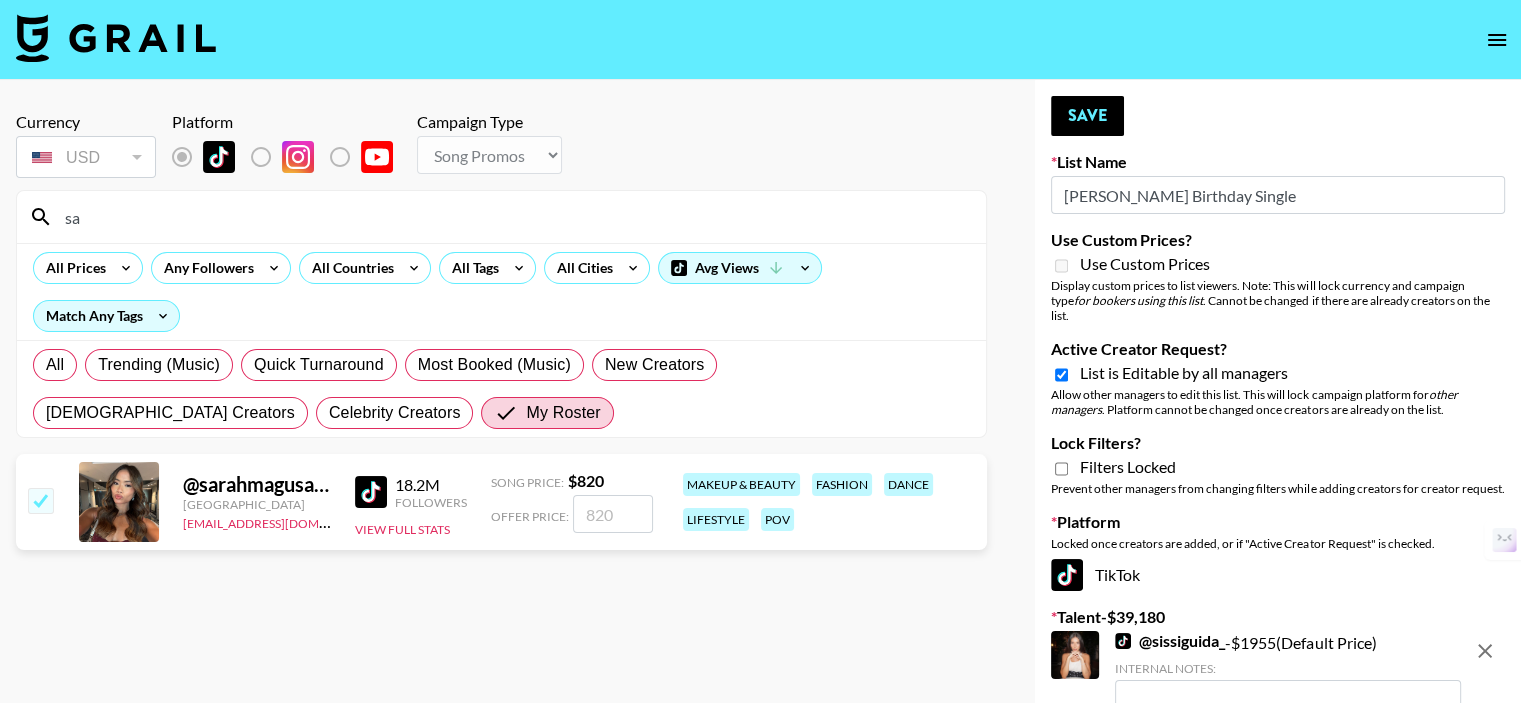type on "s" 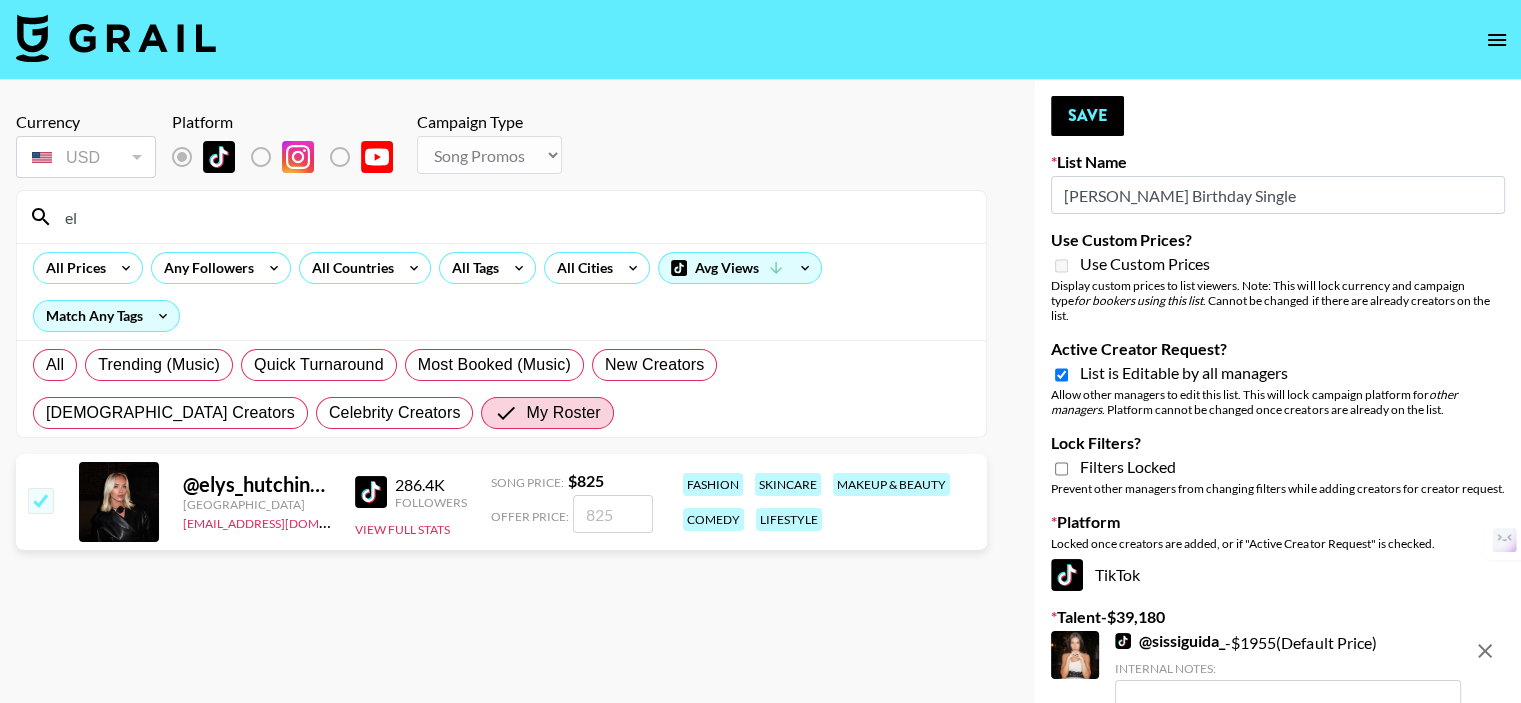 type on "e" 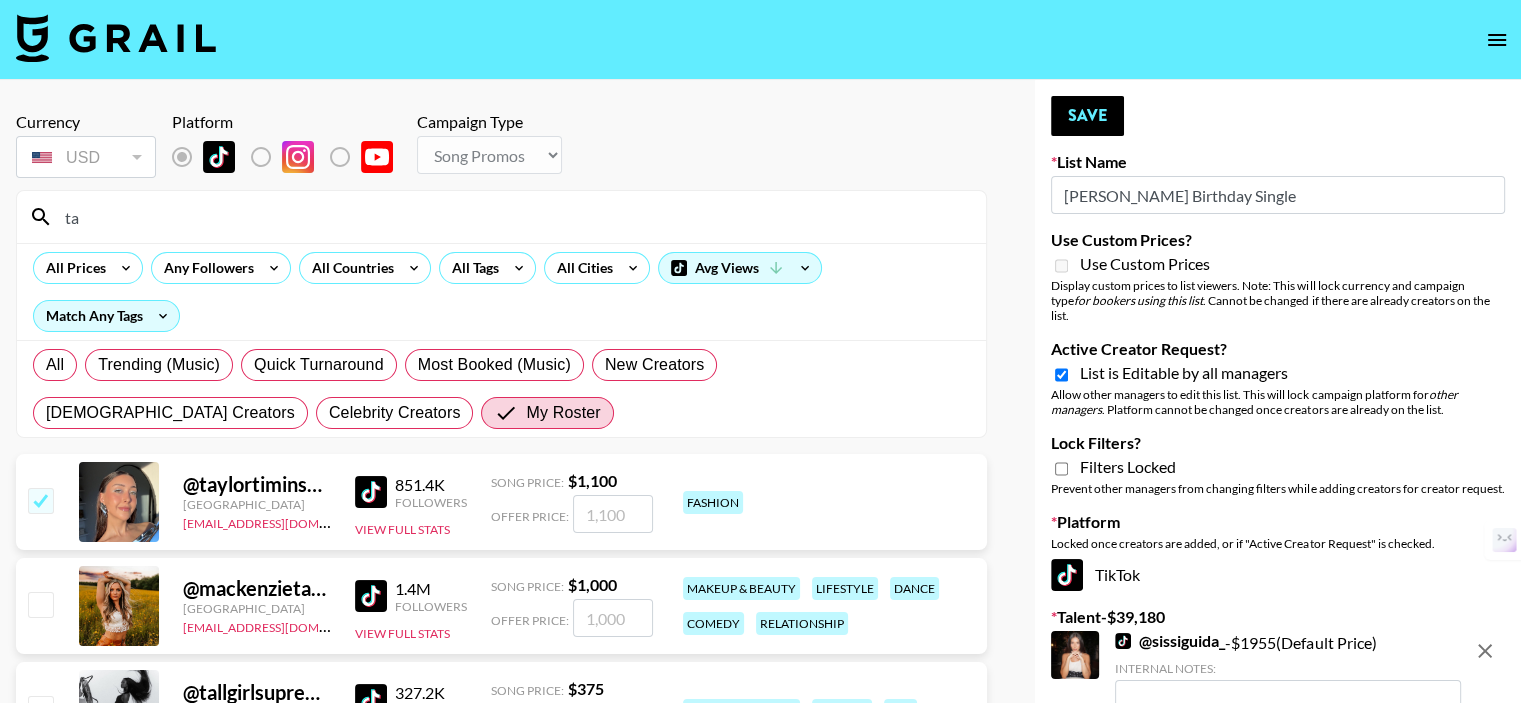 type on "t" 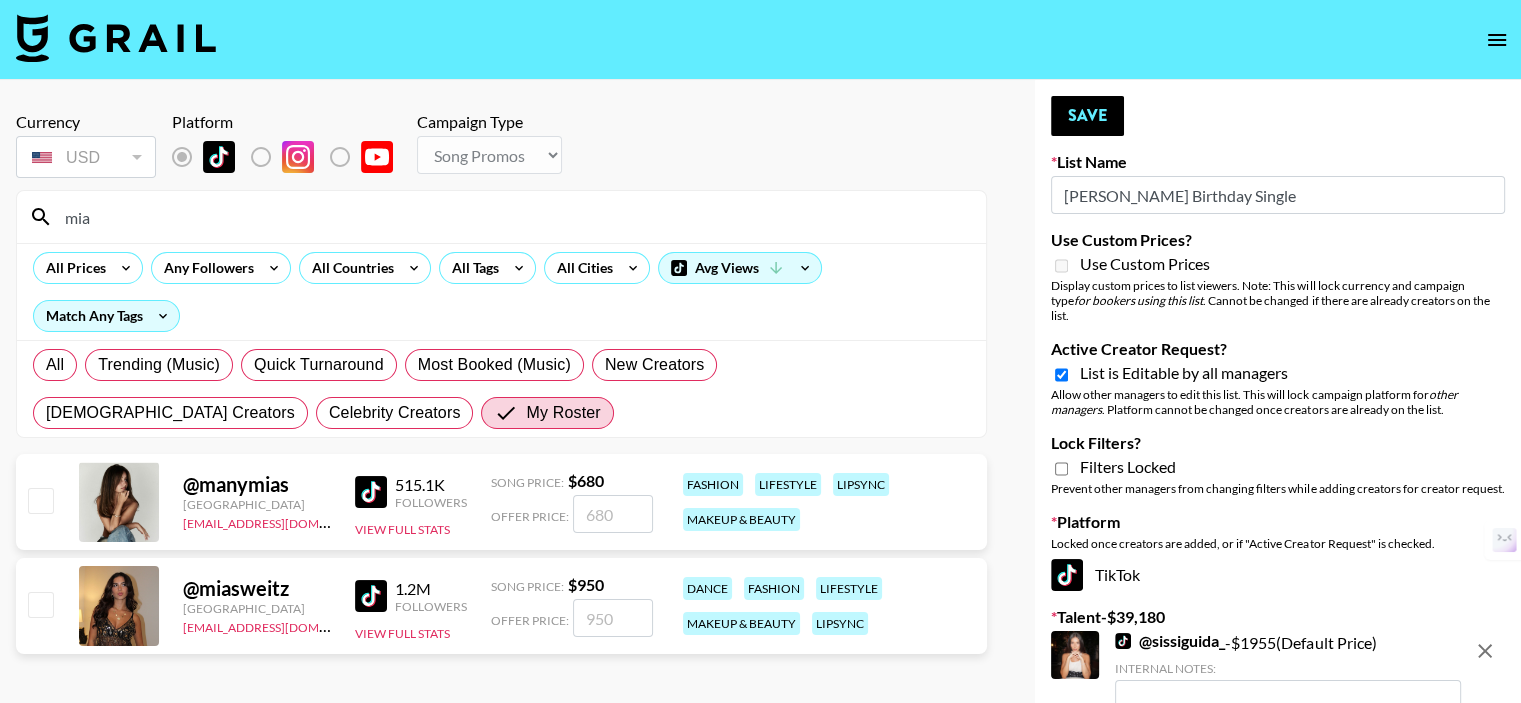 type on "mia" 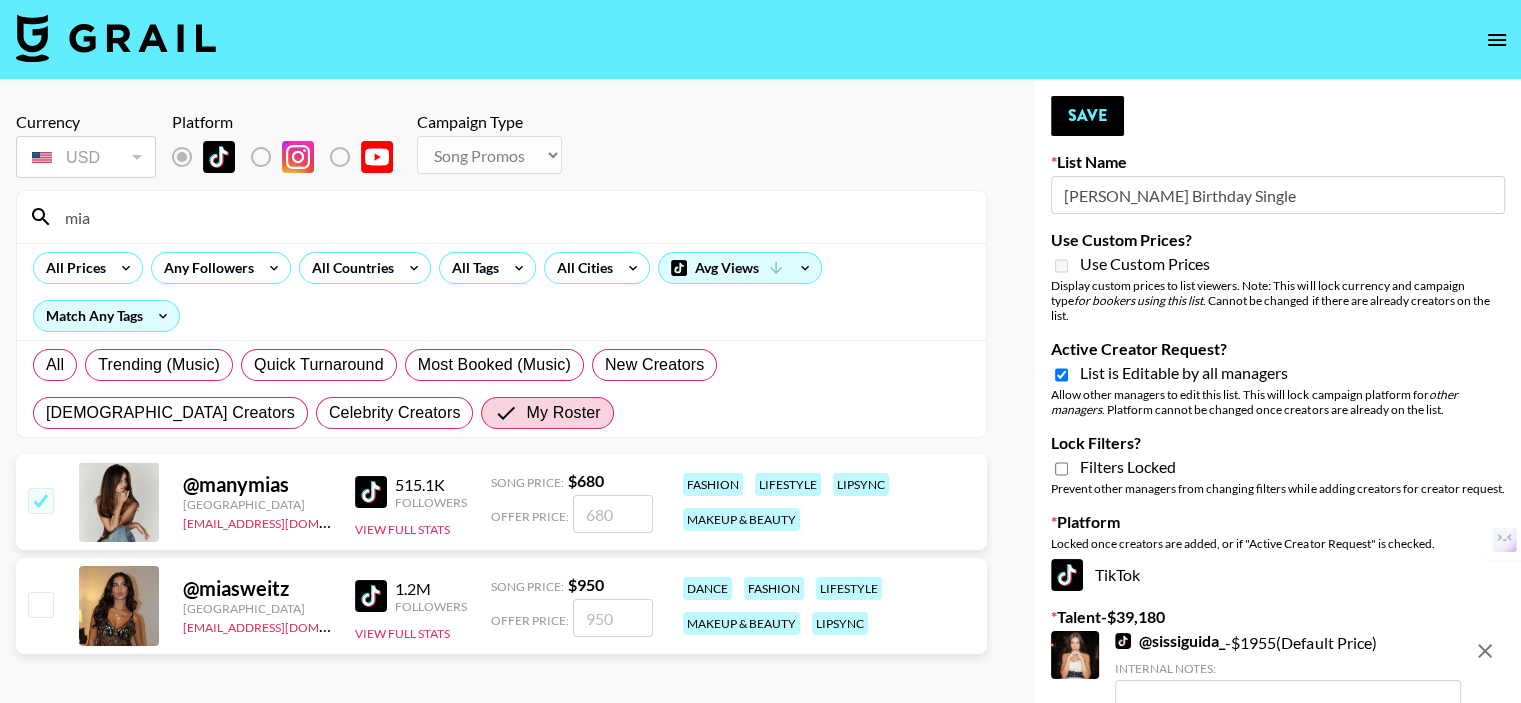 checkbox on "true" 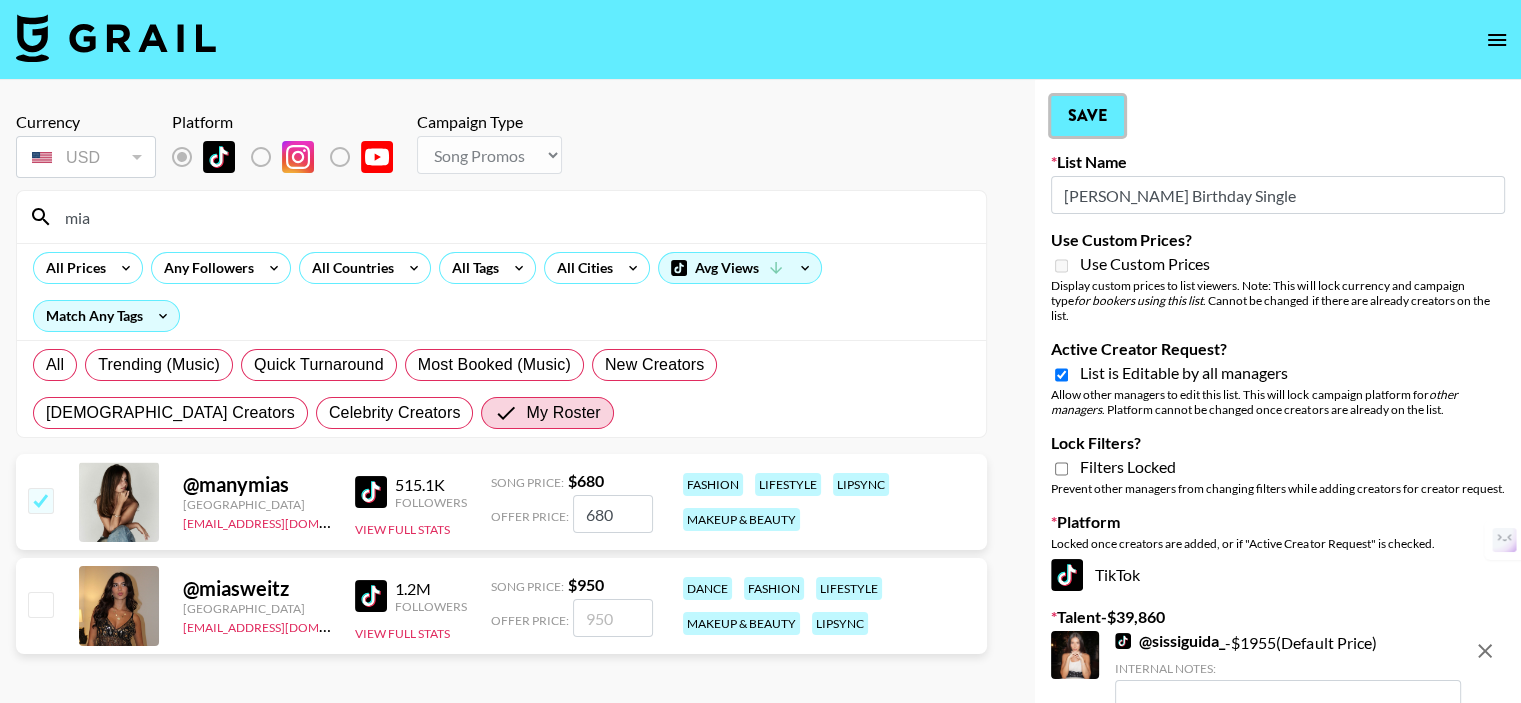 click on "Save" at bounding box center [1087, 116] 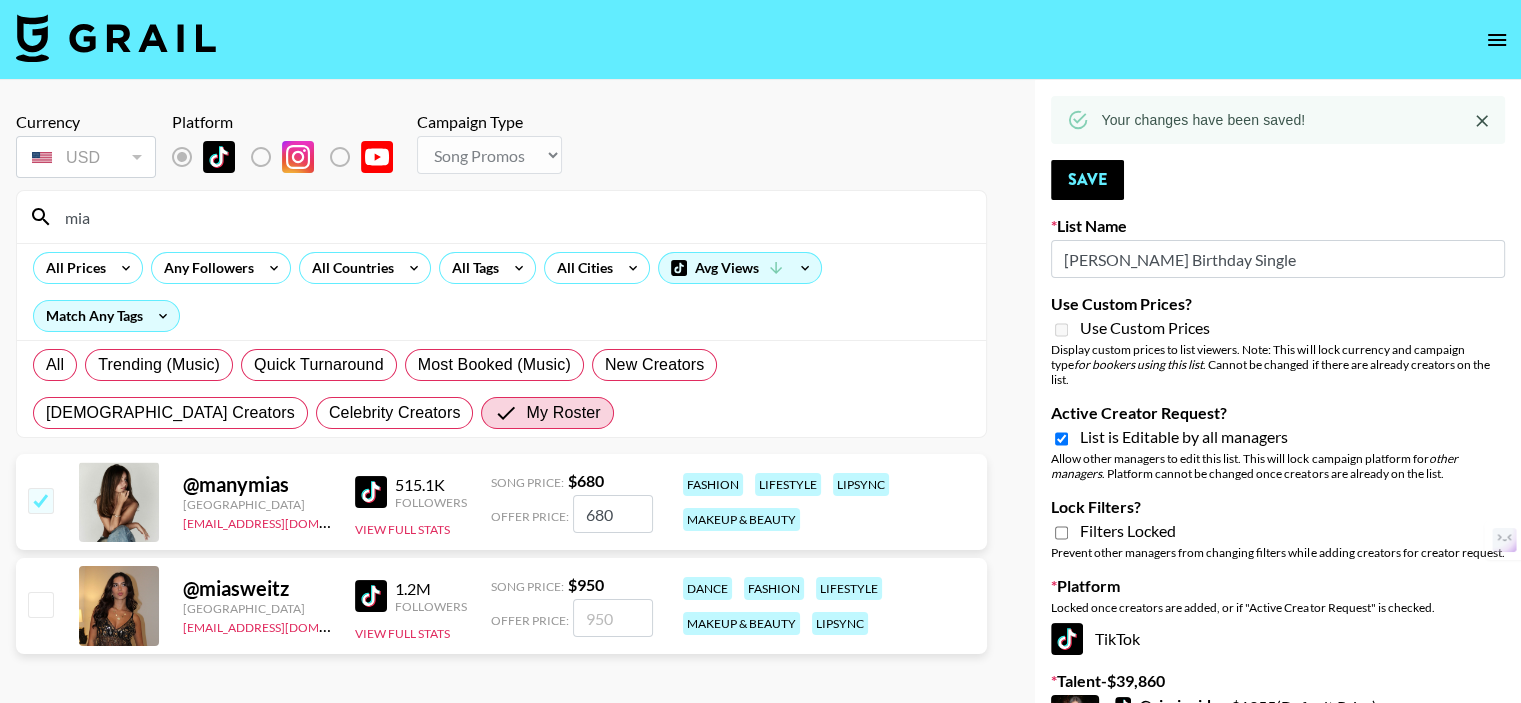 click on "mia" at bounding box center [513, 217] 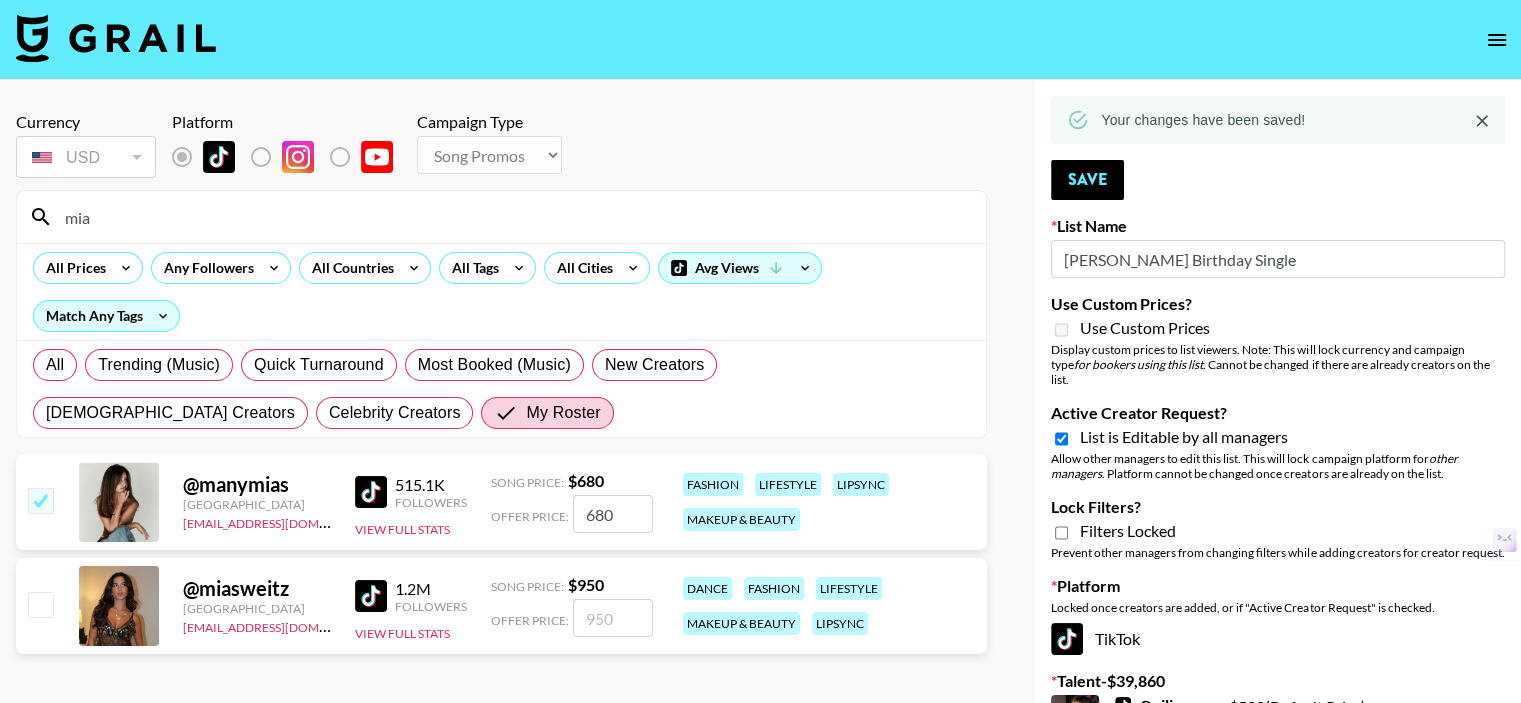 click on "mia" at bounding box center [513, 217] 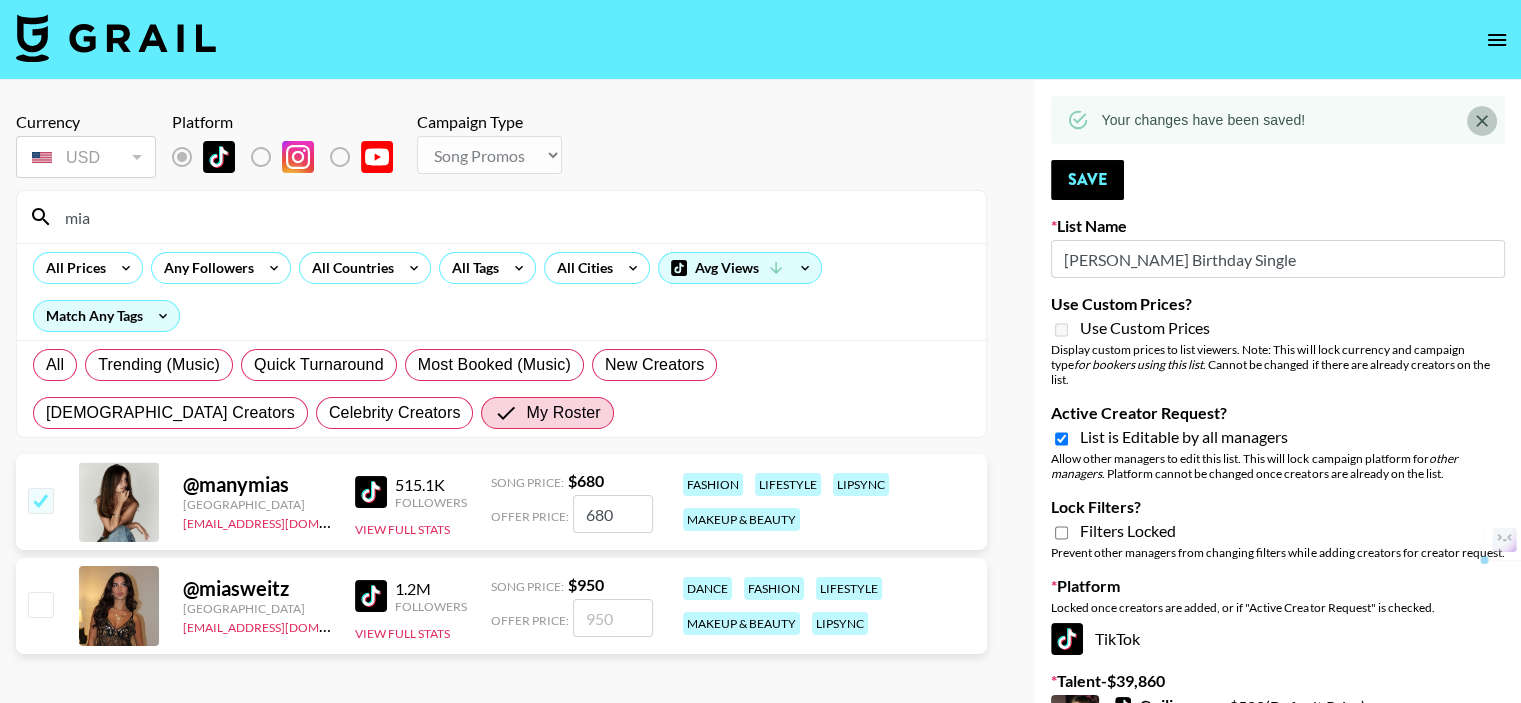 click 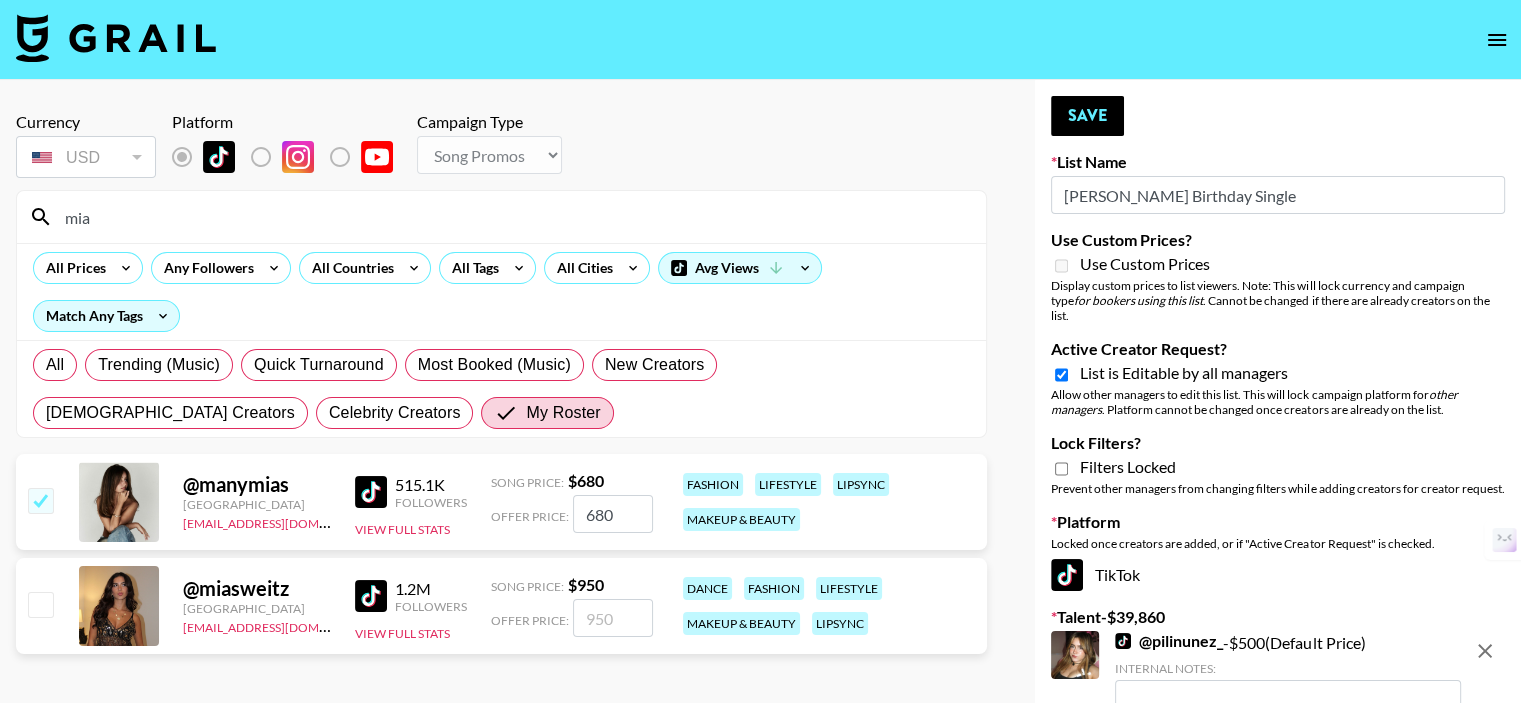 click on "mia" at bounding box center (501, 217) 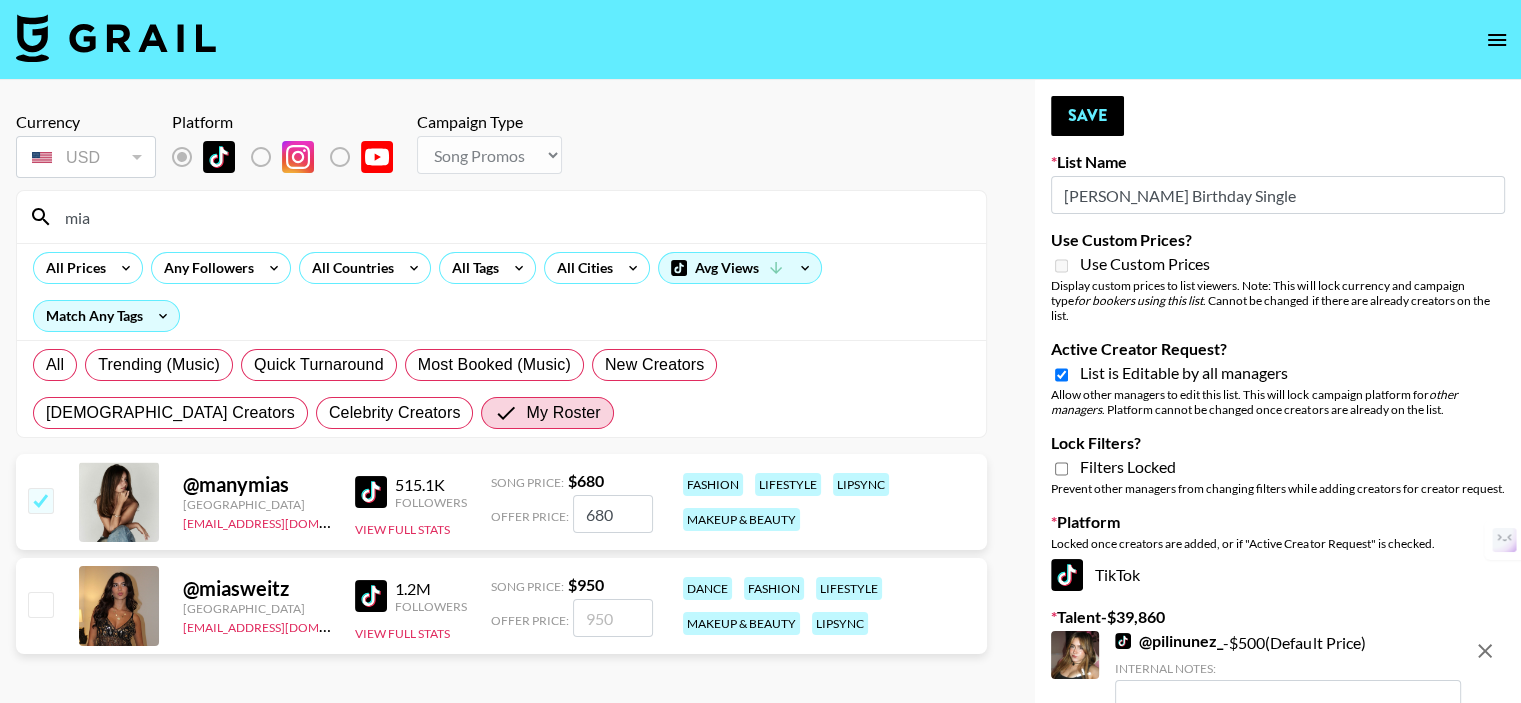 click on "mia" at bounding box center [501, 217] 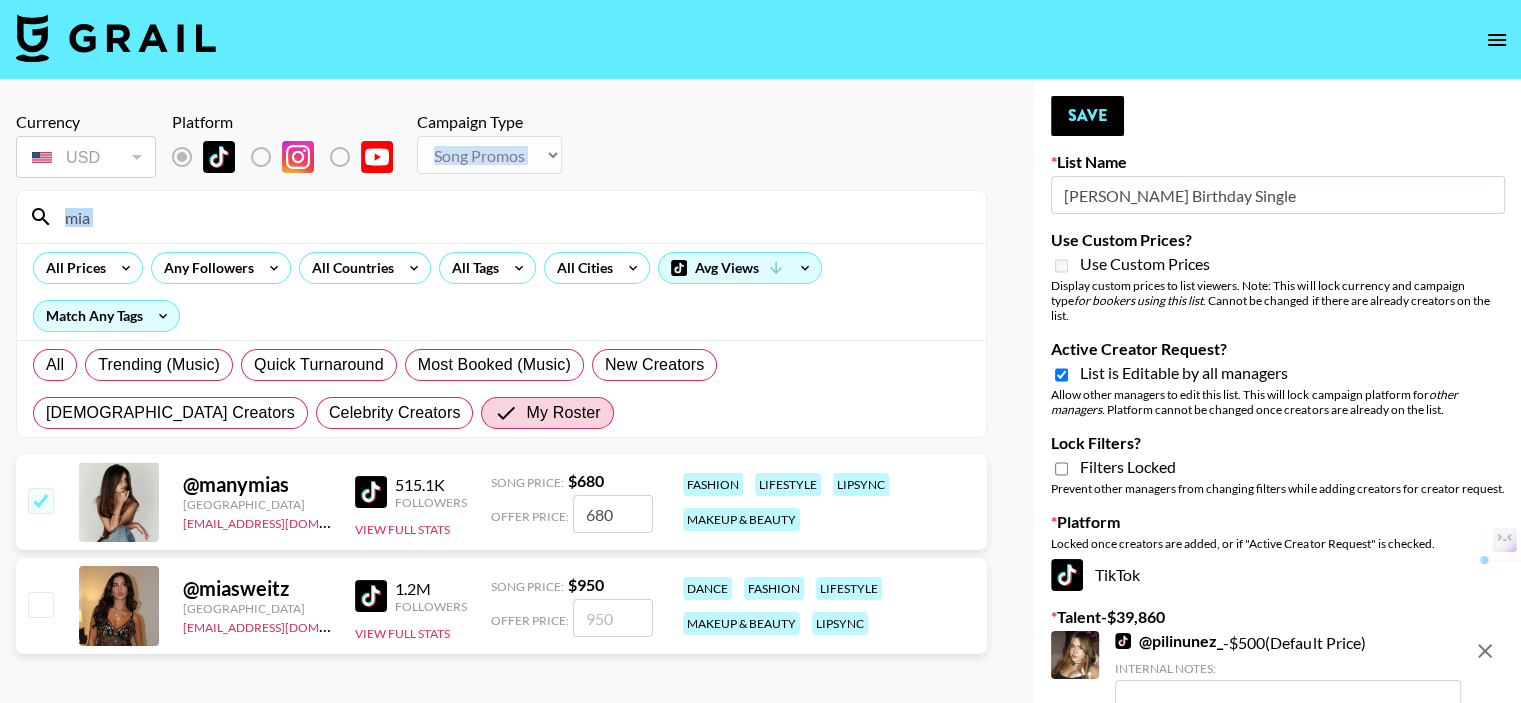 click on "mia" at bounding box center (513, 217) 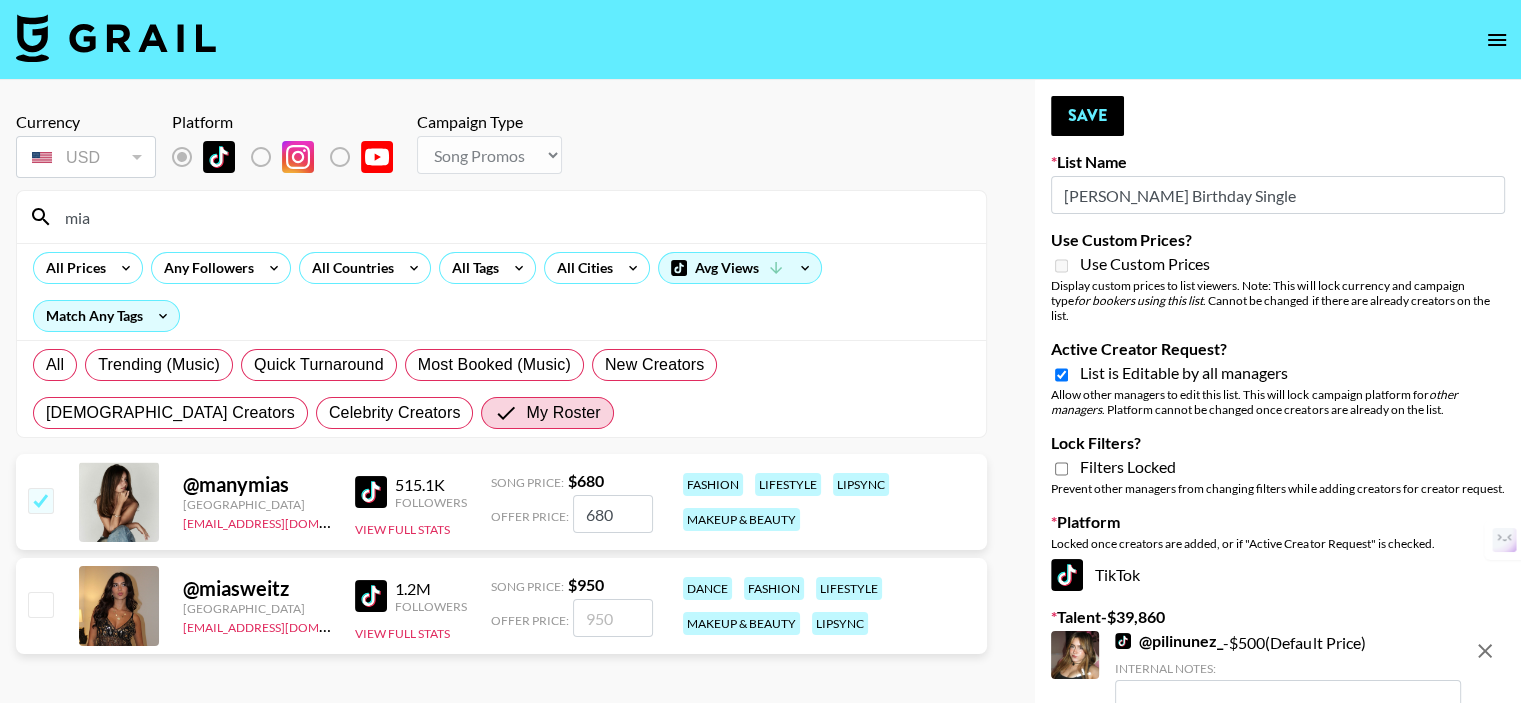 click on "mia" at bounding box center (513, 217) 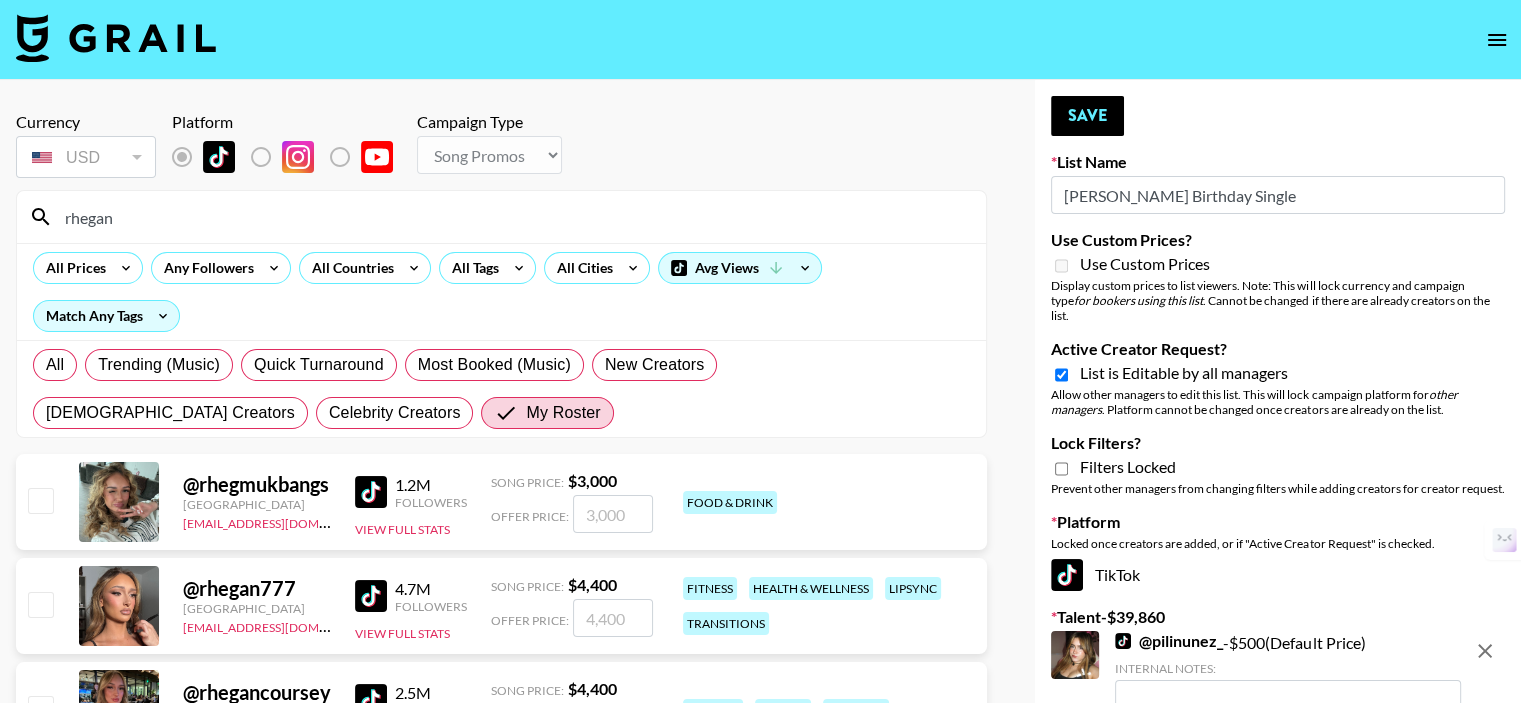 scroll, scrollTop: 100, scrollLeft: 0, axis: vertical 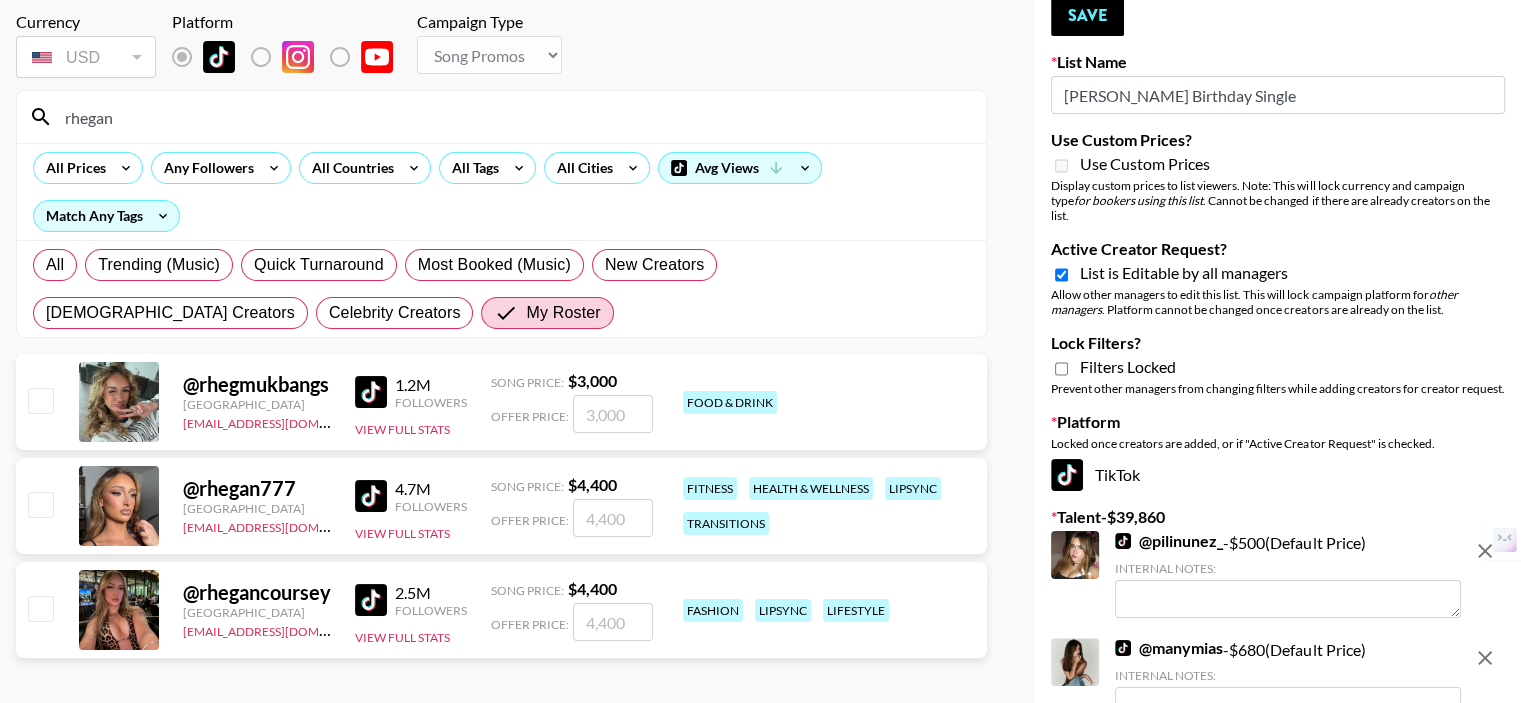 type on "rhegan" 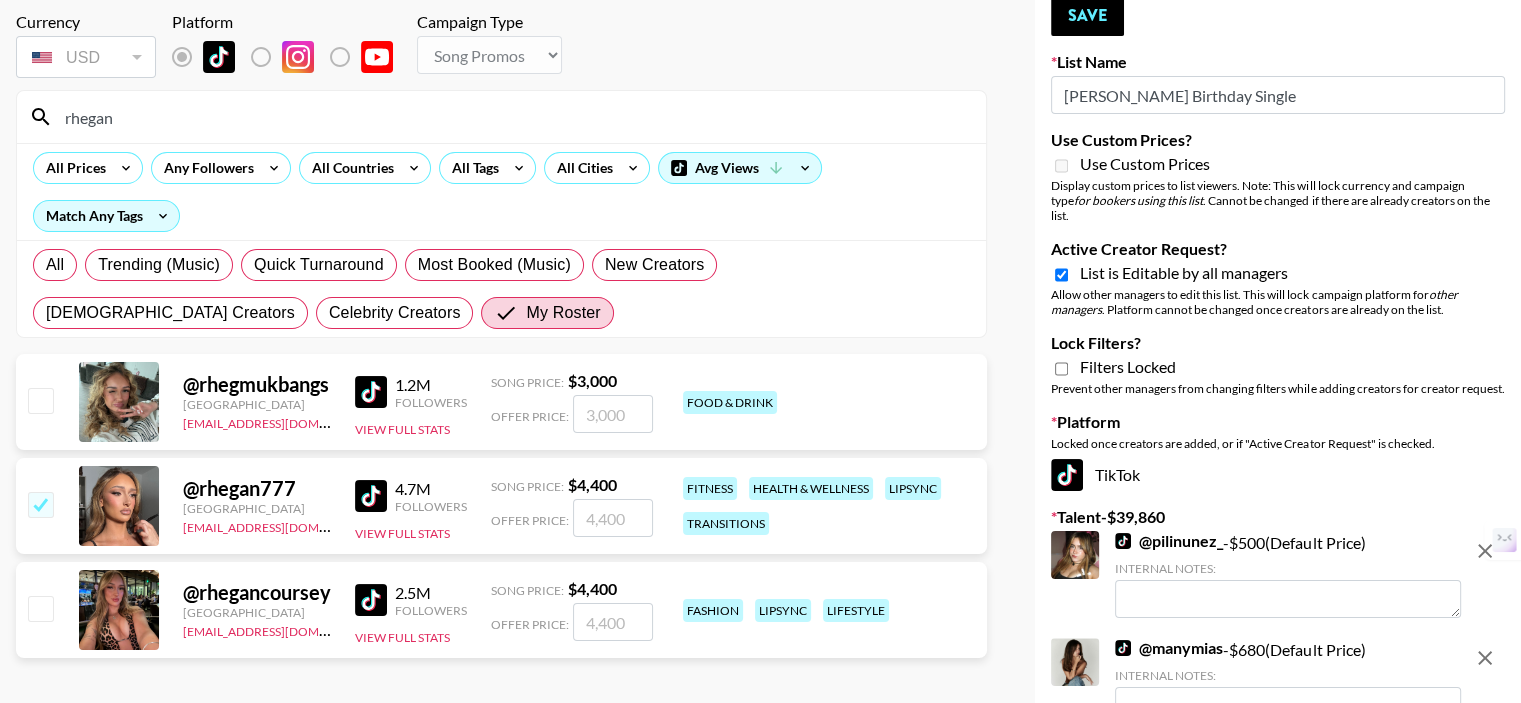 checkbox on "true" 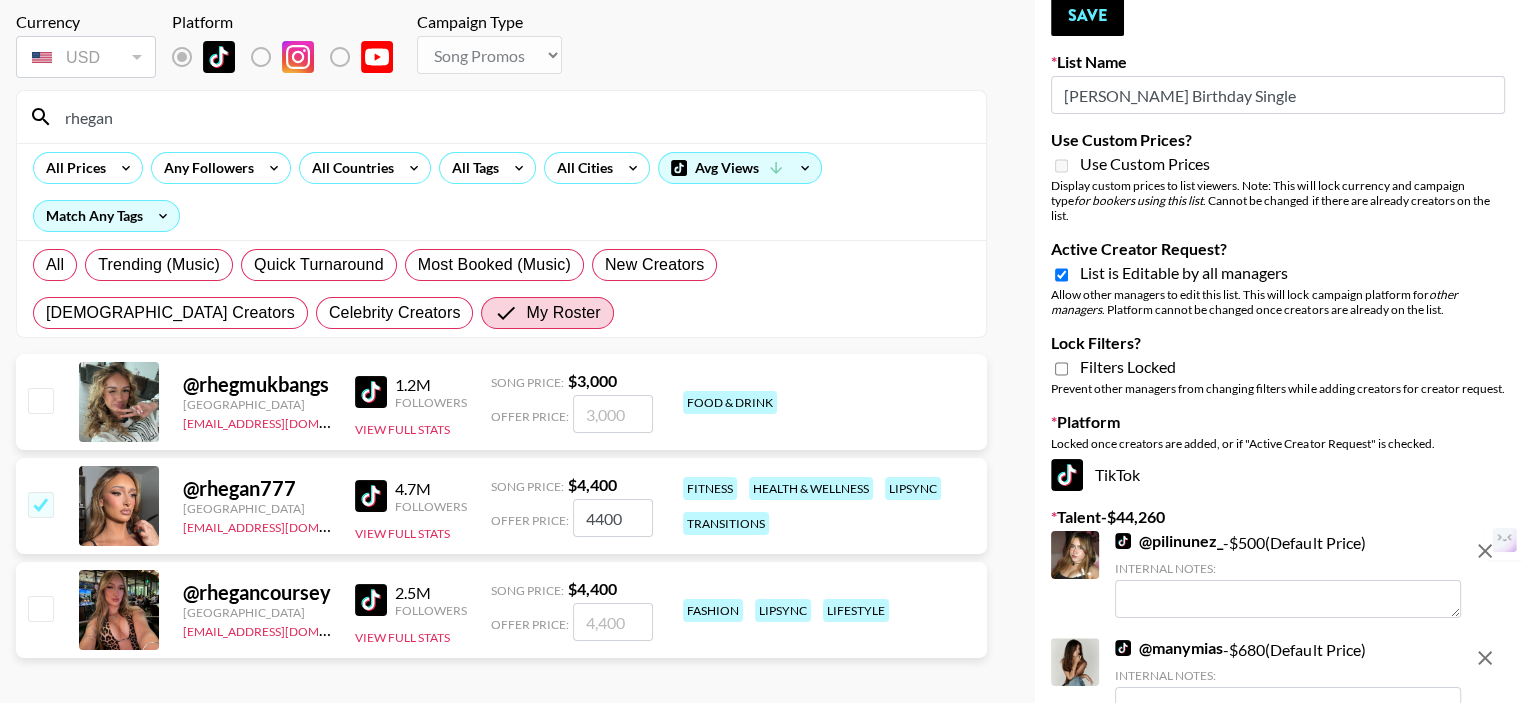 click at bounding box center [40, 504] 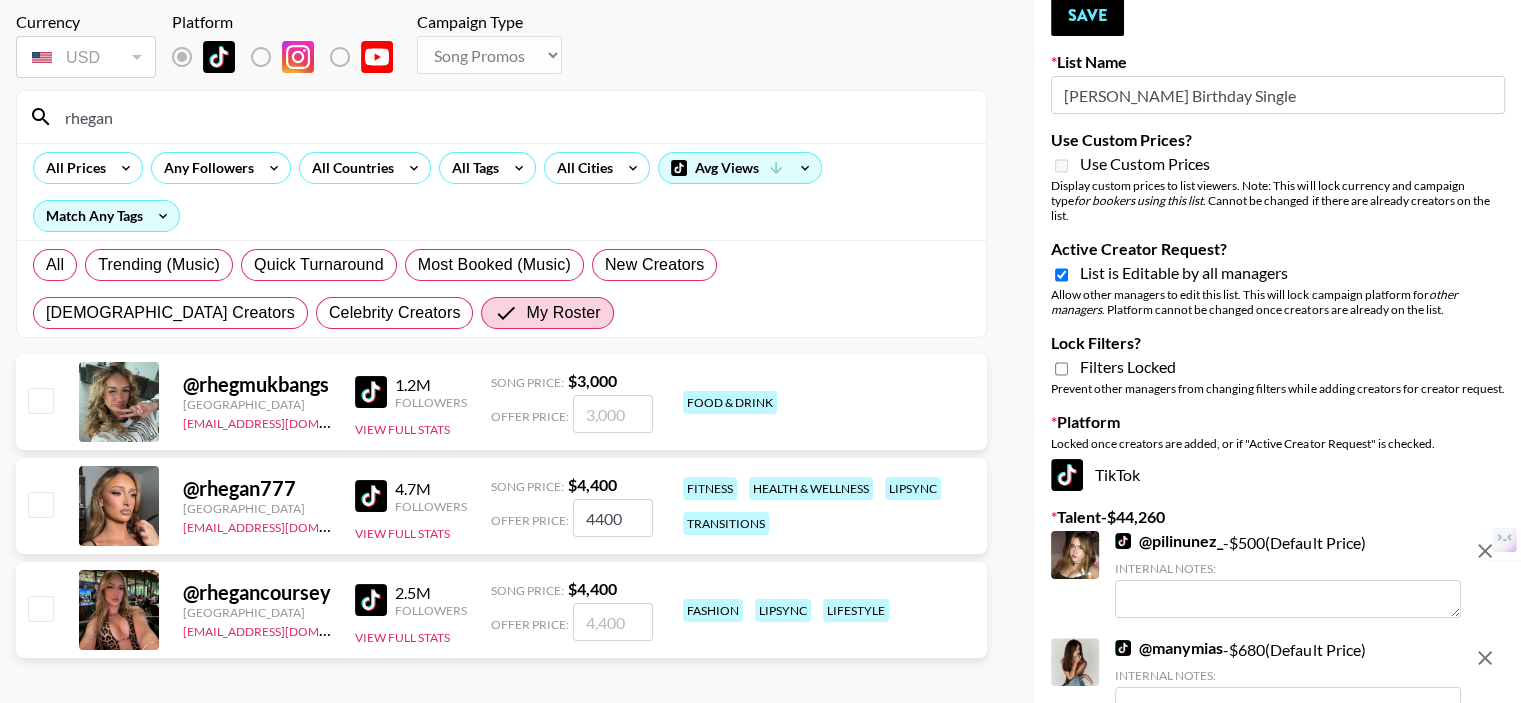 checkbox on "false" 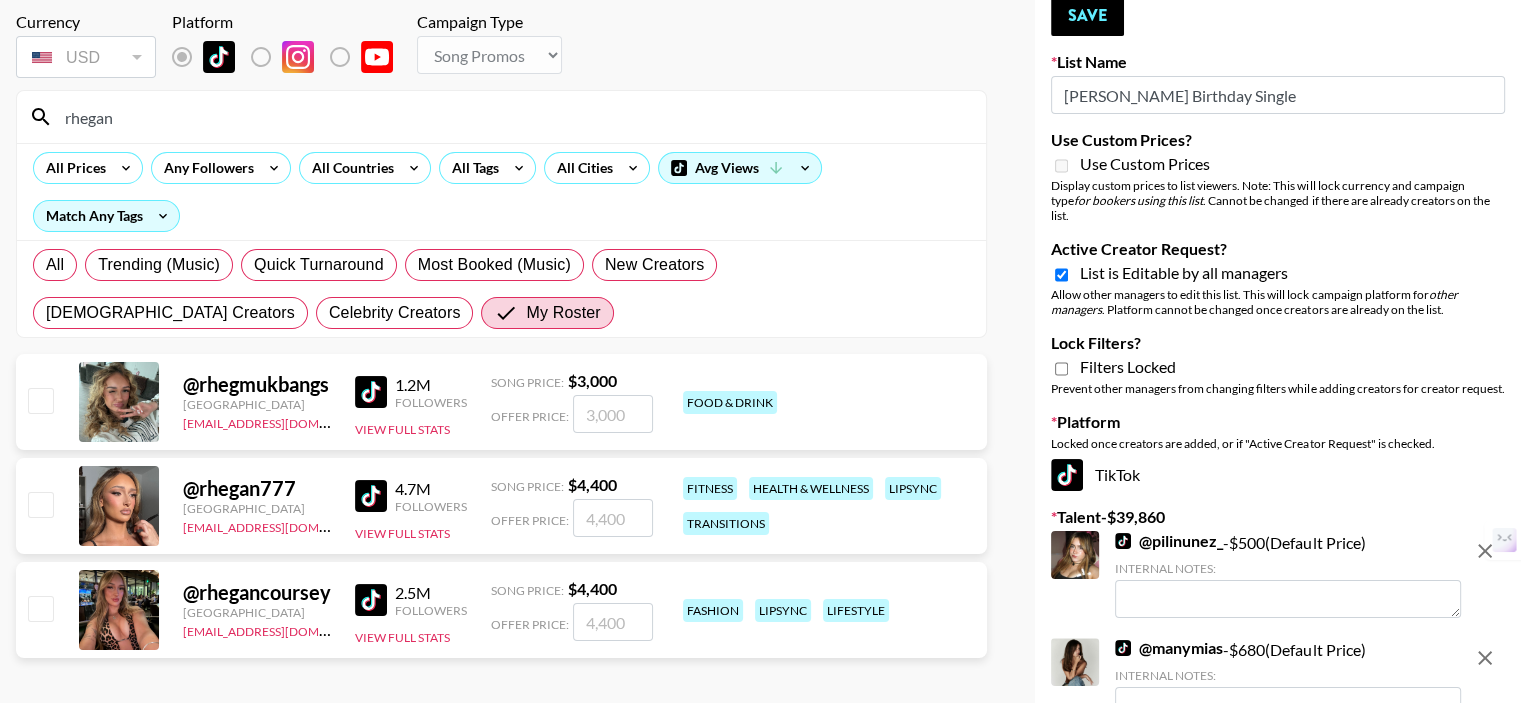 click at bounding box center (40, 608) 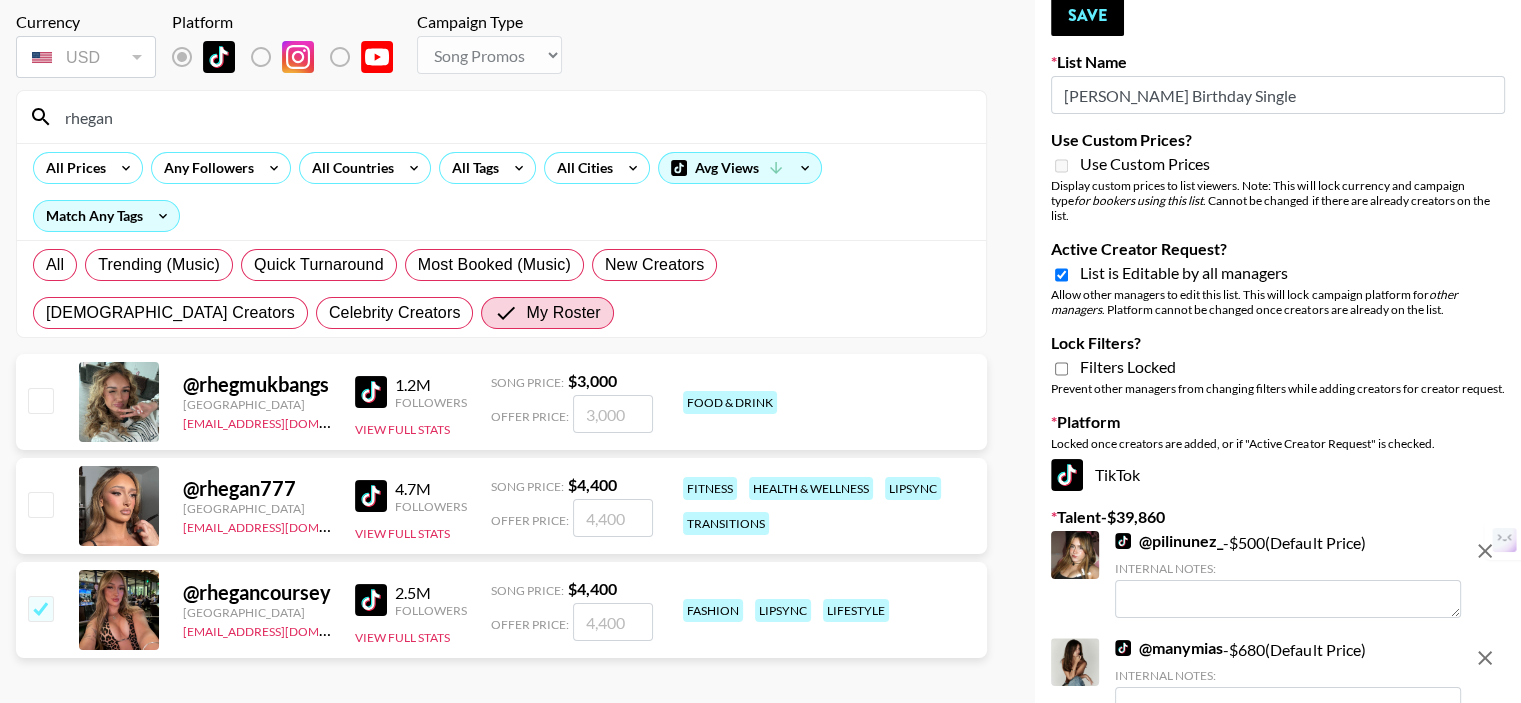 checkbox on "true" 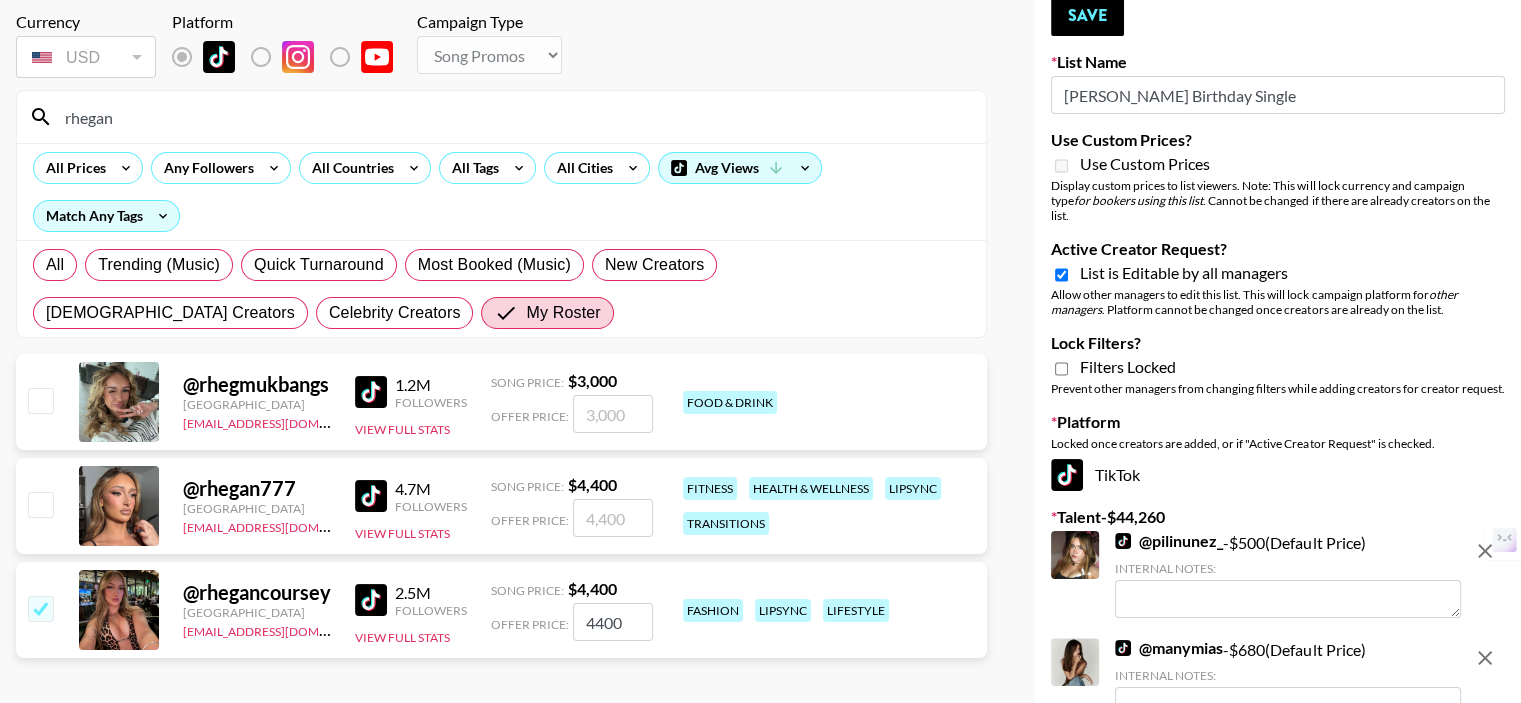 click at bounding box center (40, 504) 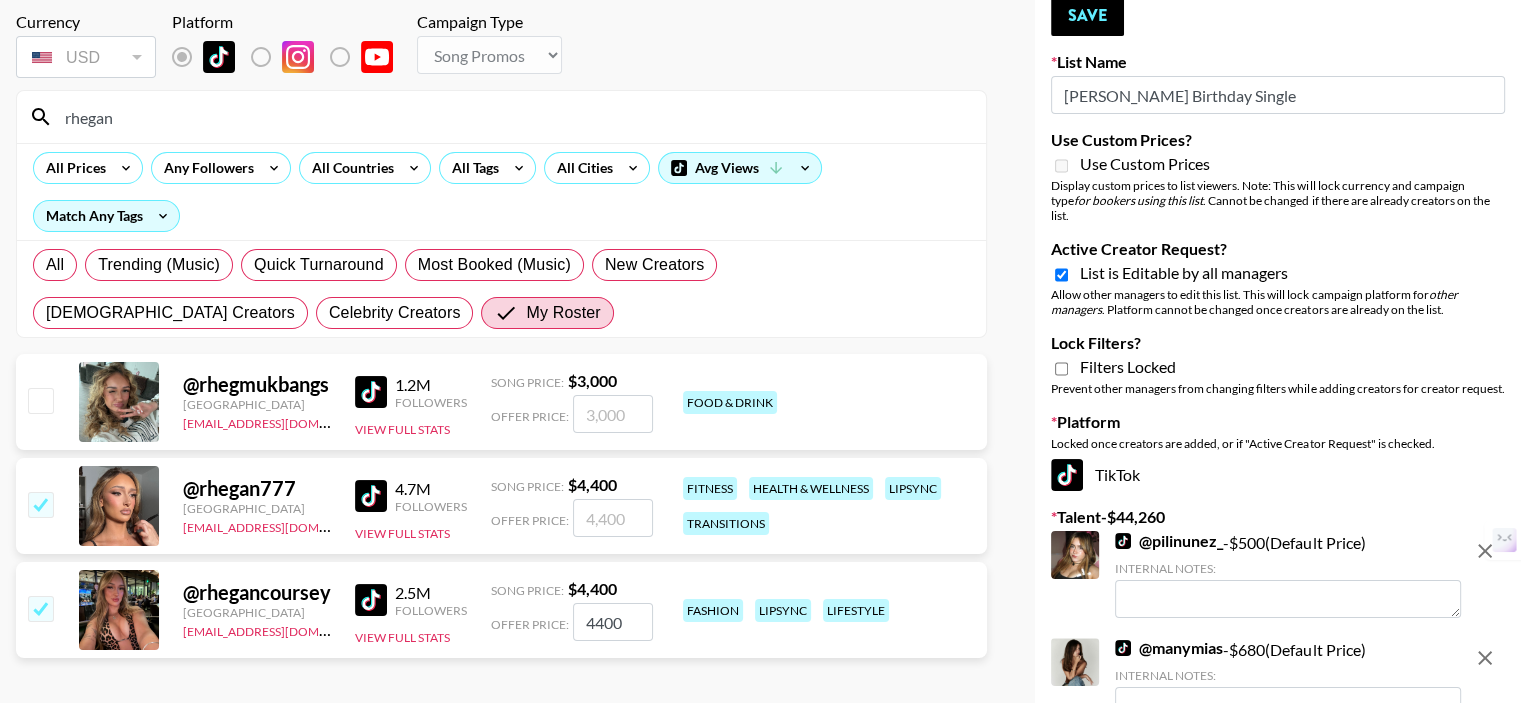 checkbox on "true" 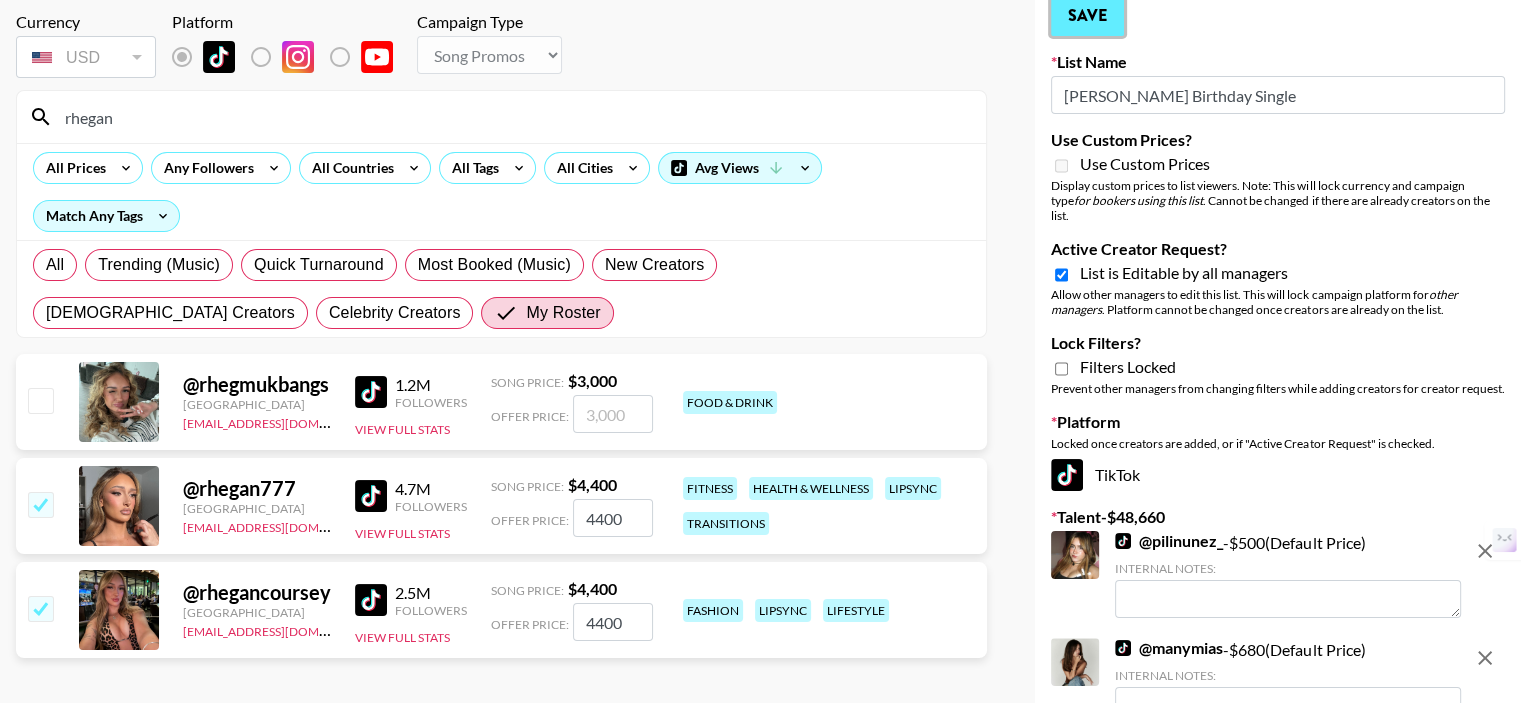 click on "Save" at bounding box center (1087, 16) 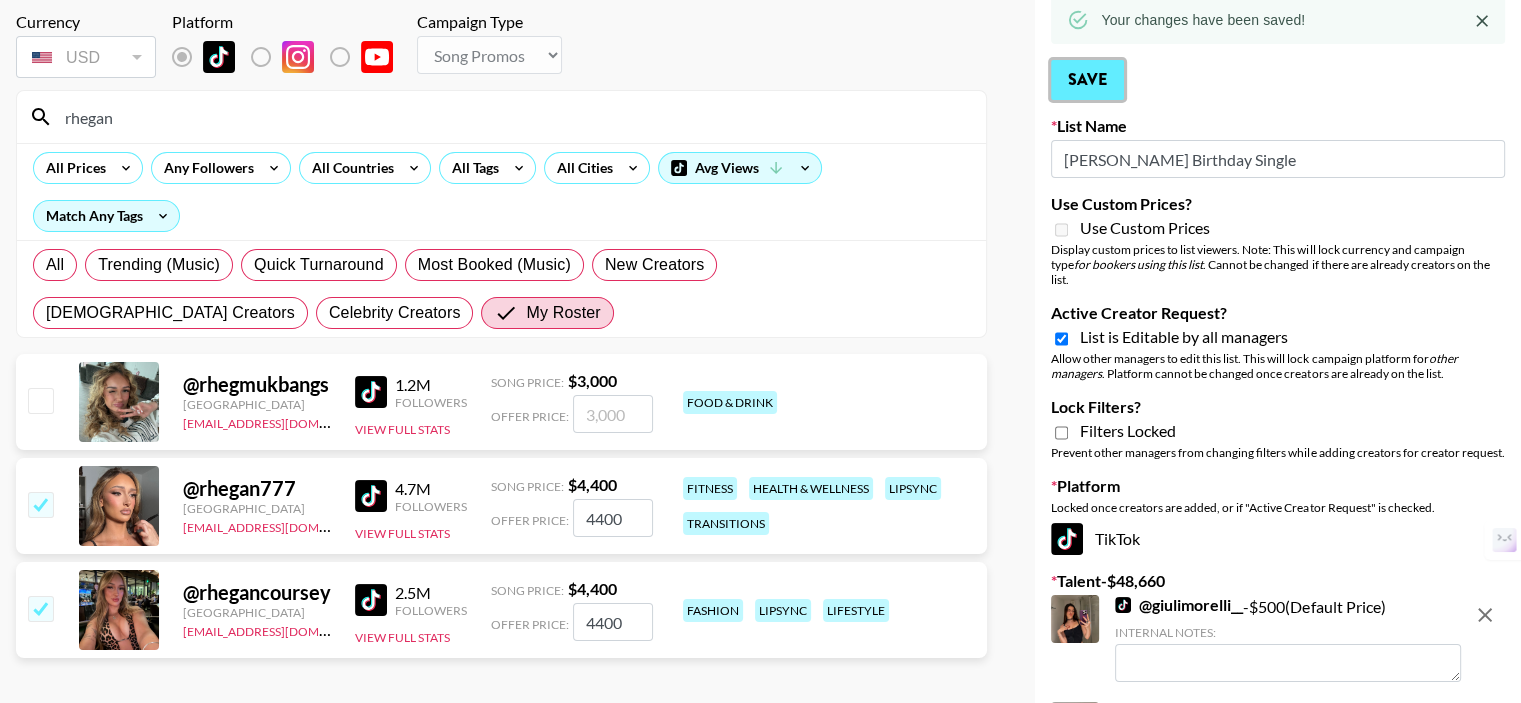 scroll, scrollTop: 0, scrollLeft: 0, axis: both 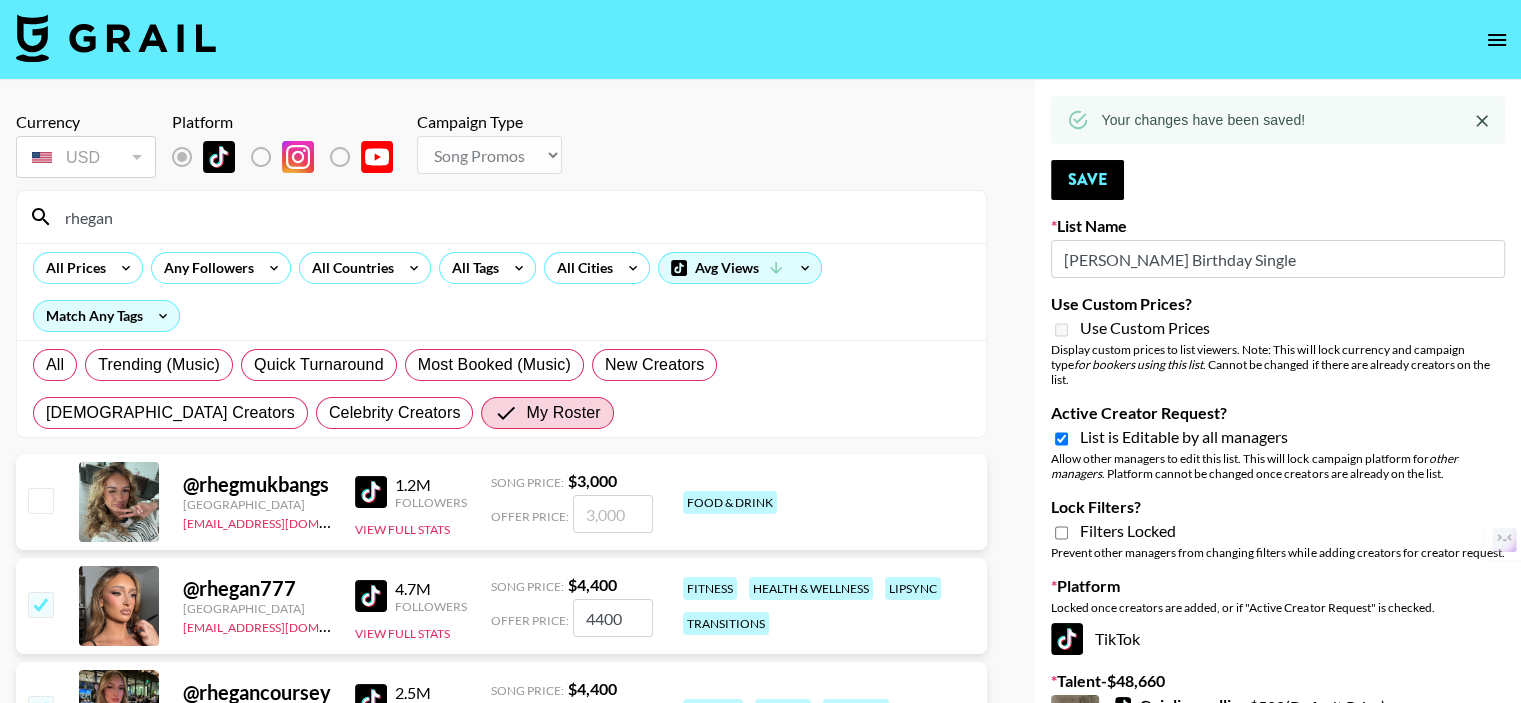 click 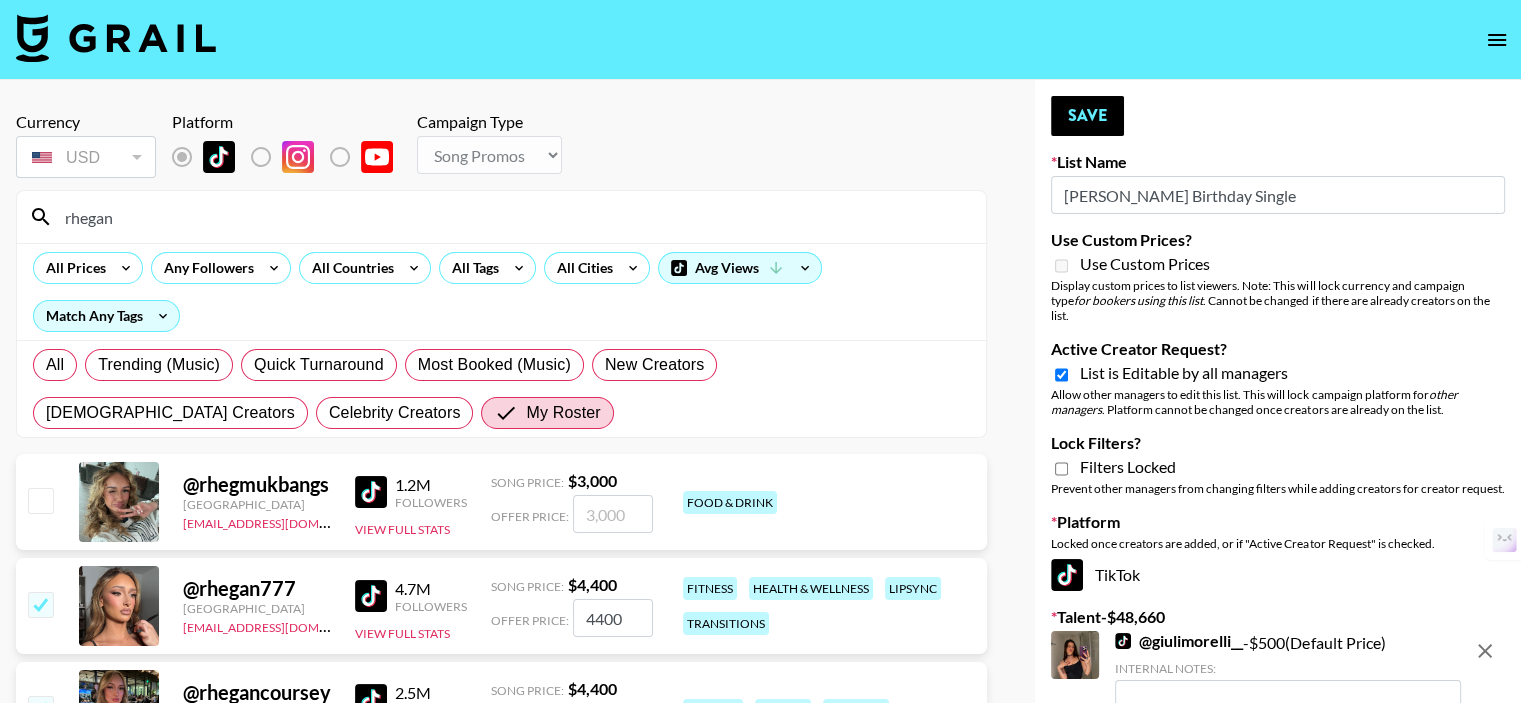 click on "rhegan" at bounding box center (513, 217) 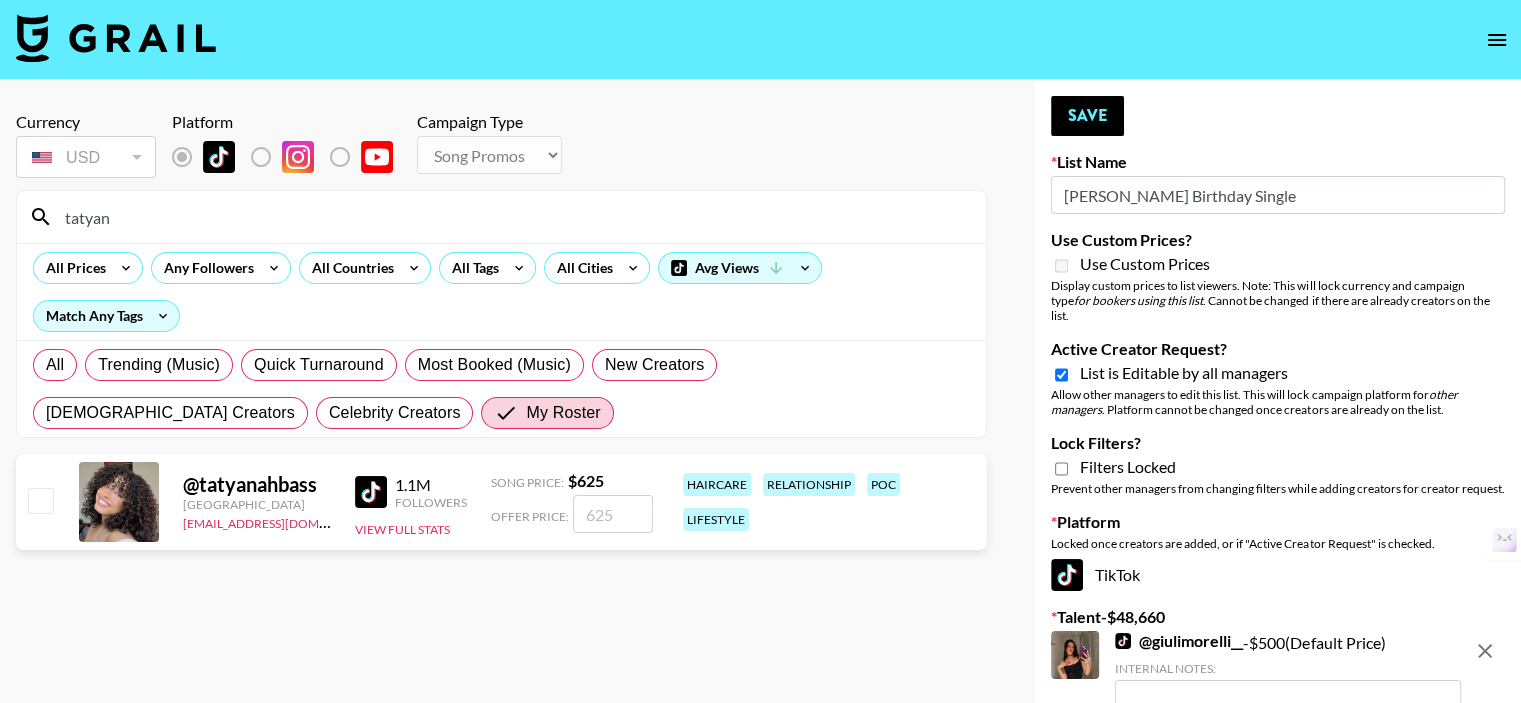 type on "tatyan" 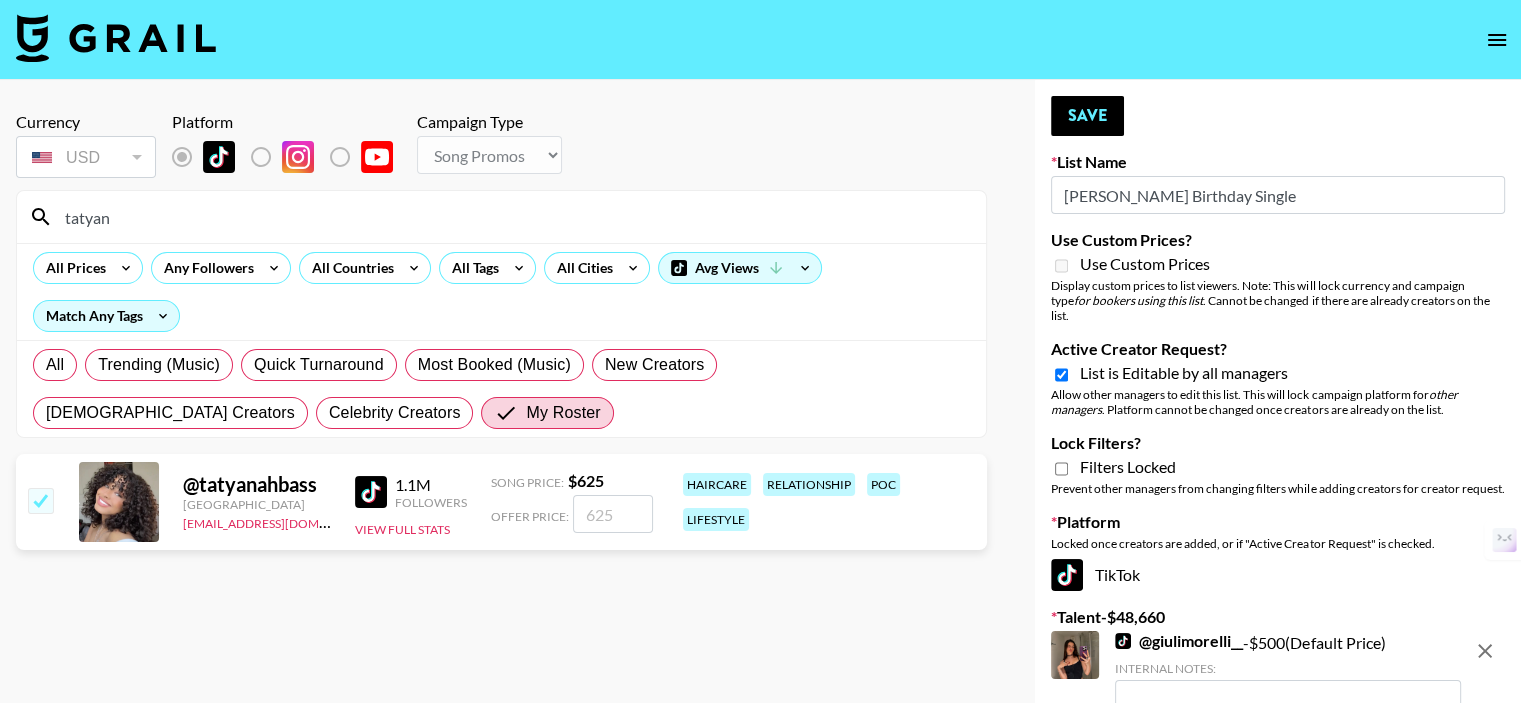 checkbox on "true" 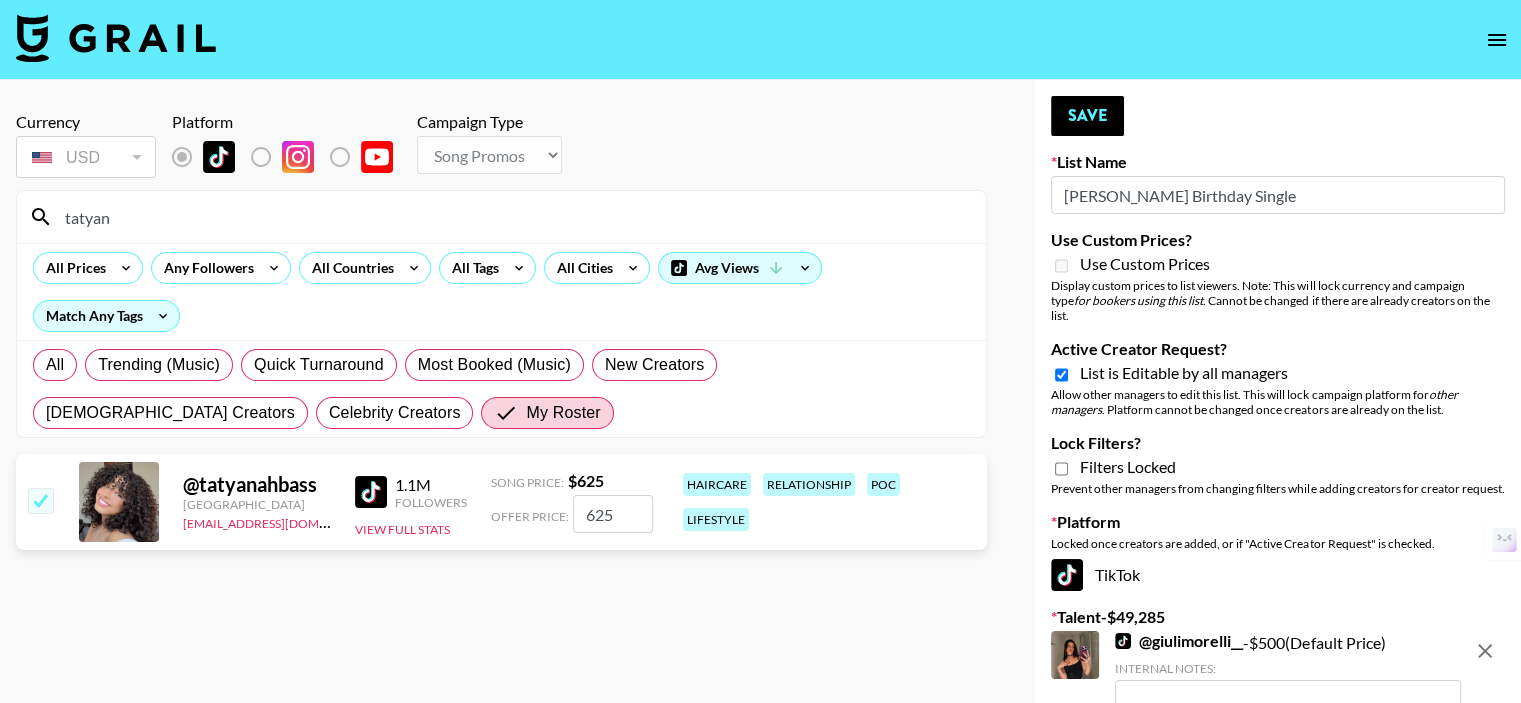 click on "Your changes have been saved! Save List Name [PERSON_NAME] Birthday Single Use Custom Prices? Use Custom Prices Display custom prices to list viewers. Note: This will lock currency and campaign type  for bookers using this list . Cannot be changed if there are already creators on the list. Active Creator Request? List is Editable by all managers Allow other managers to edit this list. This will lock campaign platform for  other managers . Platform cannot be changed once creators are already on the list. Lock Filters? Filters Locked Prevent other managers from changing filters while adding creators for creator request. Platform Locked once creators are added, or if "Active Creator Request" is checked.  TikTok Talent -  $ 49,285 @ giulimorelli__  -  $ 500  (Default Price) Internal Notes: @ julssure  -  $ 800  (Default Price) Internal Notes: @ lottekln  -  $ 400  (Default Price) Internal Notes: @ yojaseena  -  $ 400  (Default Price) Internal Notes: @ lilygarofaloo  -  $ 400  (Default Price) @  -  $ 200" at bounding box center (1278, 2757) 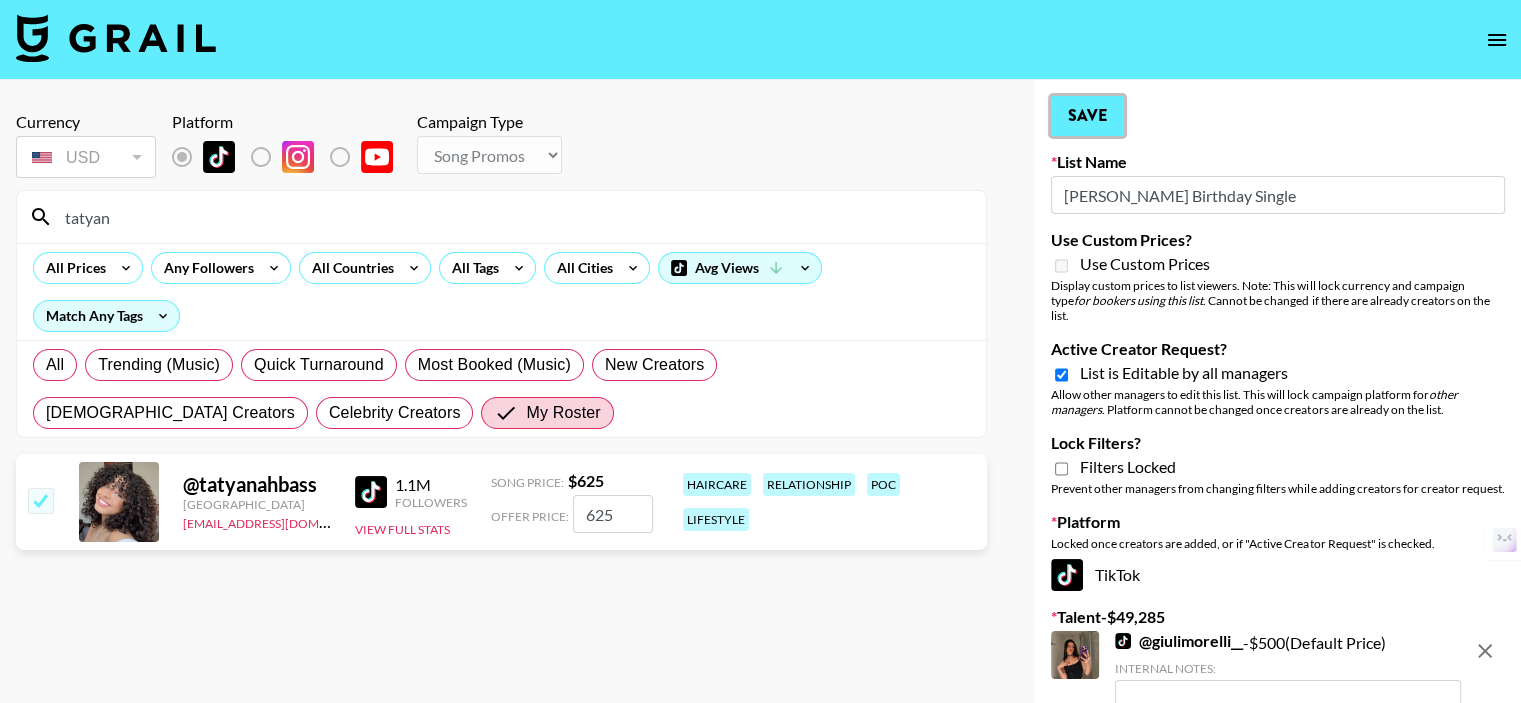 click on "Save" at bounding box center (1087, 116) 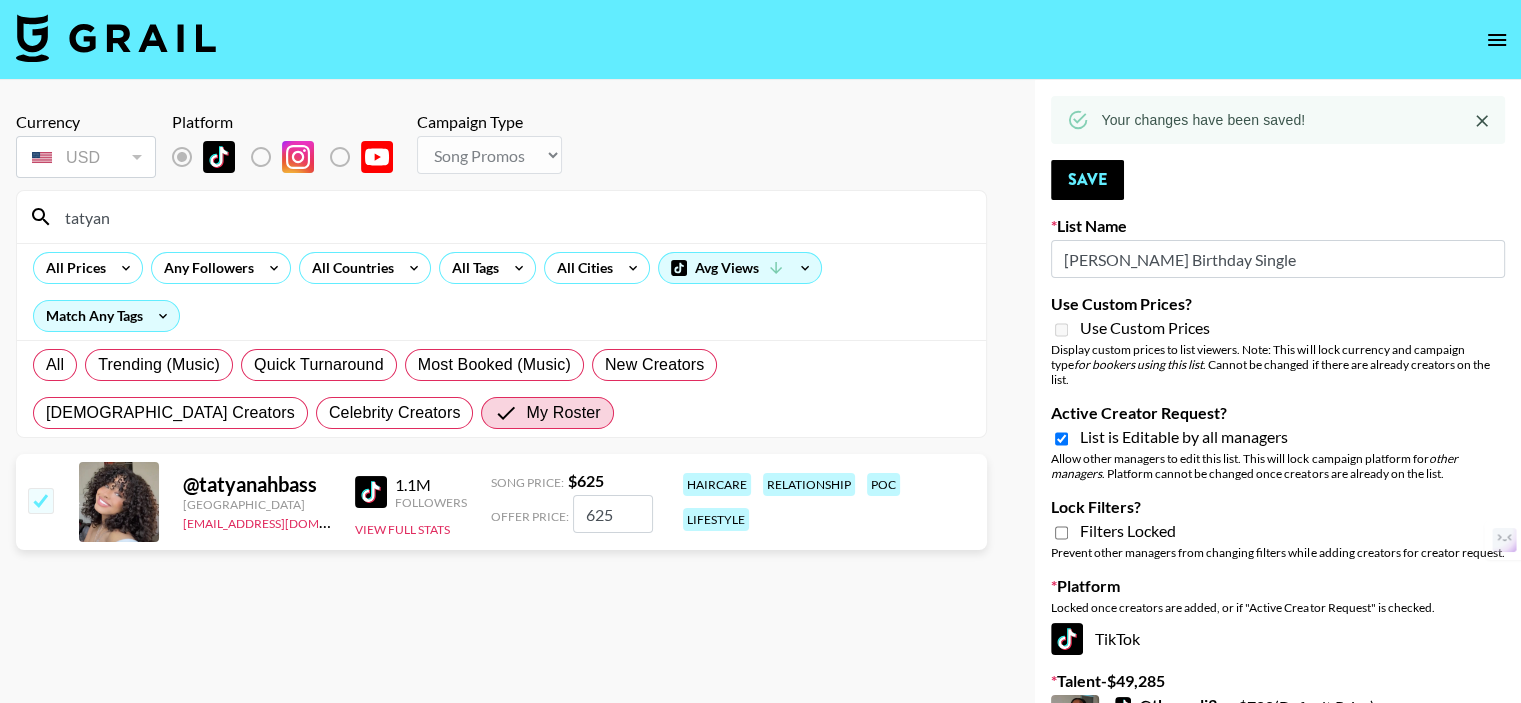 click 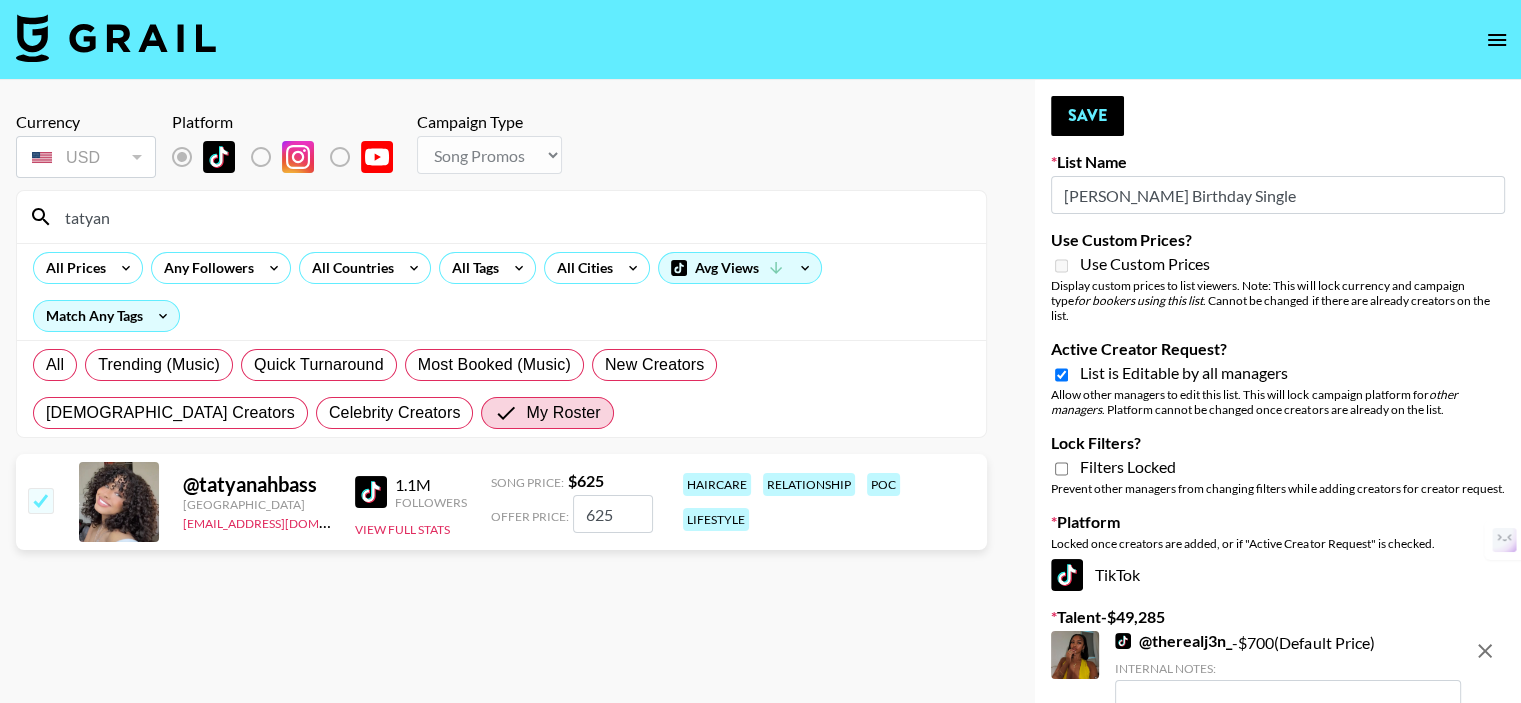 click on "tatyan" at bounding box center (501, 217) 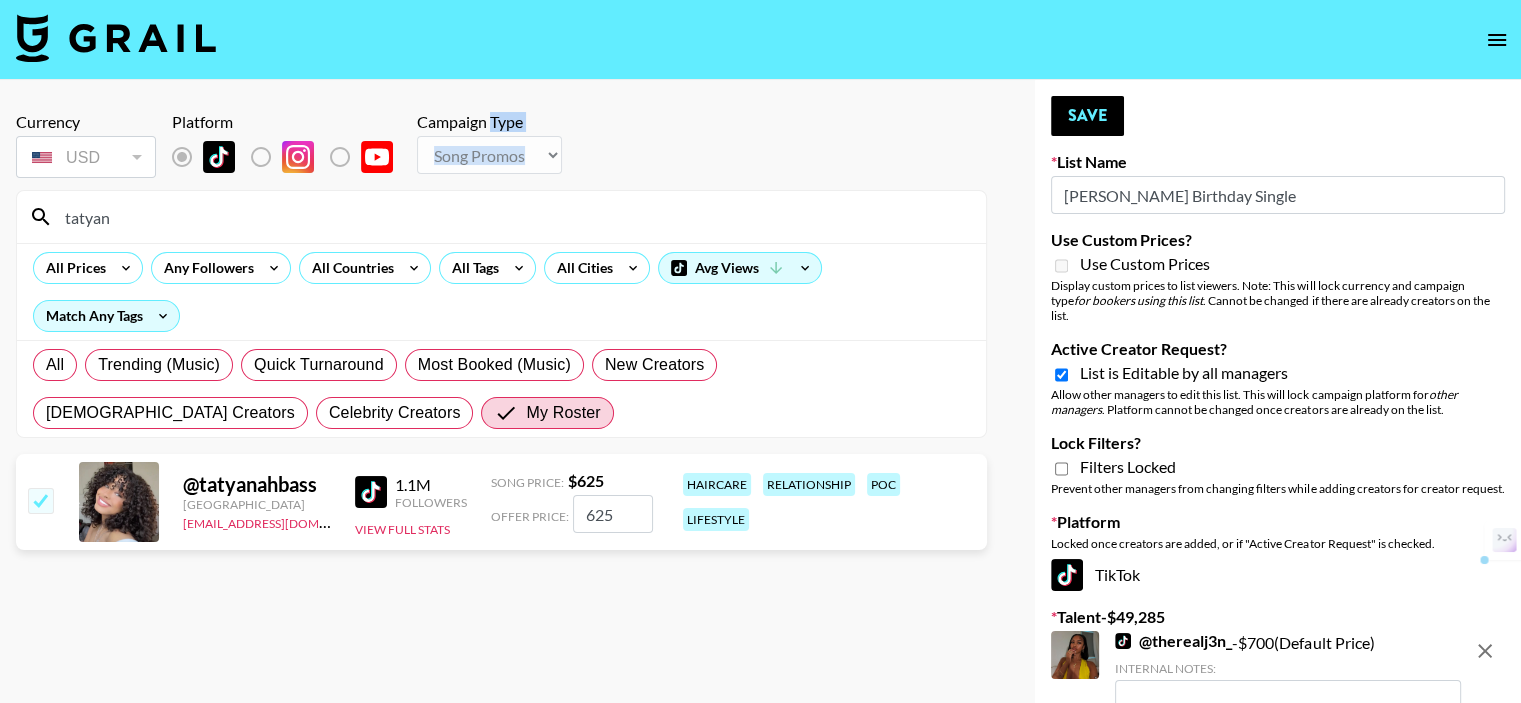 drag, startPoint x: 397, startPoint y: 191, endPoint x: 395, endPoint y: 210, distance: 19.104973 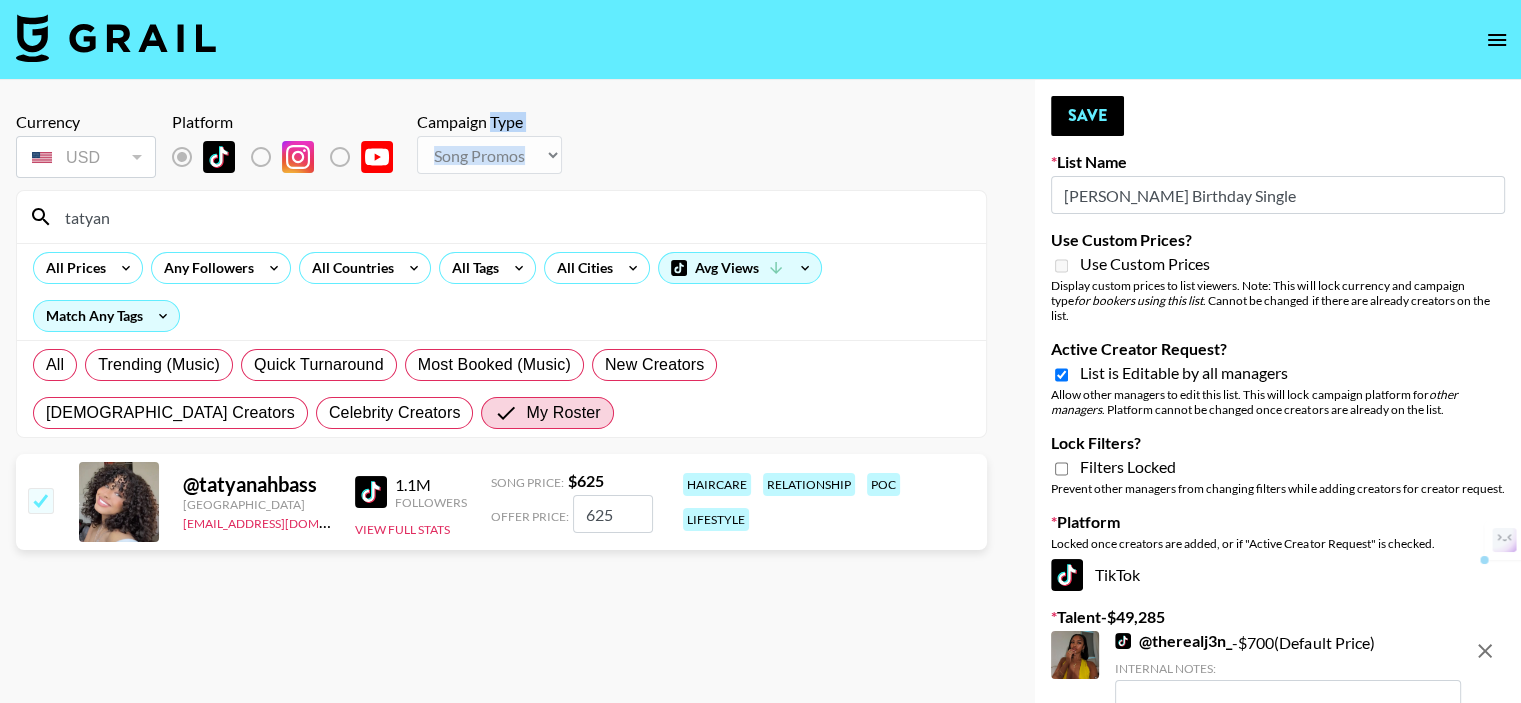 click on "tatyan" at bounding box center [501, 217] 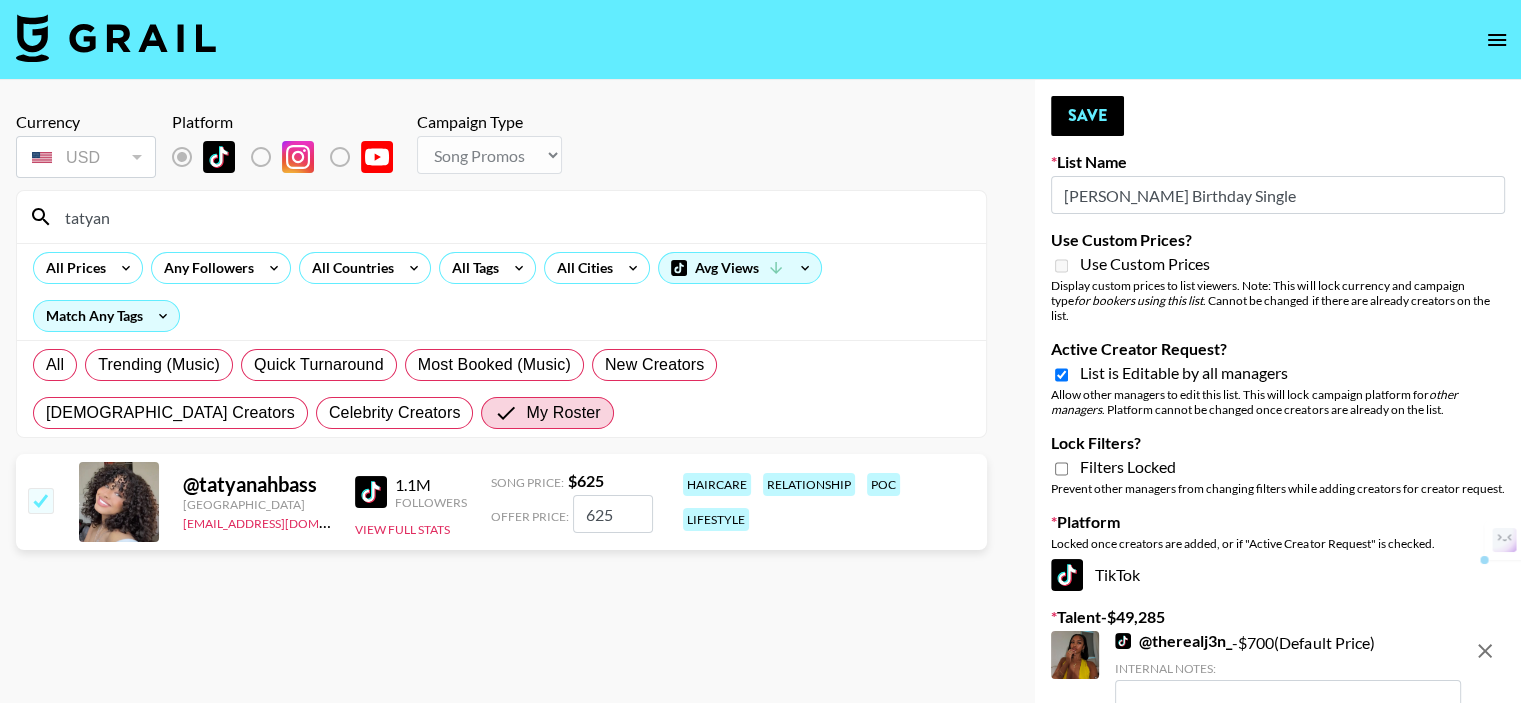 click on "tatyan" at bounding box center (513, 217) 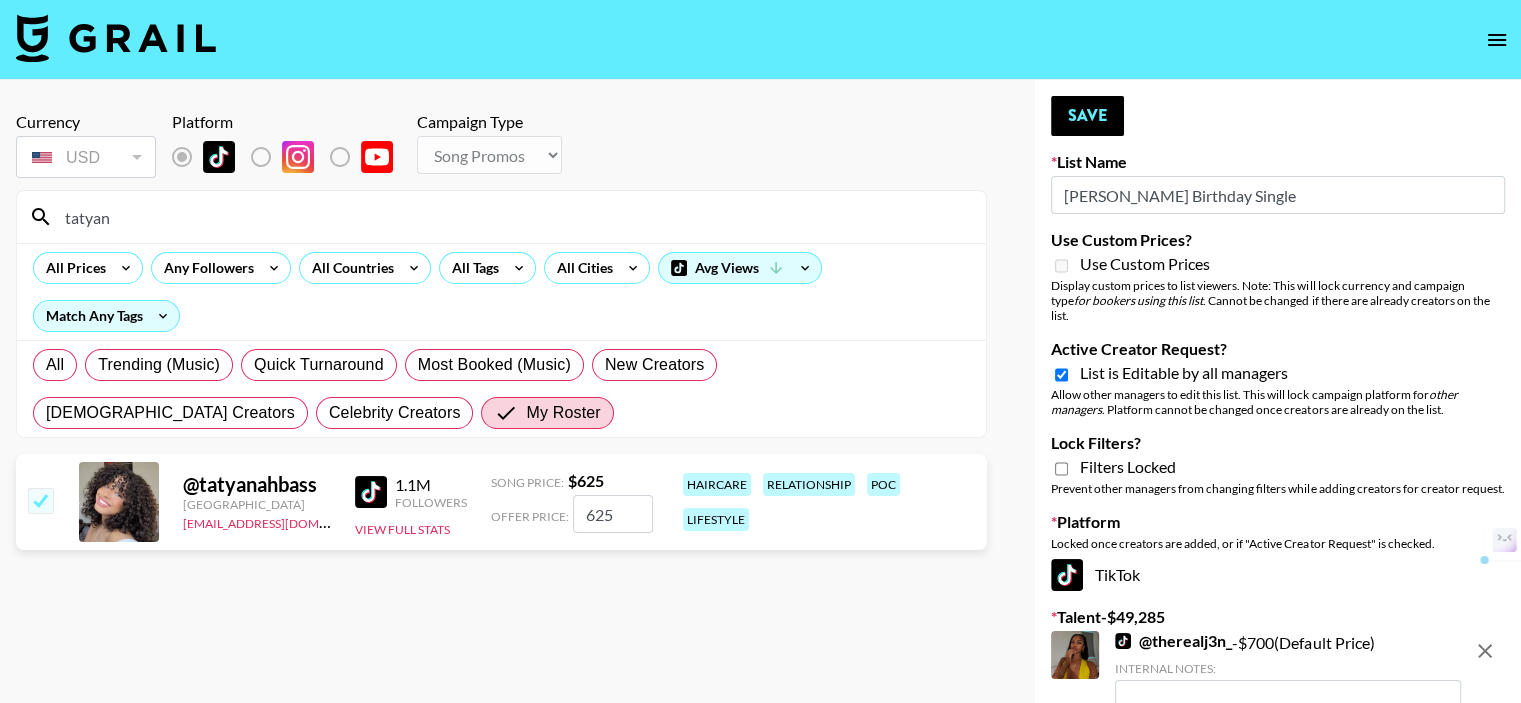 click on "tatyan" at bounding box center (513, 217) 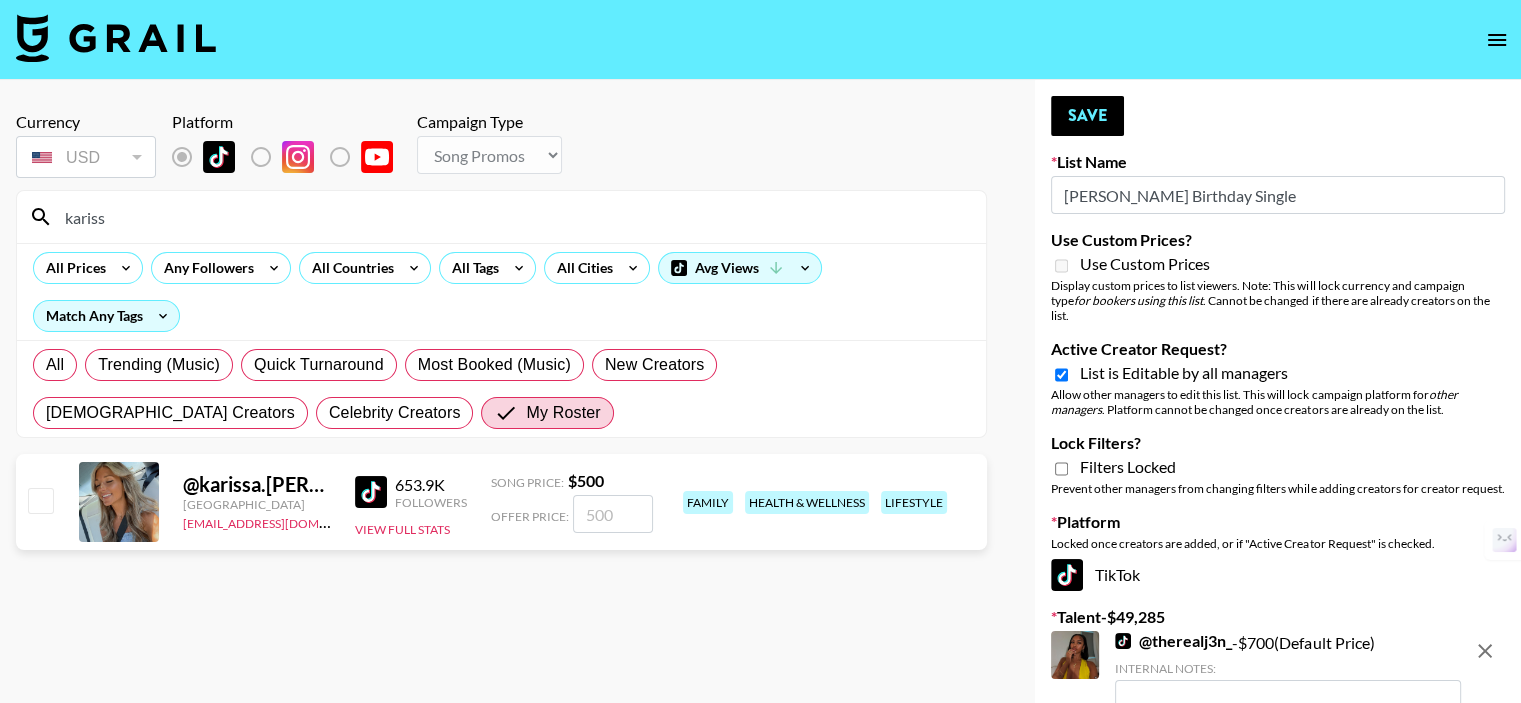 type on "kariss" 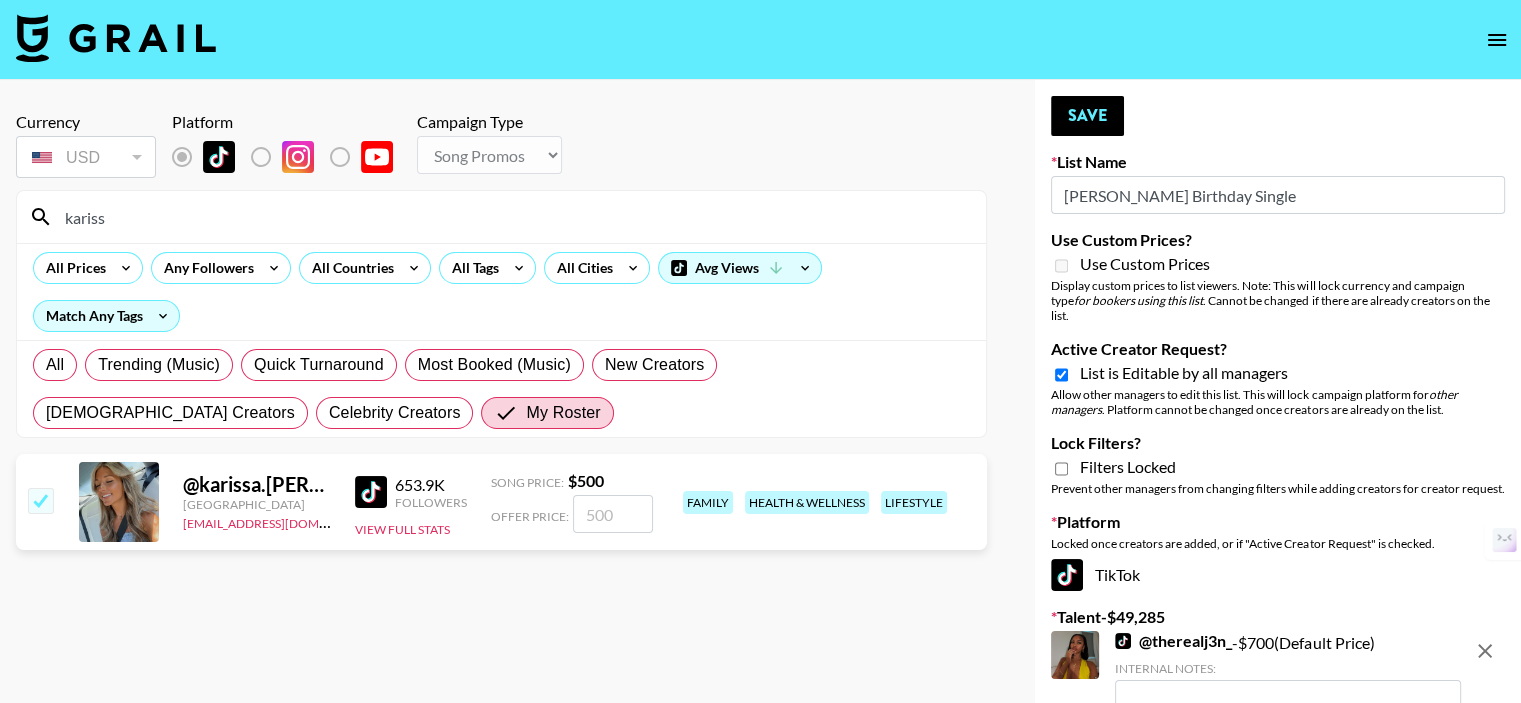 checkbox on "true" 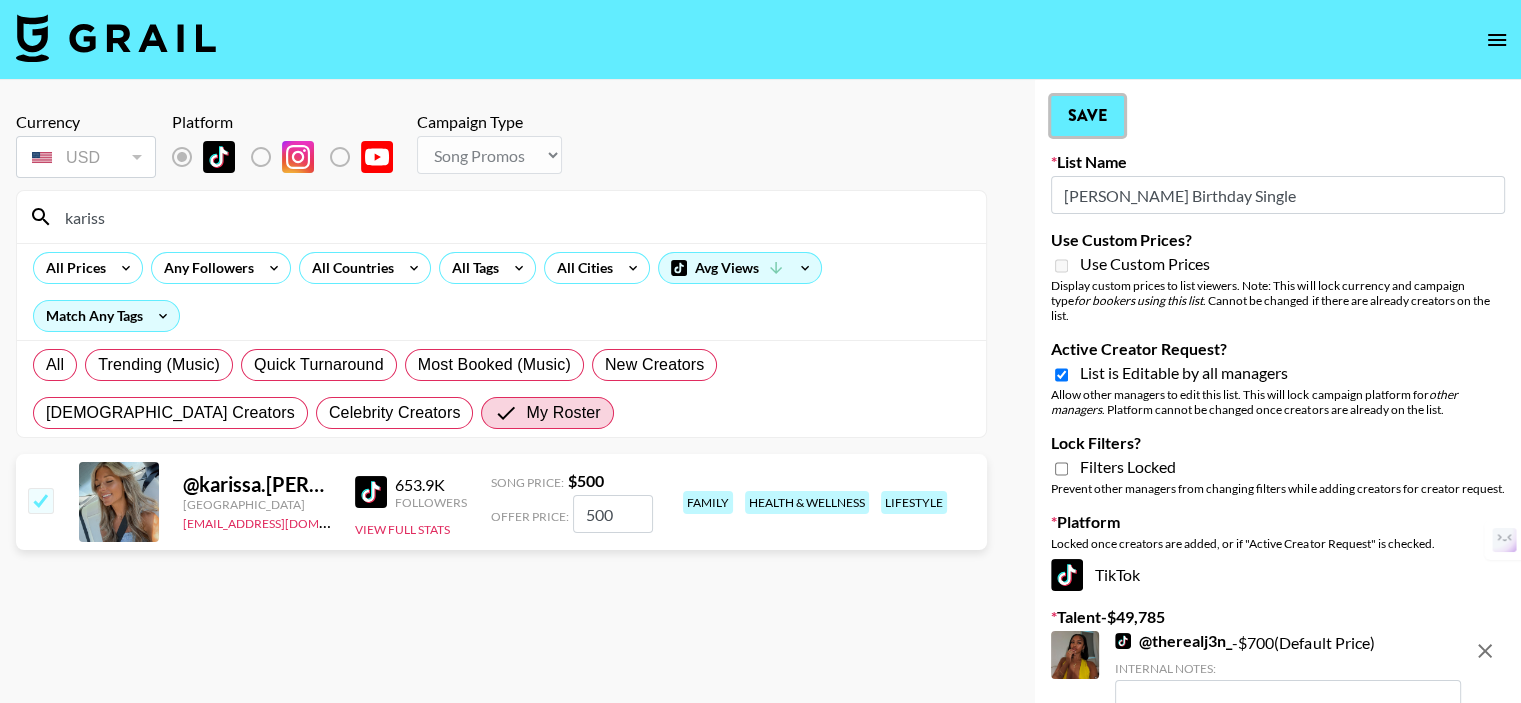 click on "Save" at bounding box center [1087, 116] 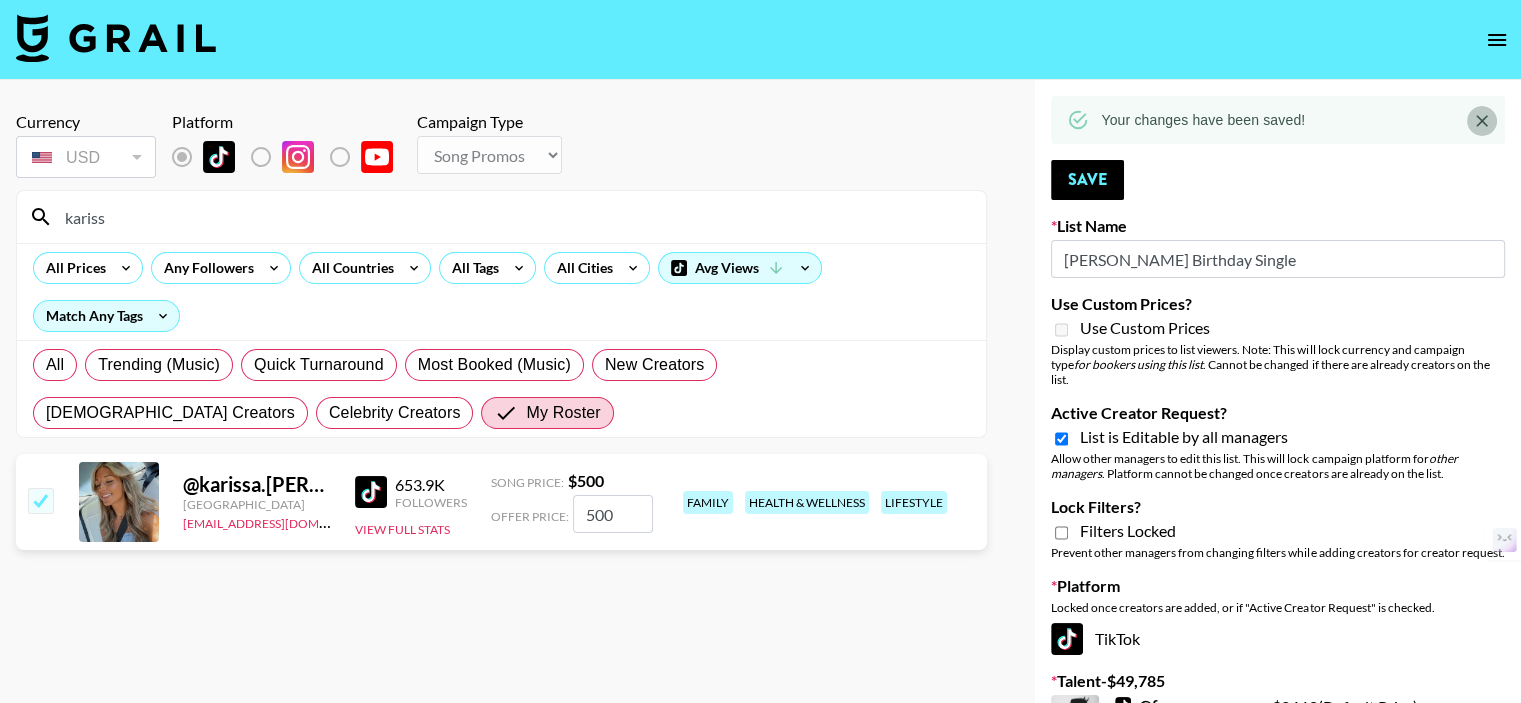 click 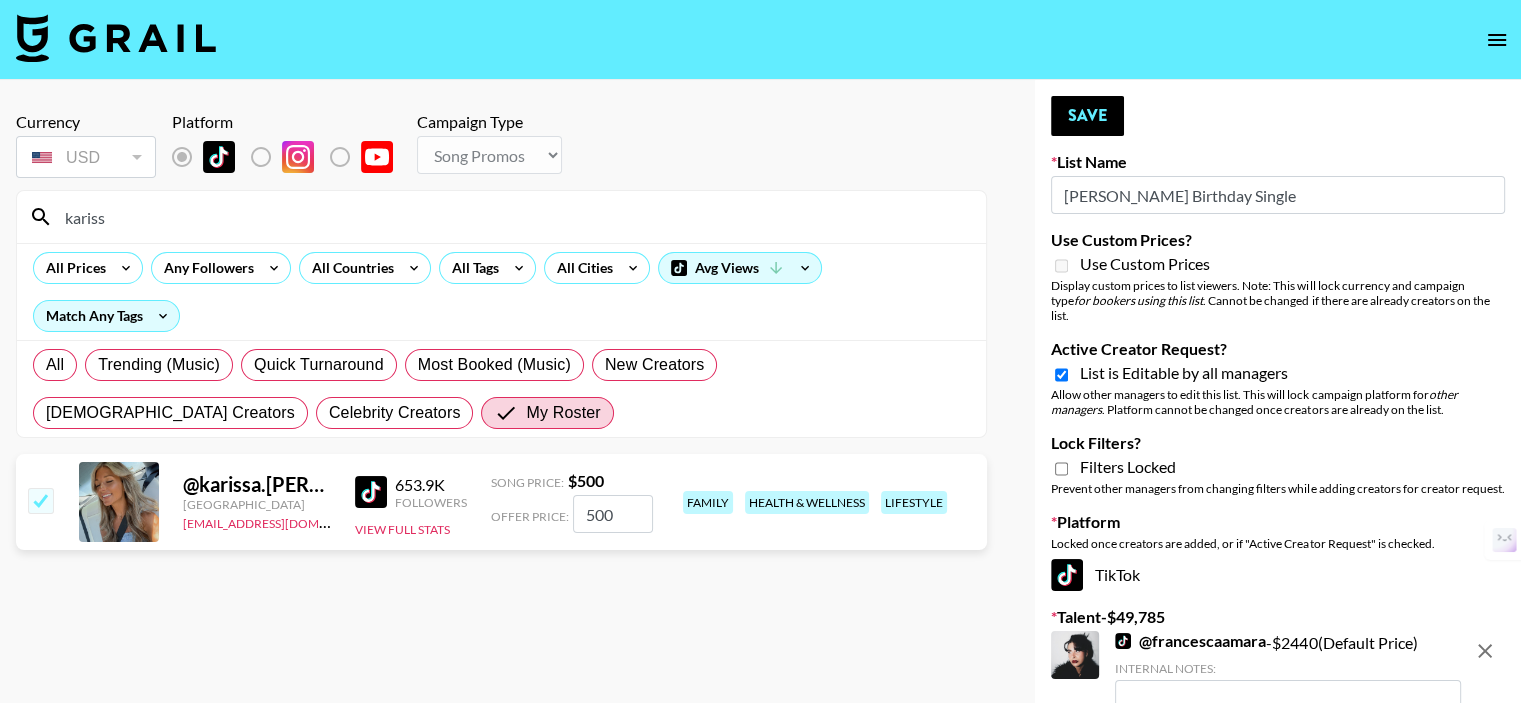 click on "kariss" at bounding box center [513, 217] 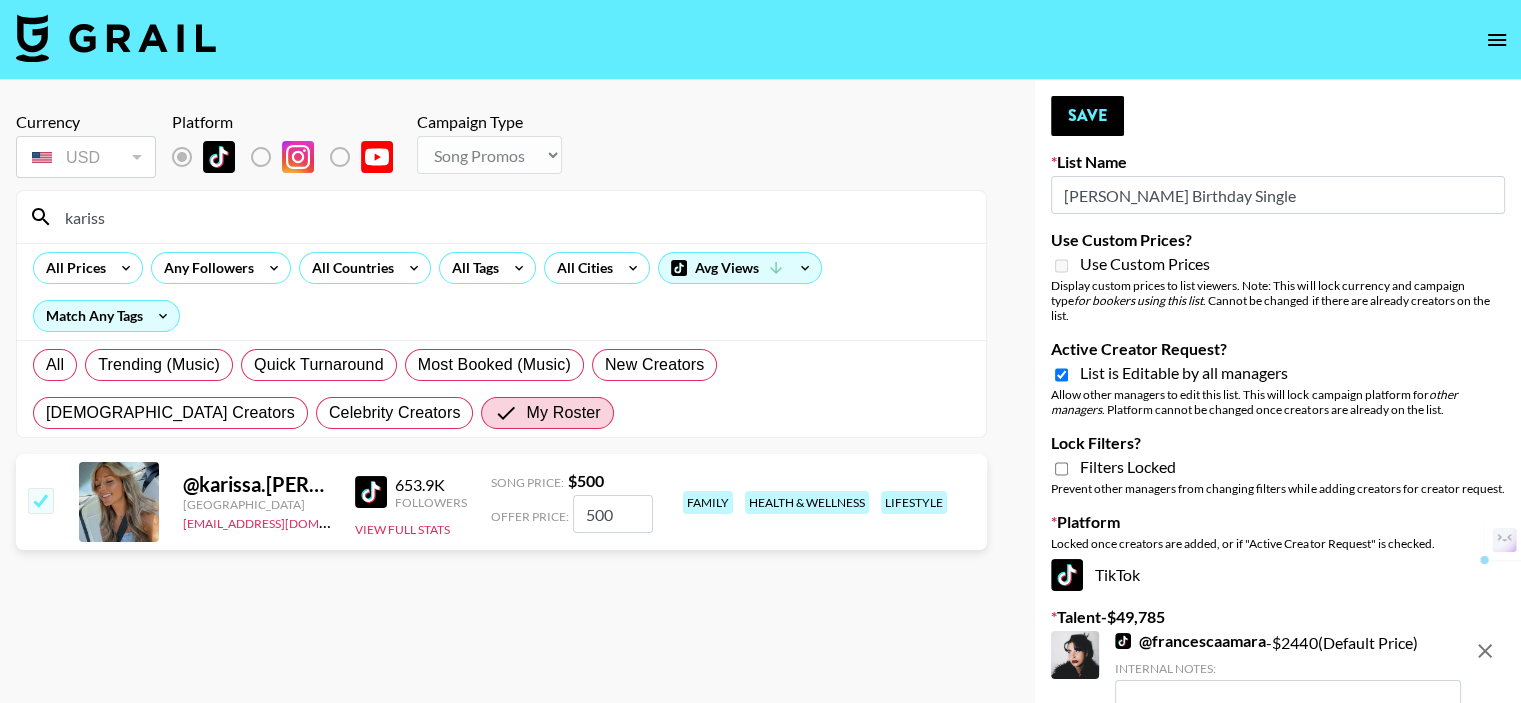 click on "kariss" at bounding box center (513, 217) 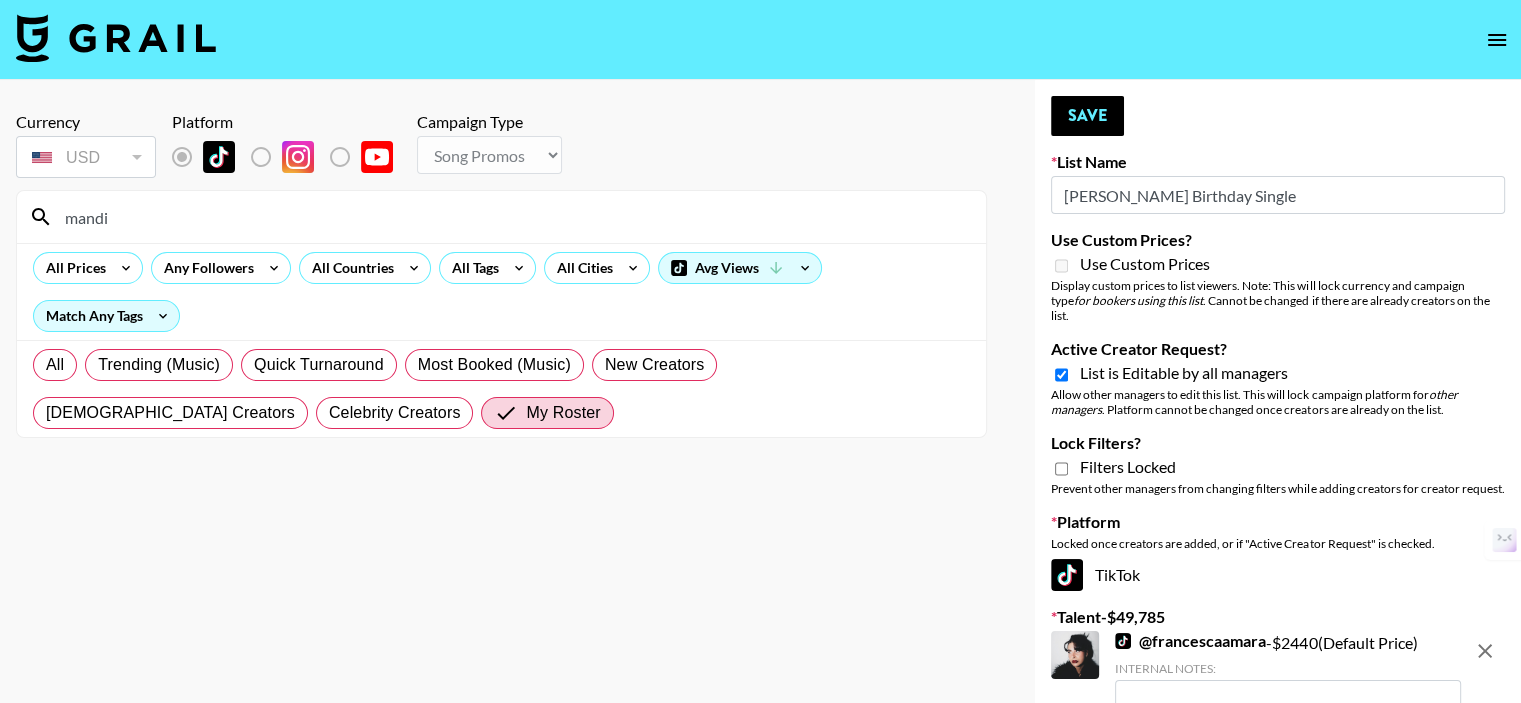 click on "mandi" at bounding box center (513, 217) 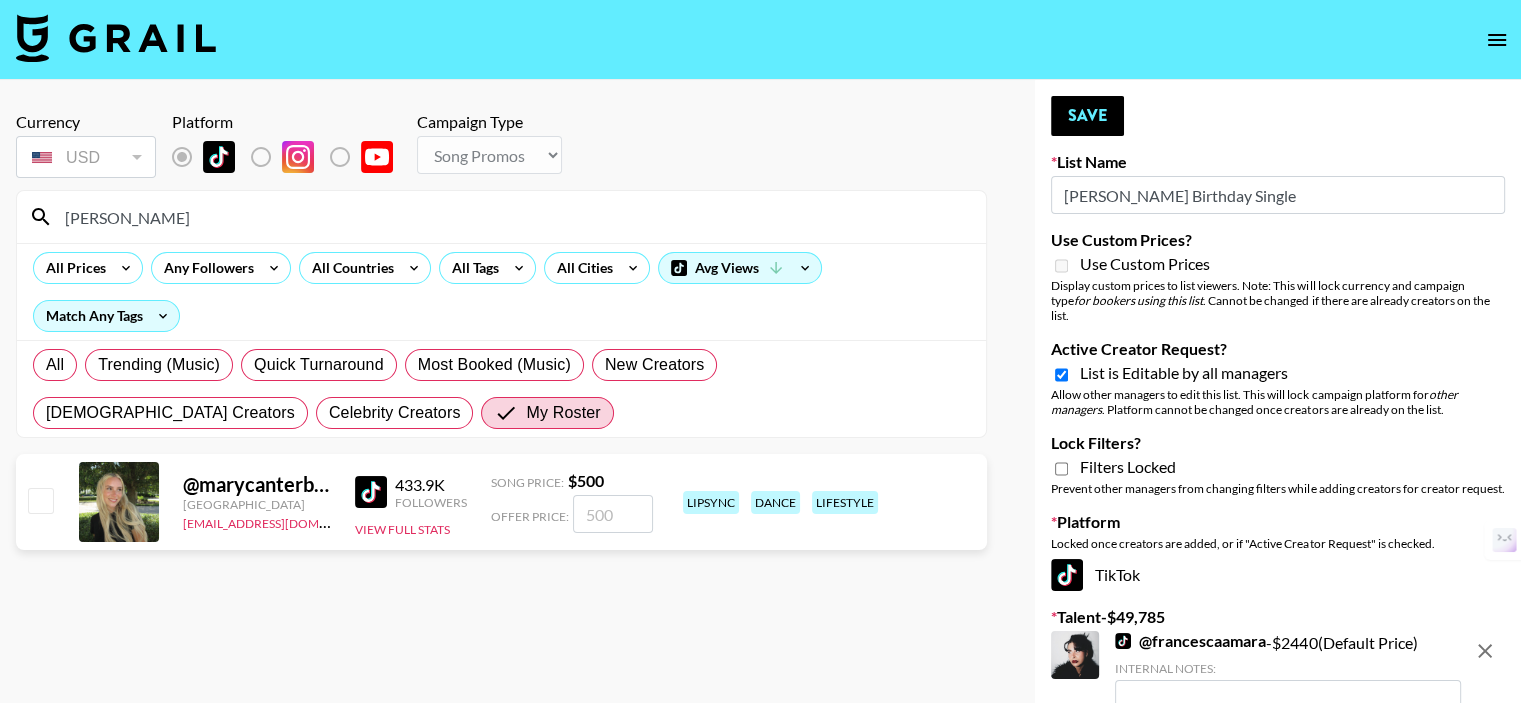 type on "[PERSON_NAME]" 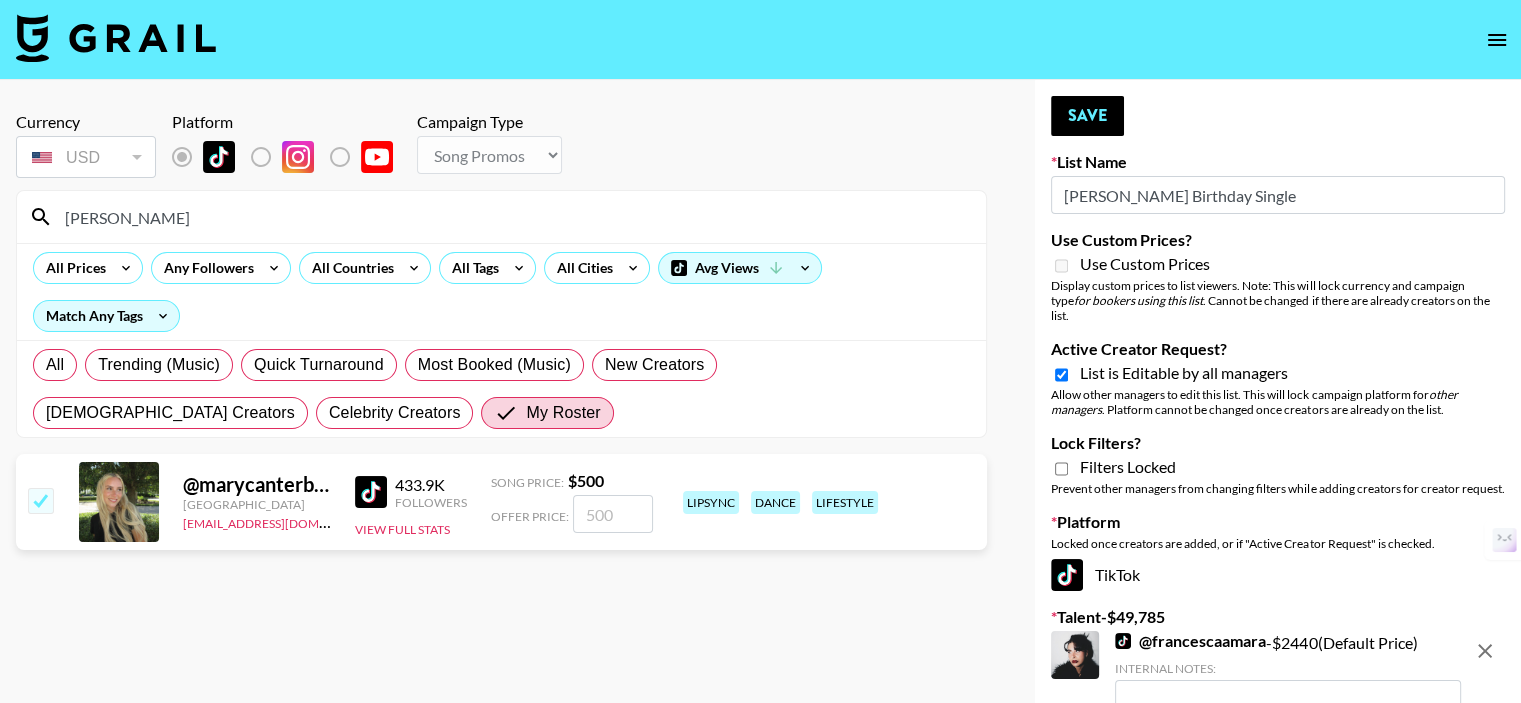 checkbox on "true" 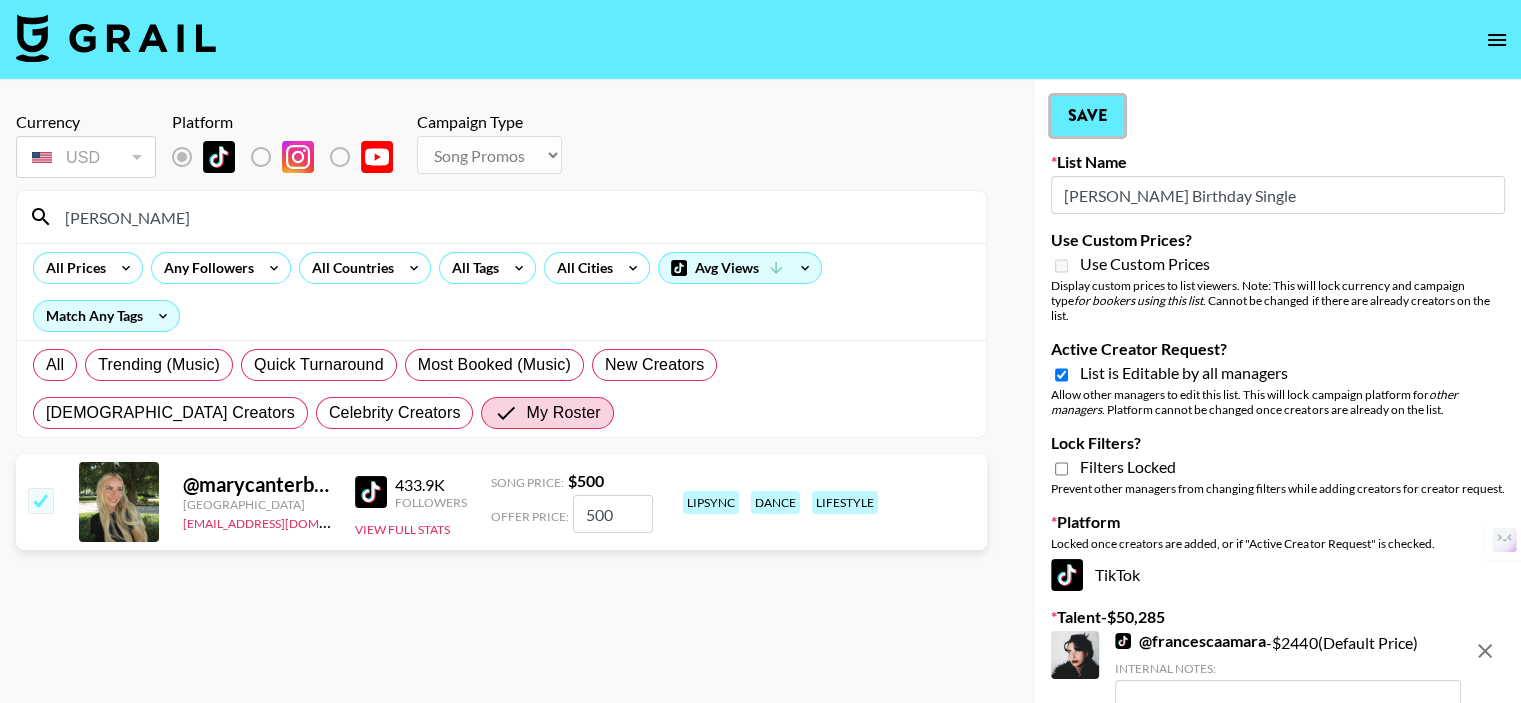click on "Save" at bounding box center (1087, 116) 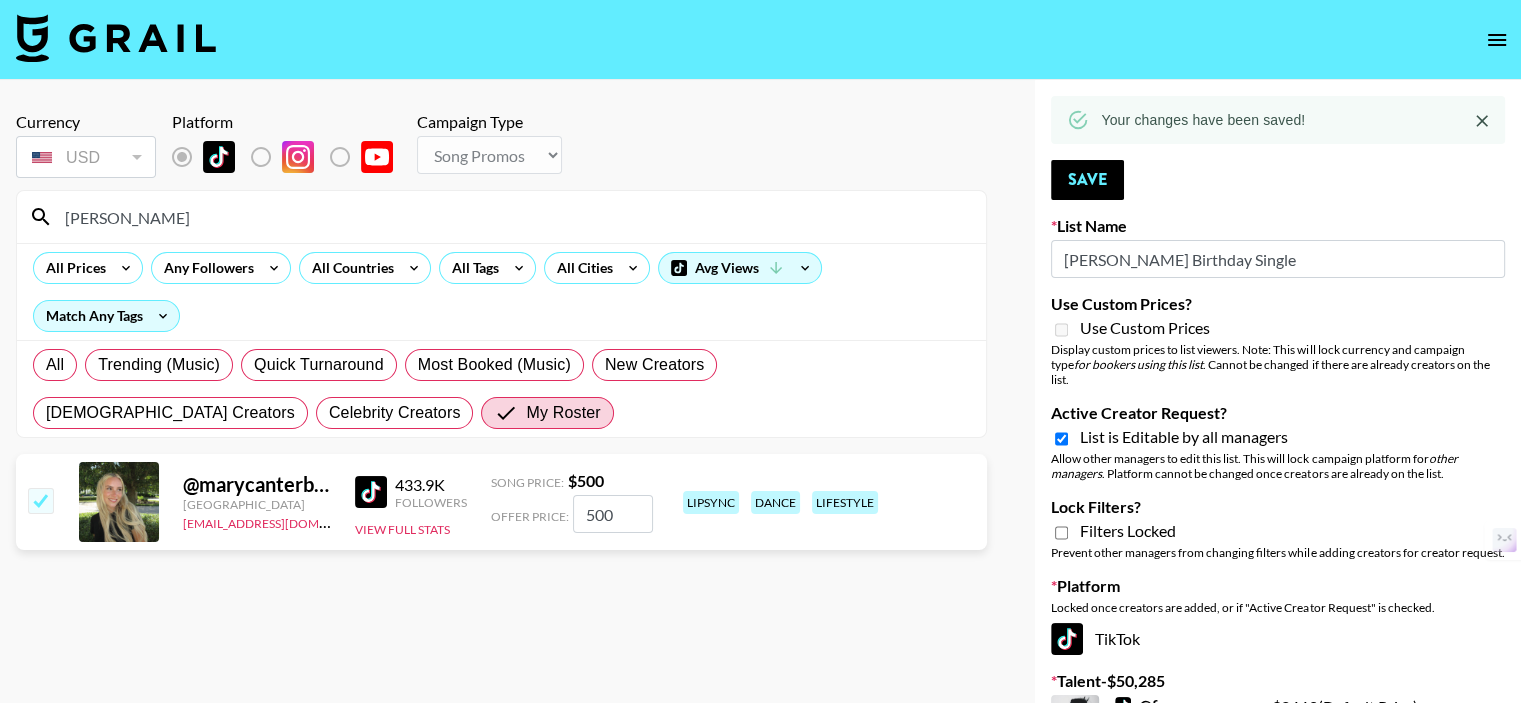 click 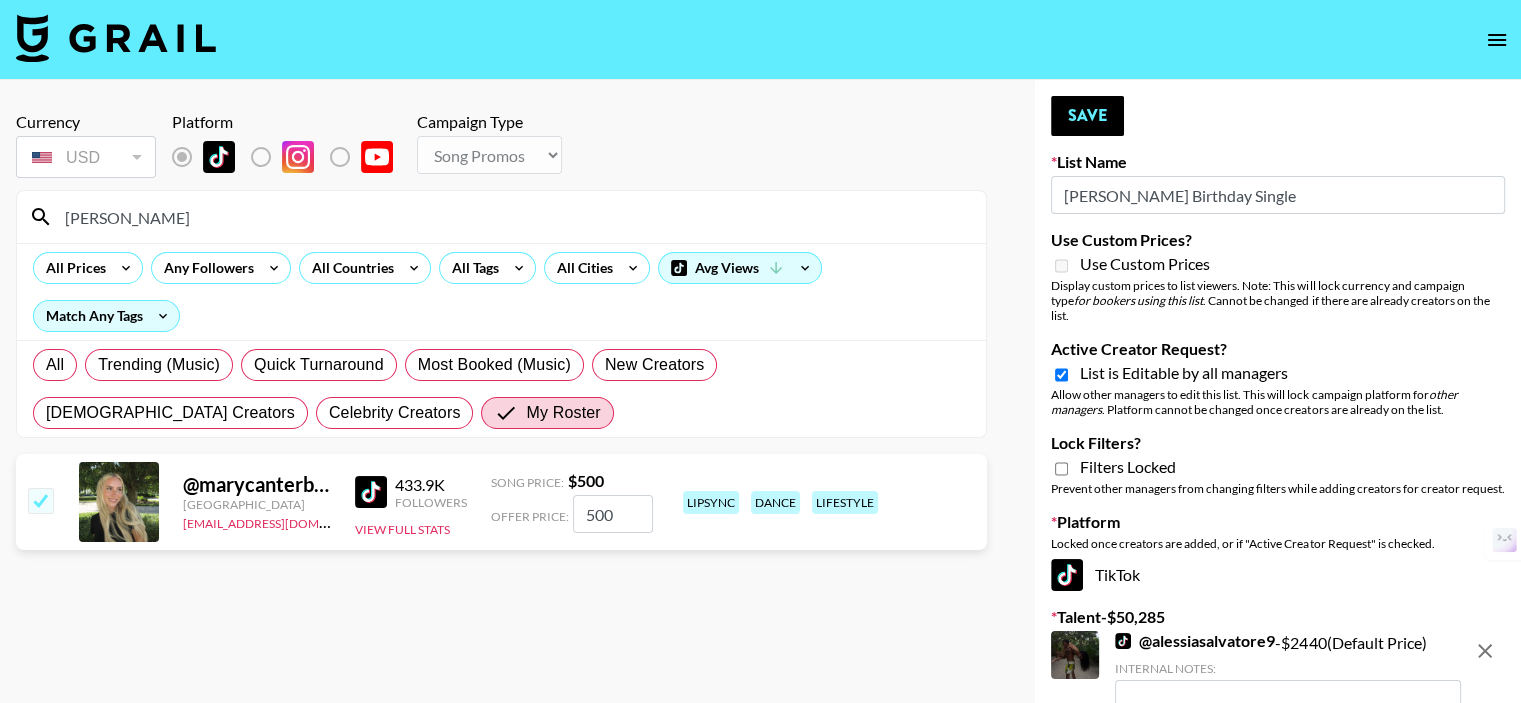 click on "[PERSON_NAME]" at bounding box center (513, 217) 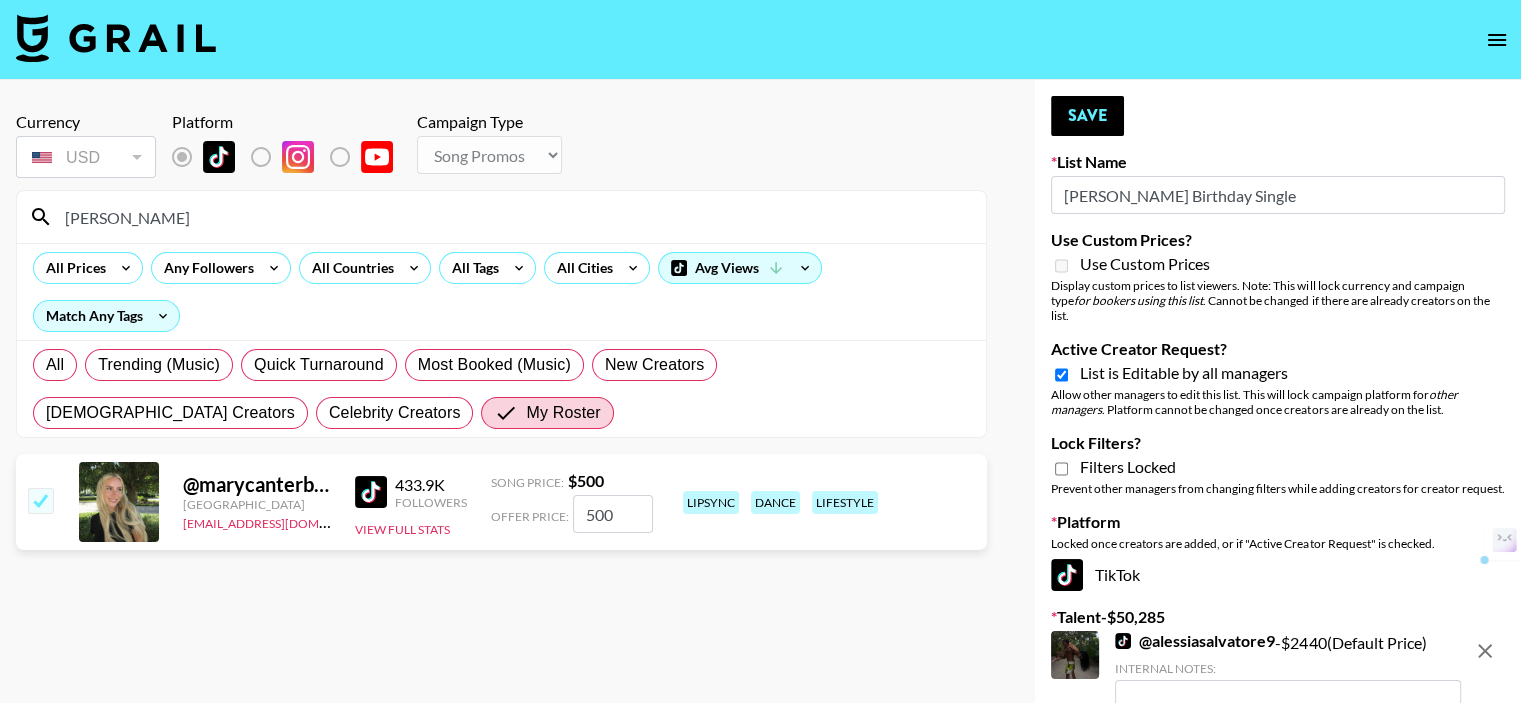 click on "[PERSON_NAME]" at bounding box center (513, 217) 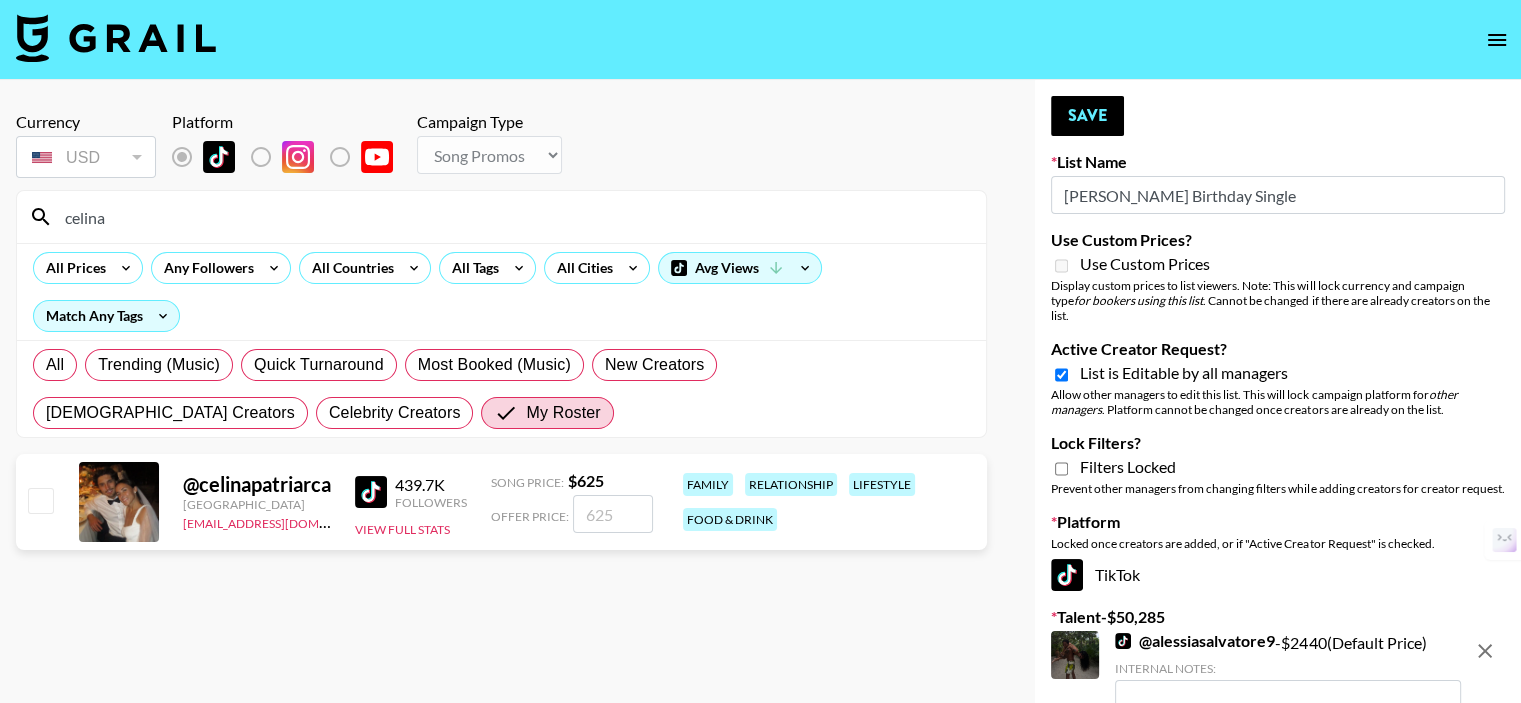 type on "celina" 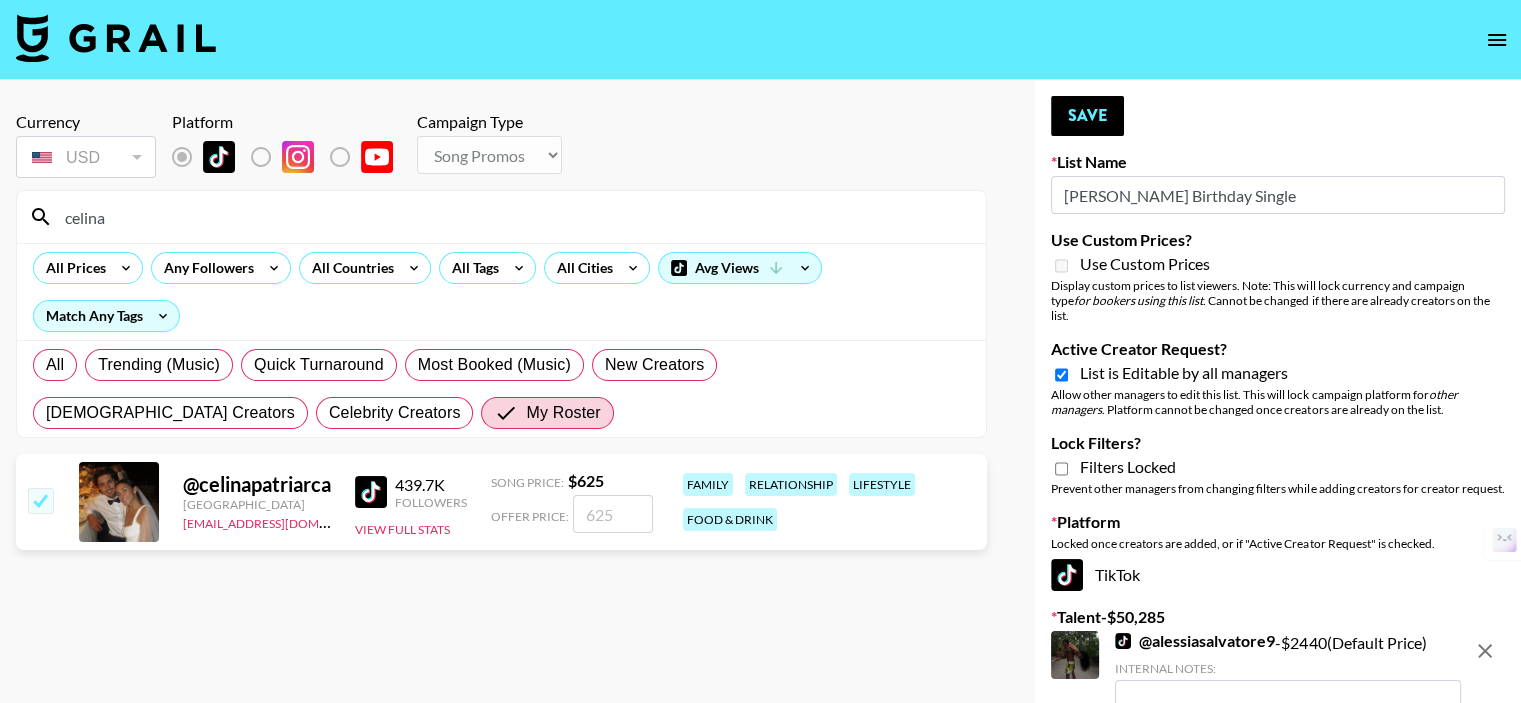 checkbox on "true" 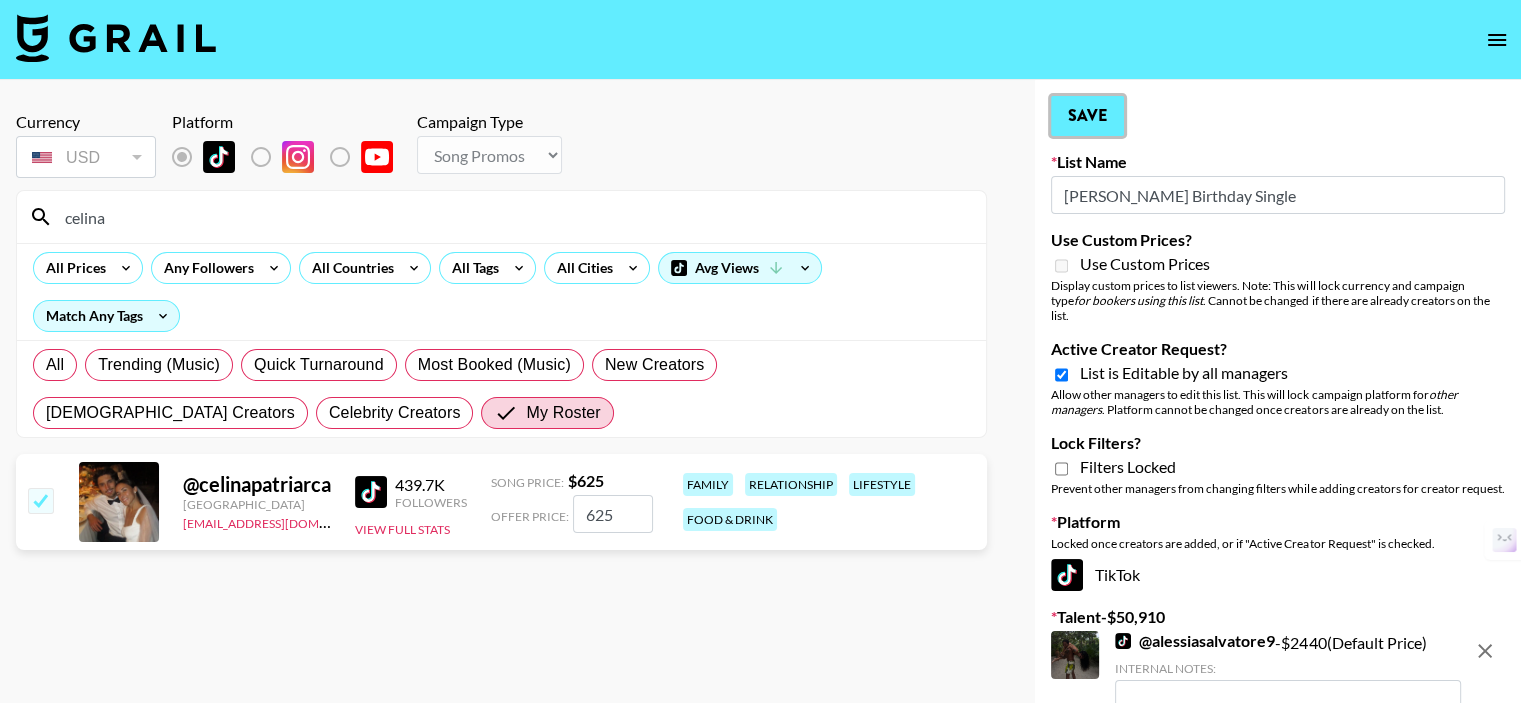 click on "Save" at bounding box center (1087, 116) 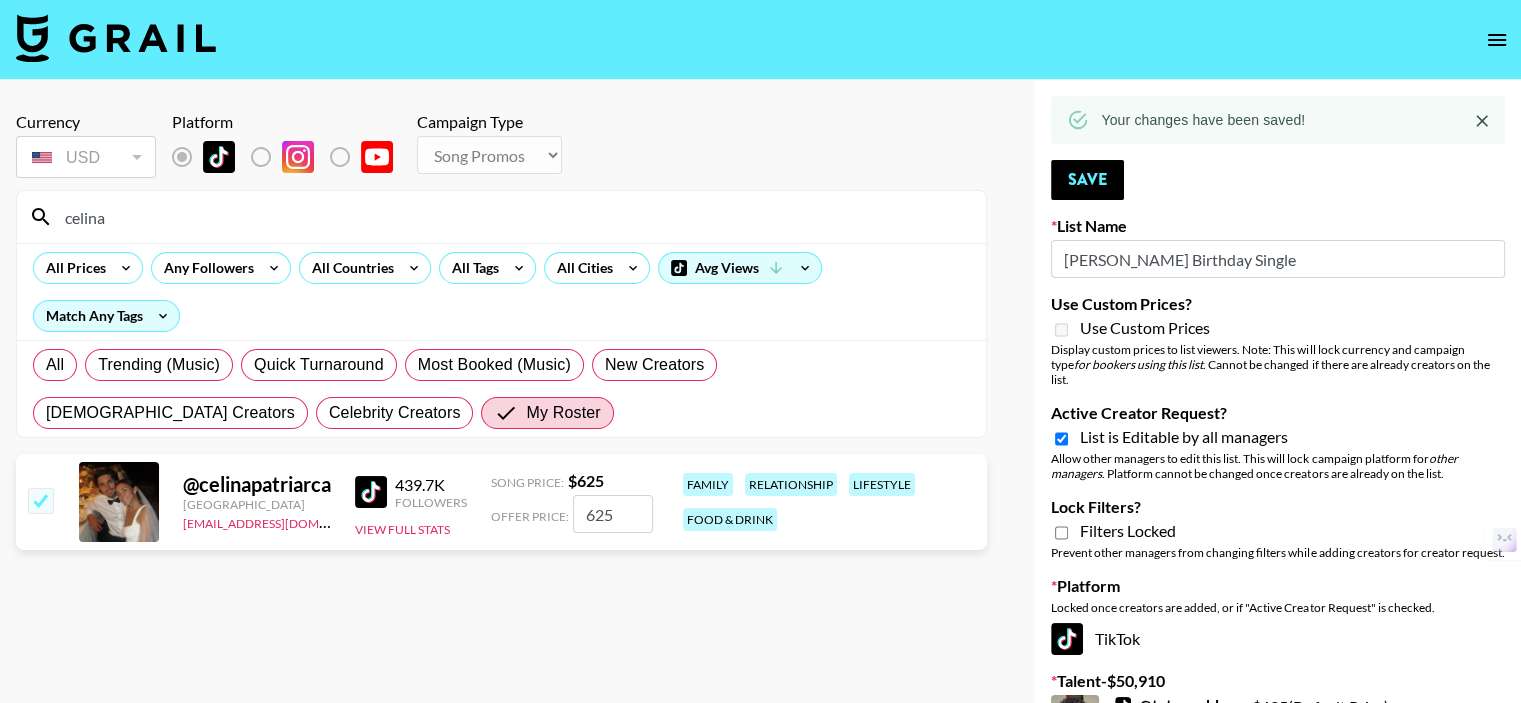 click at bounding box center [1482, 121] 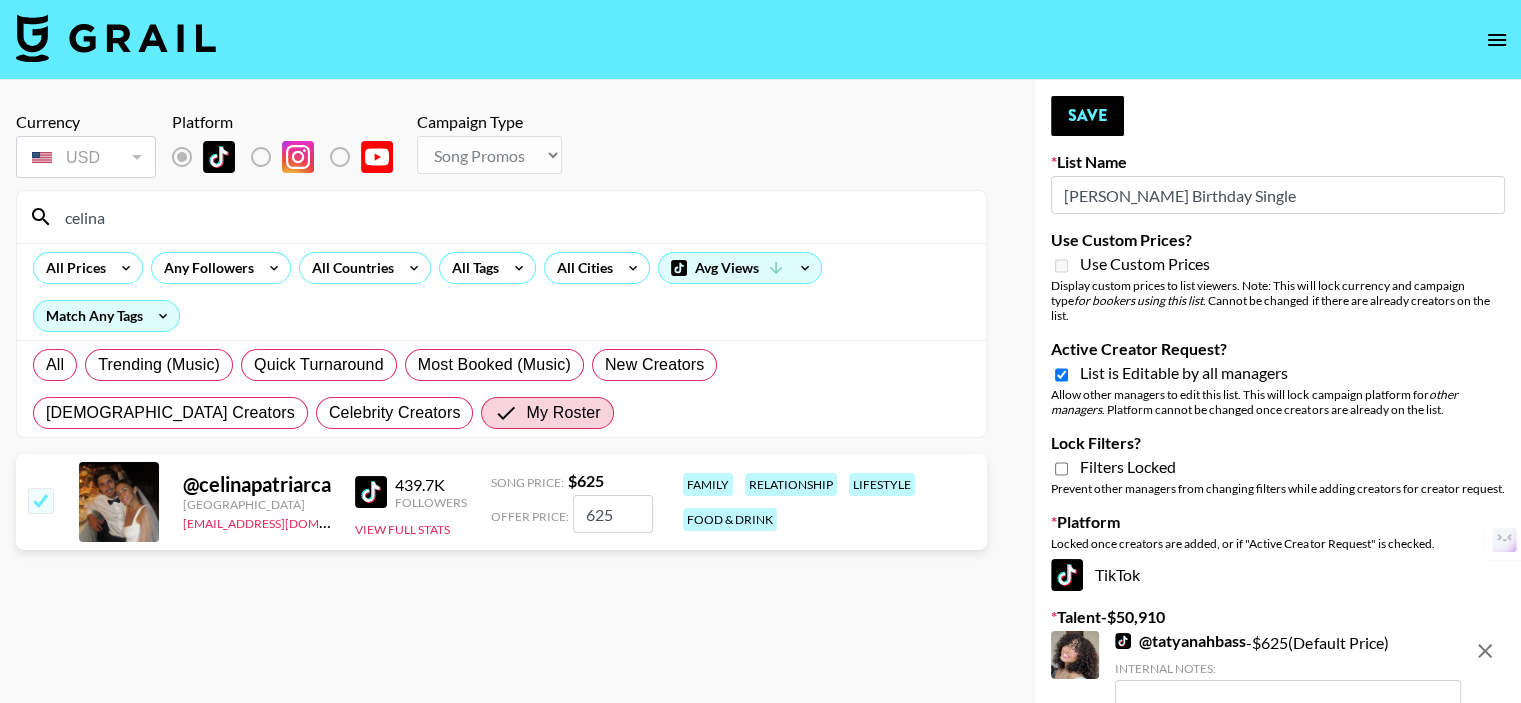 click on "celina" at bounding box center (513, 217) 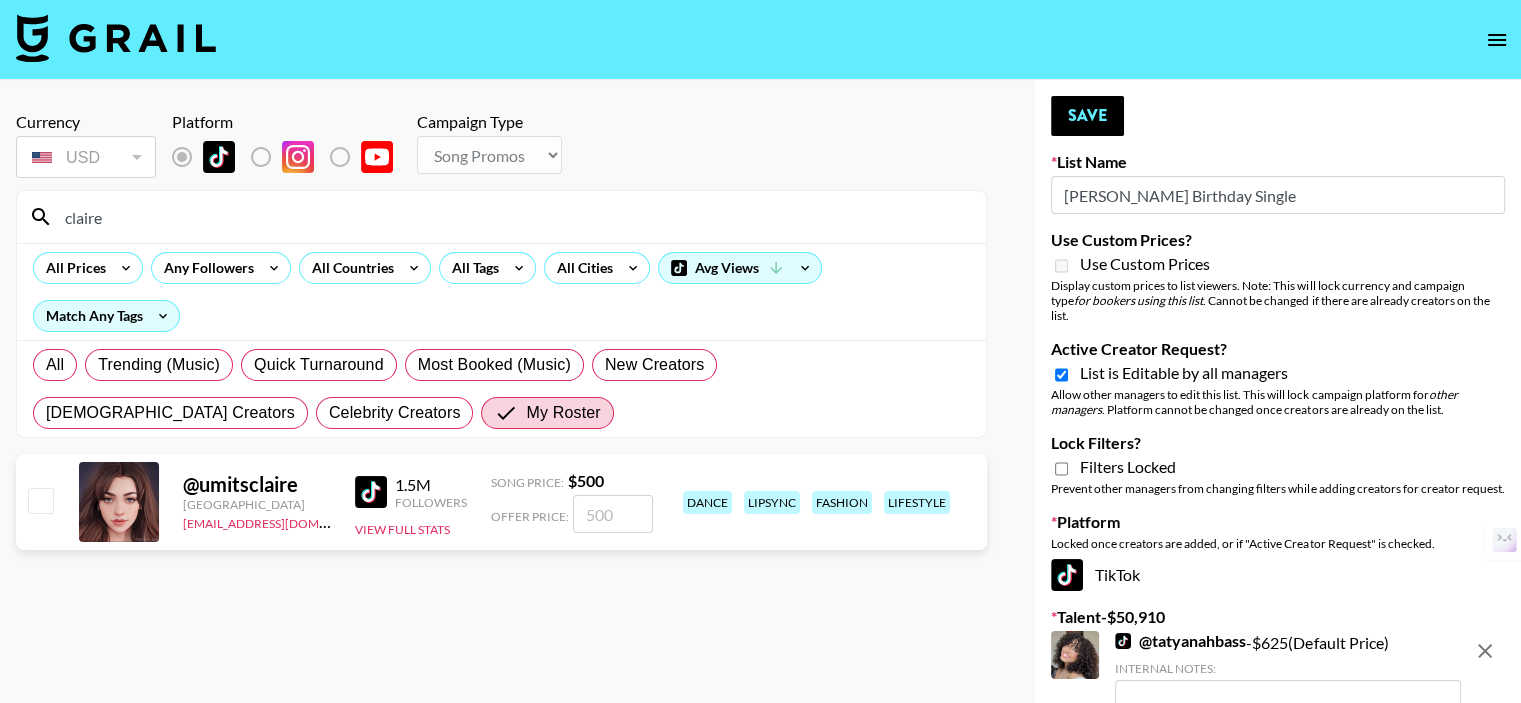 type on "claire" 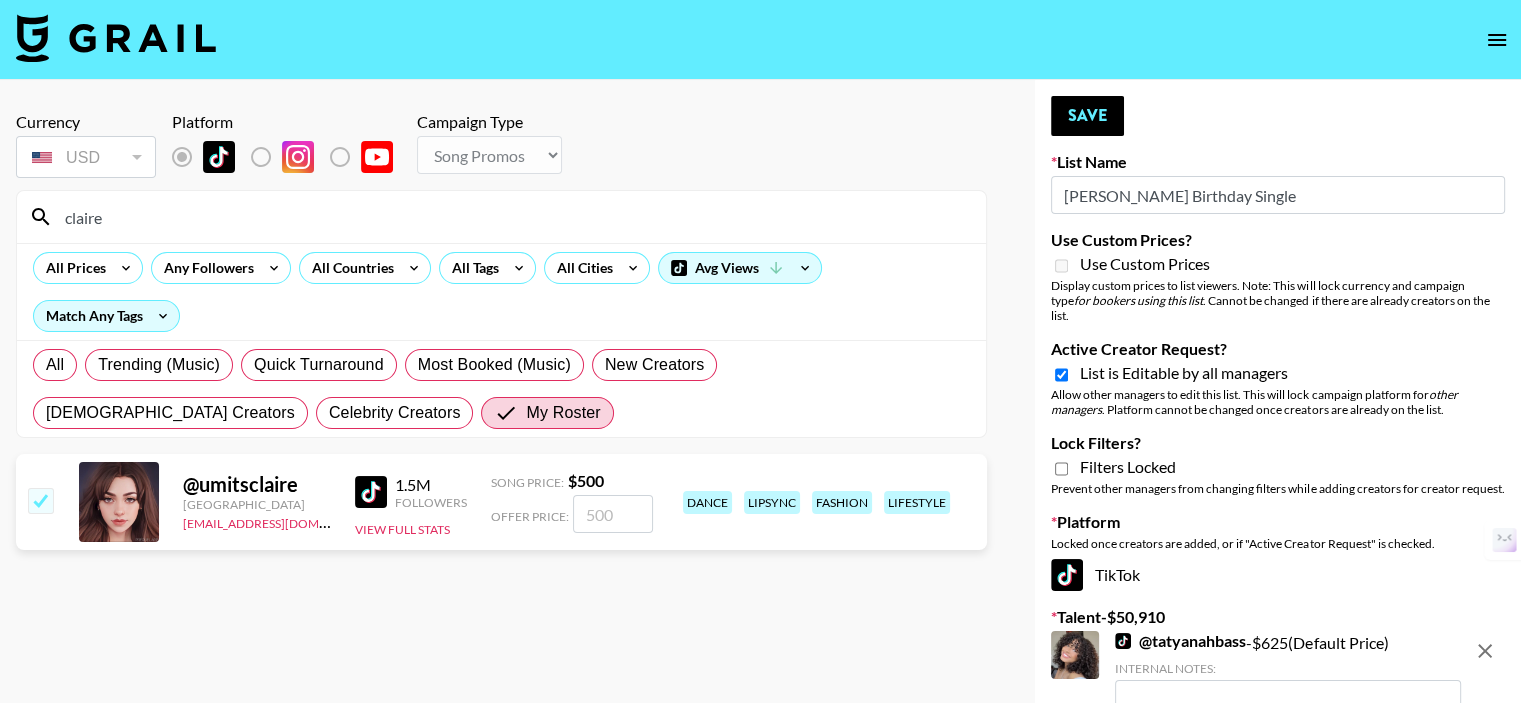 checkbox on "true" 